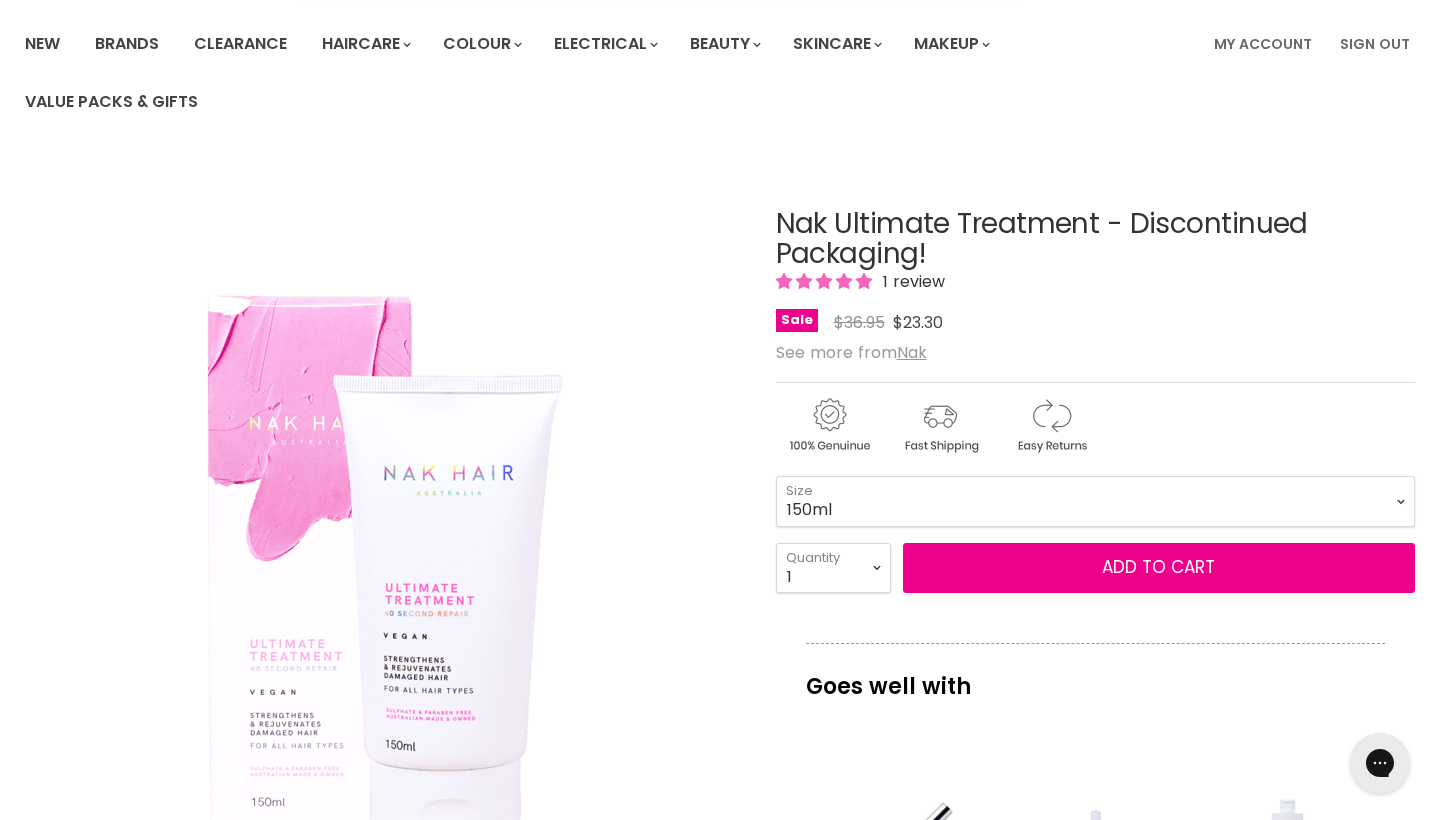 scroll, scrollTop: 0, scrollLeft: 0, axis: both 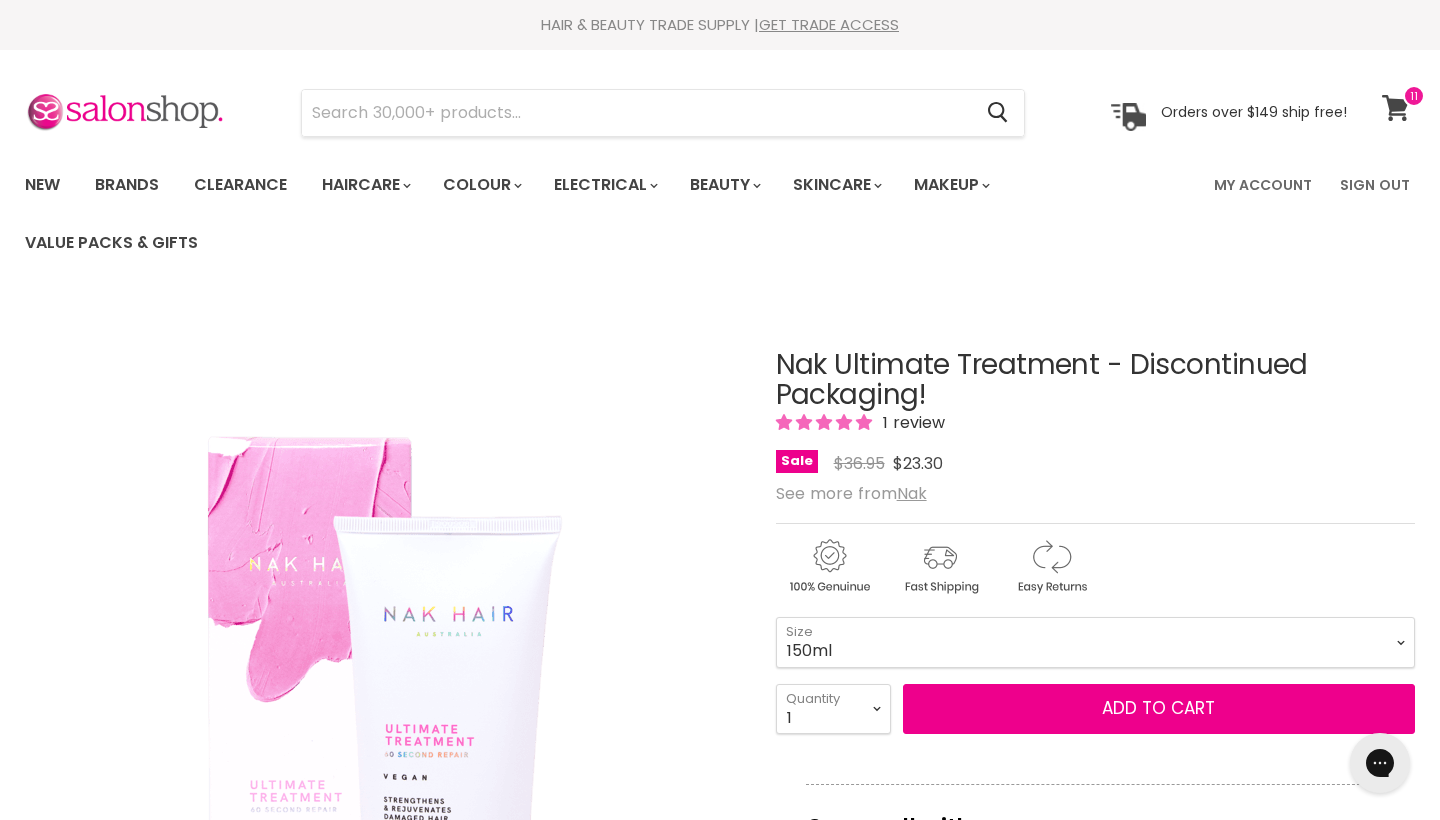 click 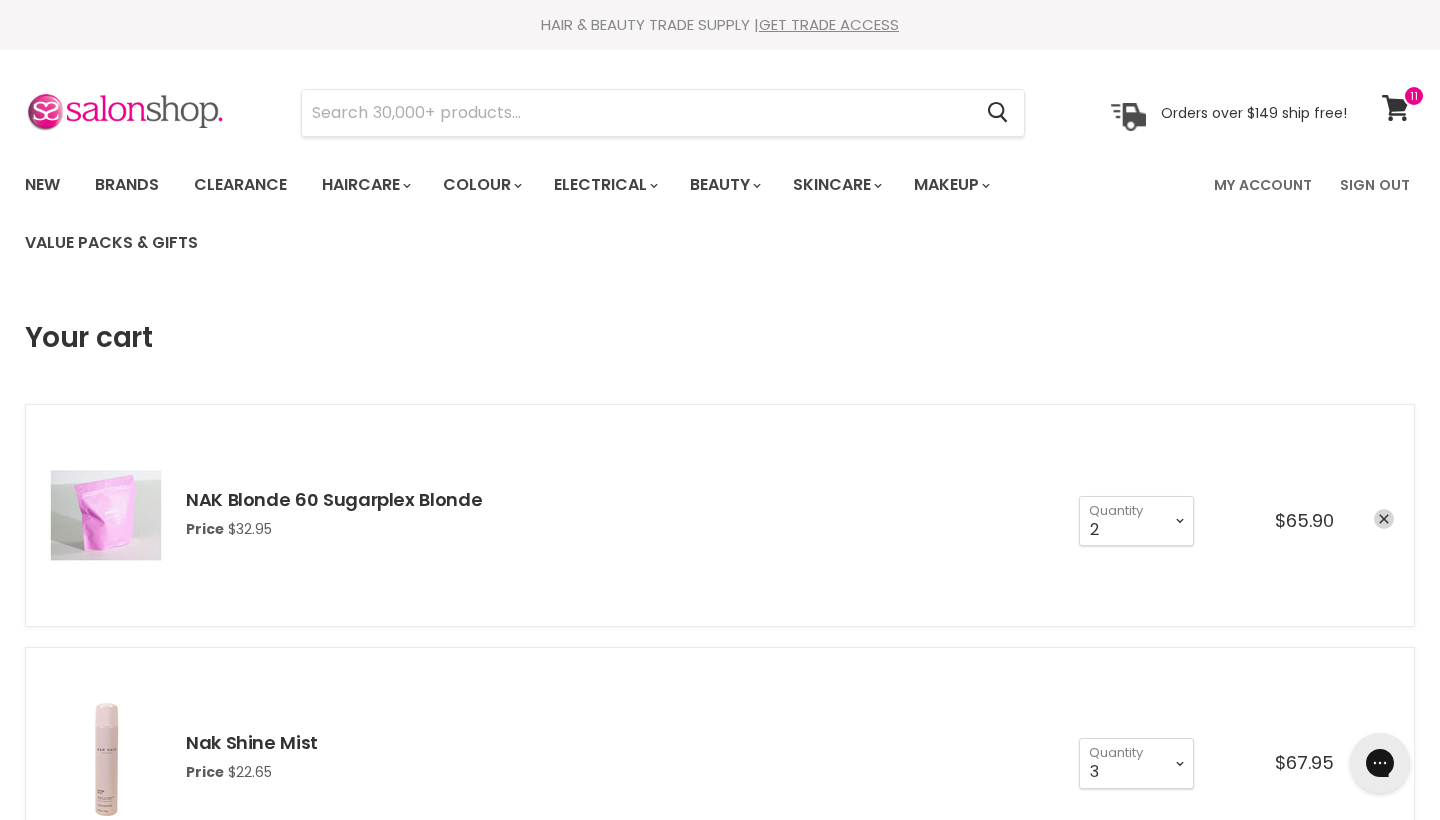 scroll, scrollTop: 0, scrollLeft: 0, axis: both 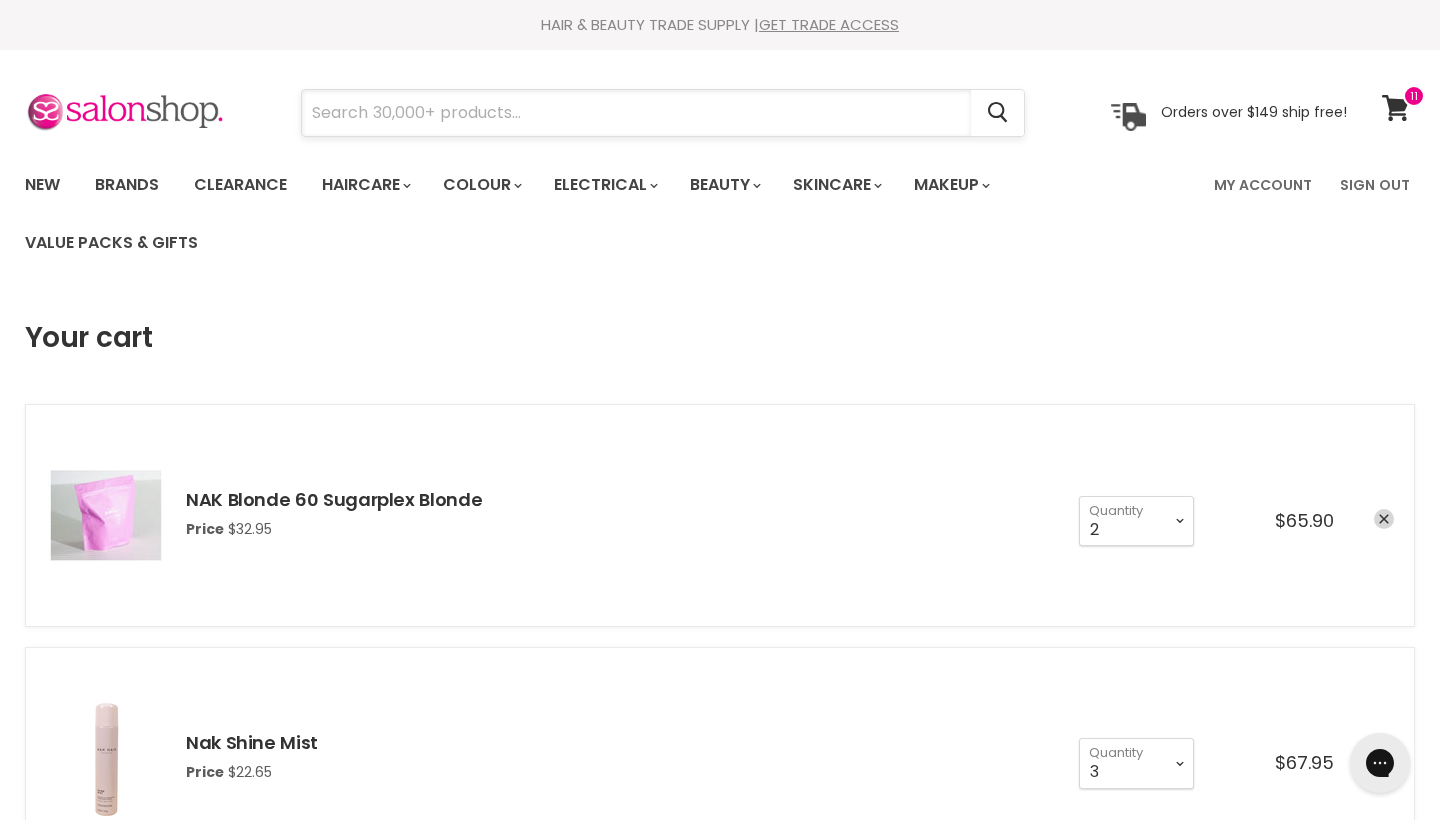 click at bounding box center (636, 113) 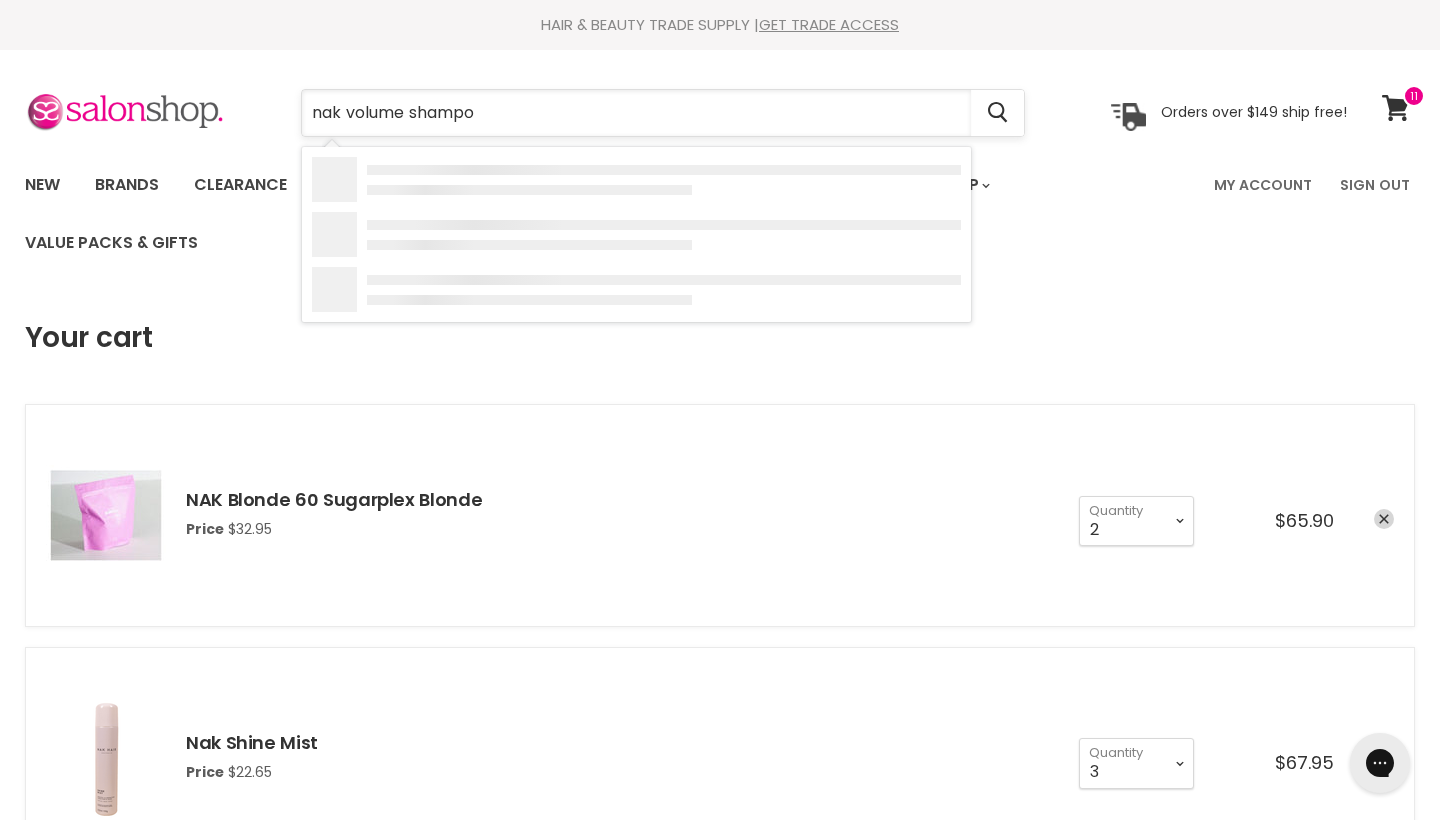 type on "nak volume shampoo" 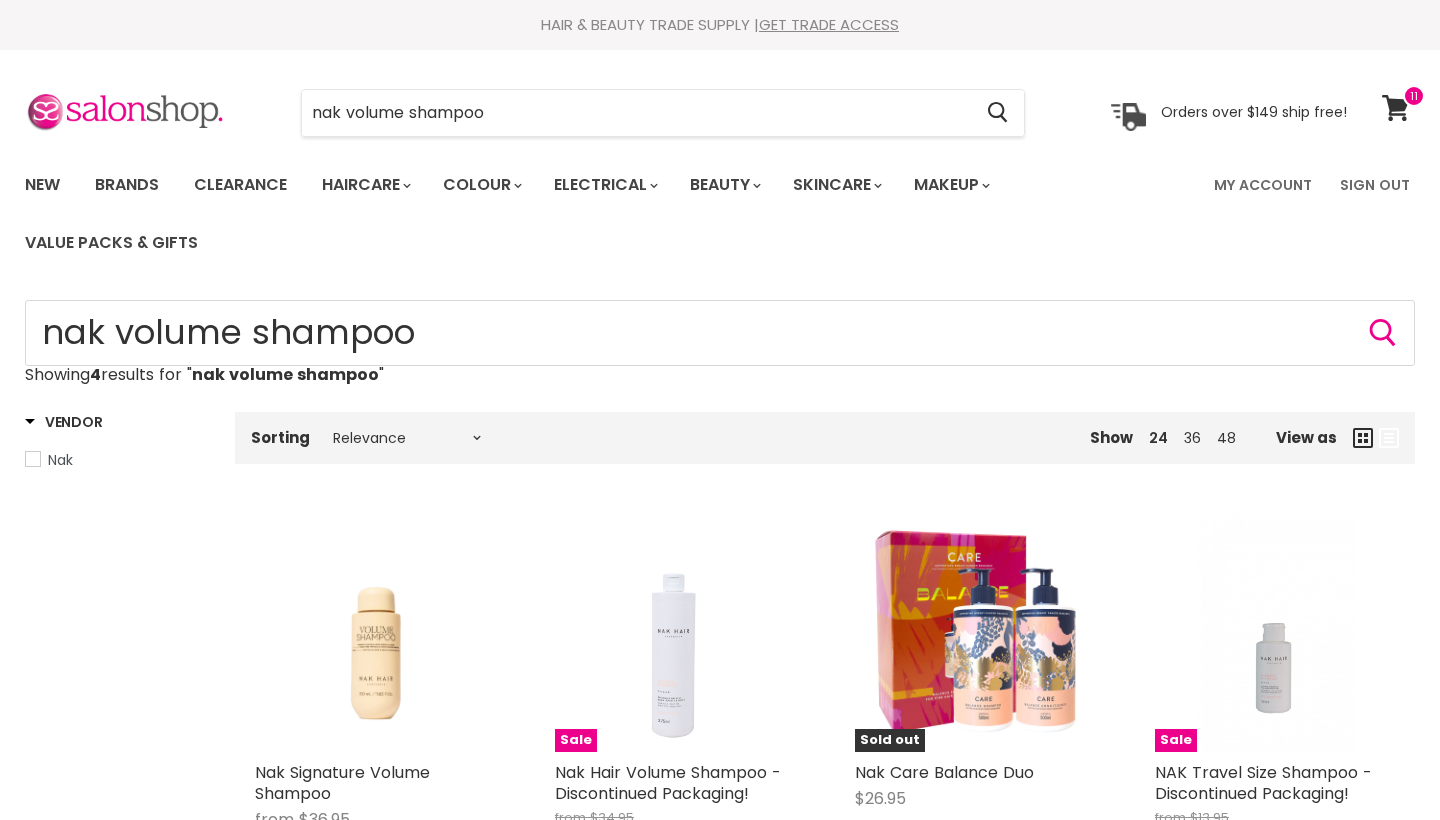 click at bounding box center [675, 632] 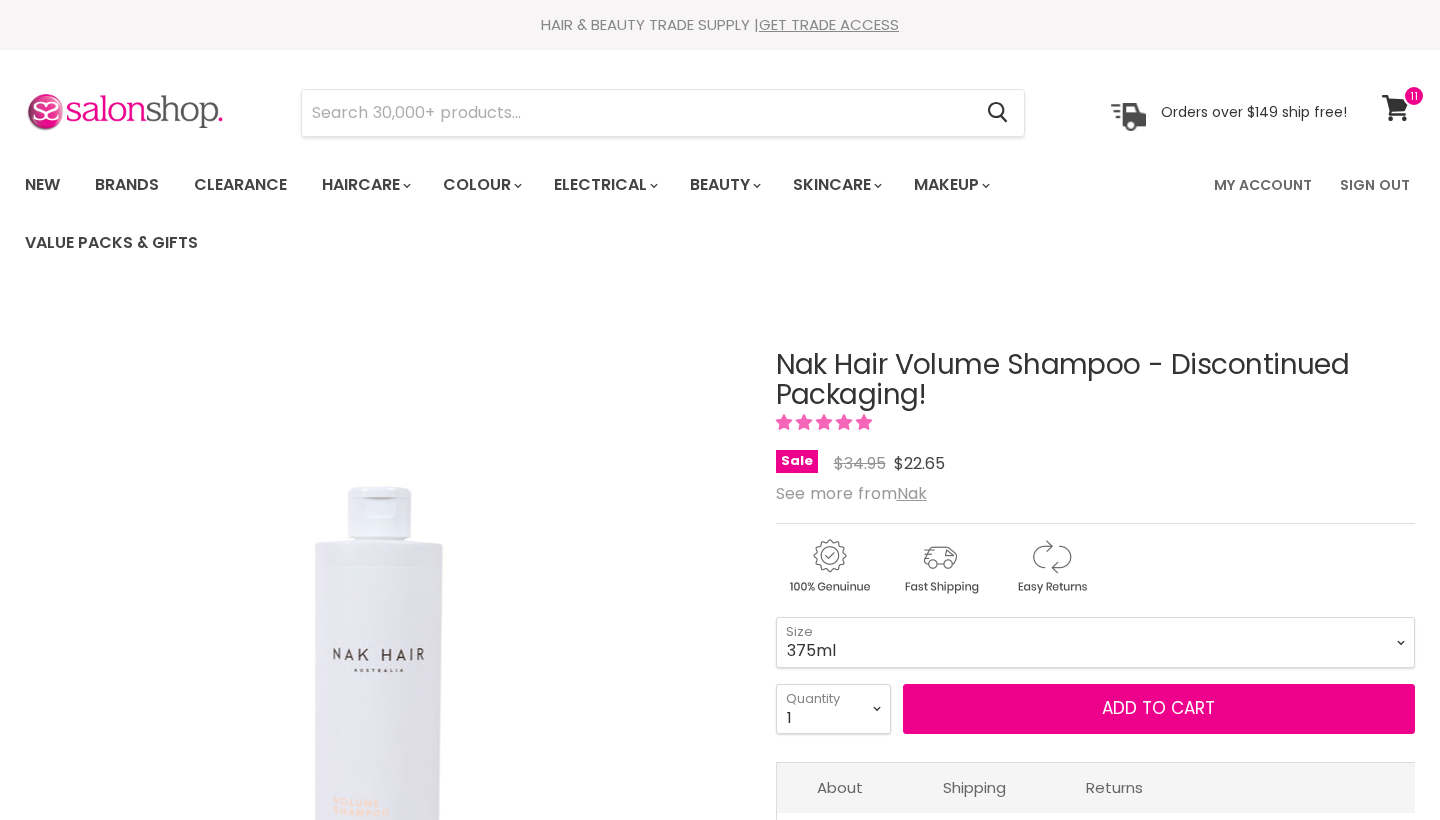 scroll, scrollTop: 0, scrollLeft: 0, axis: both 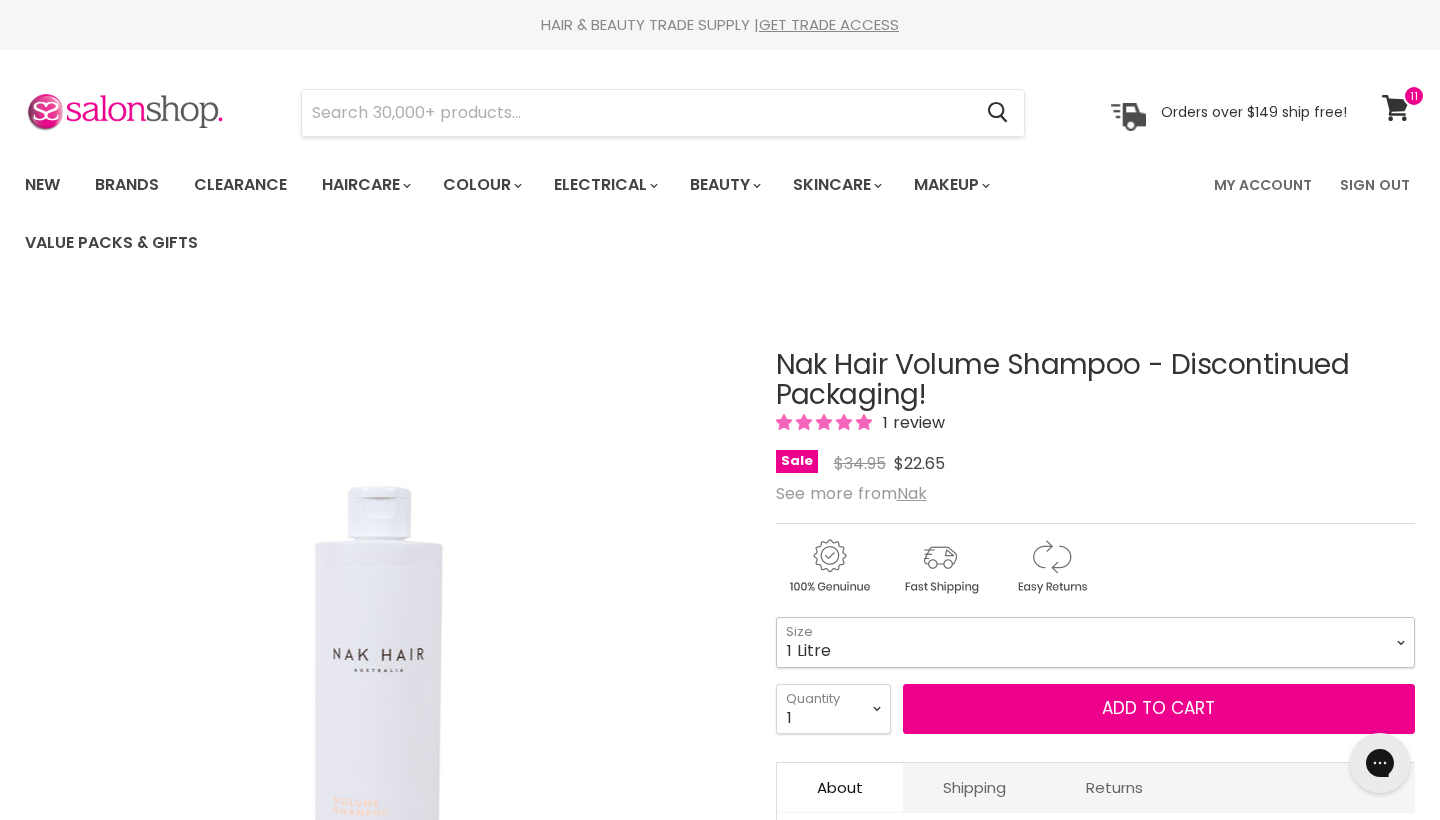 select on "1 Litre" 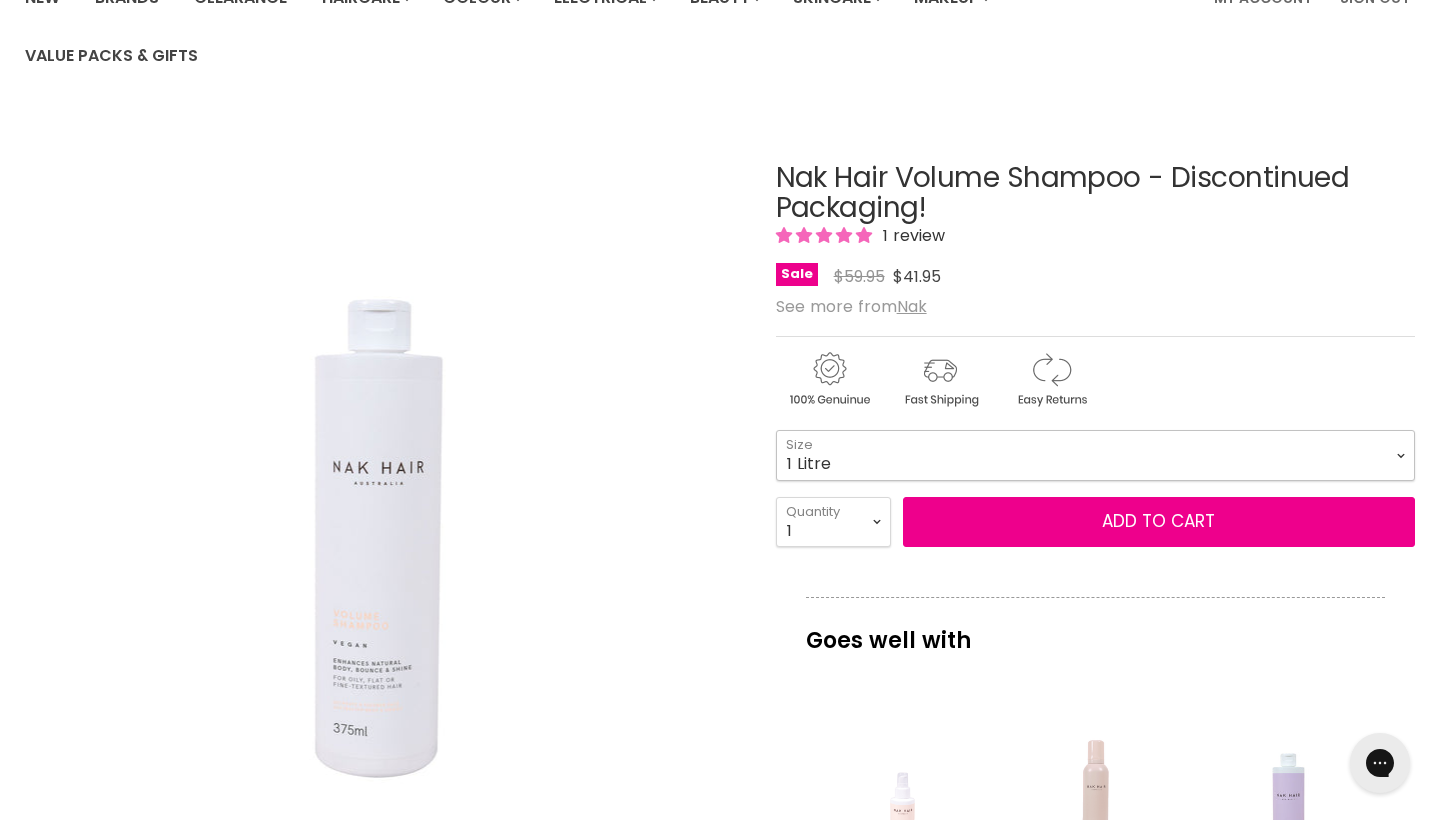 scroll, scrollTop: 188, scrollLeft: 0, axis: vertical 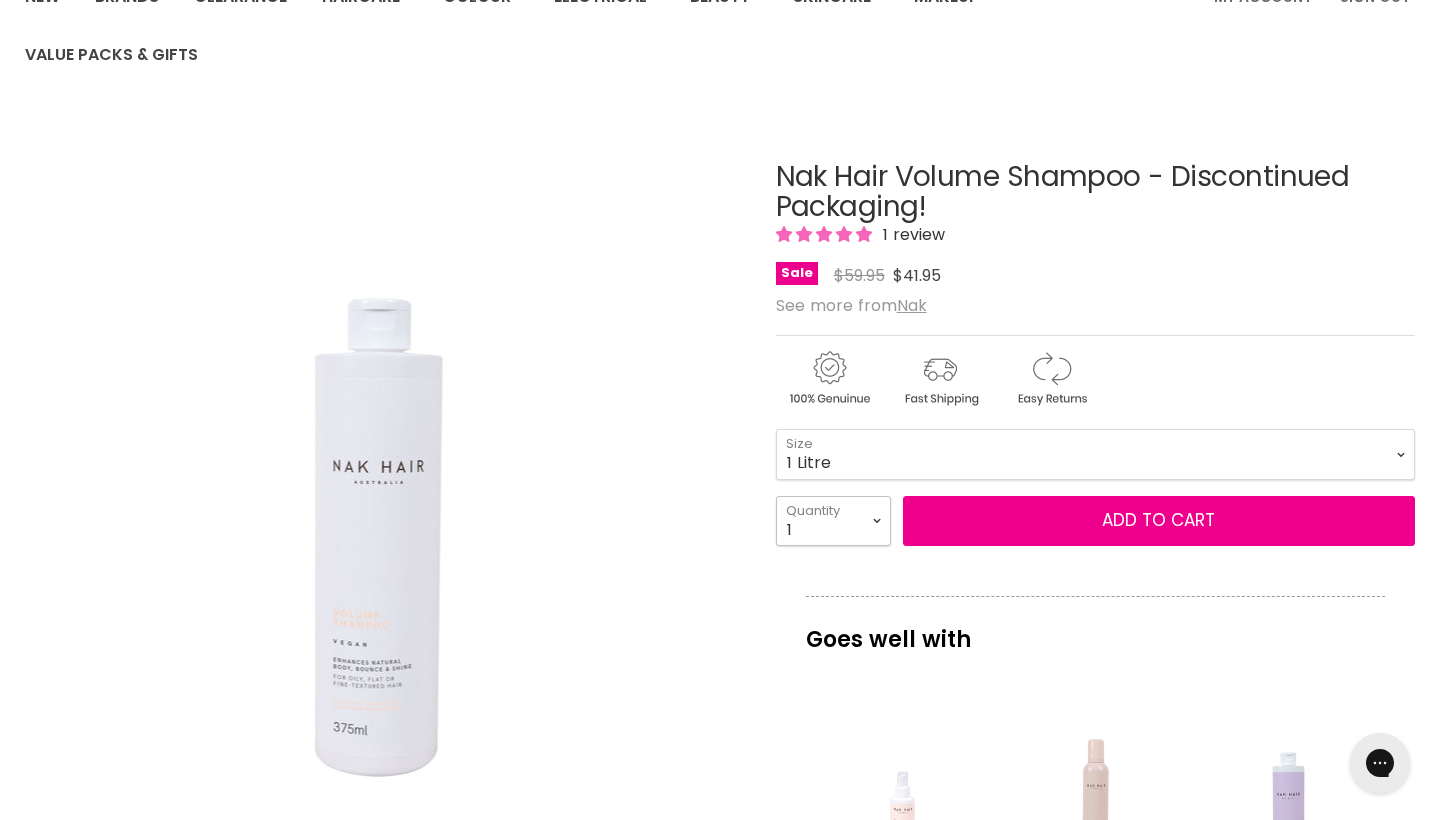 select on "2" 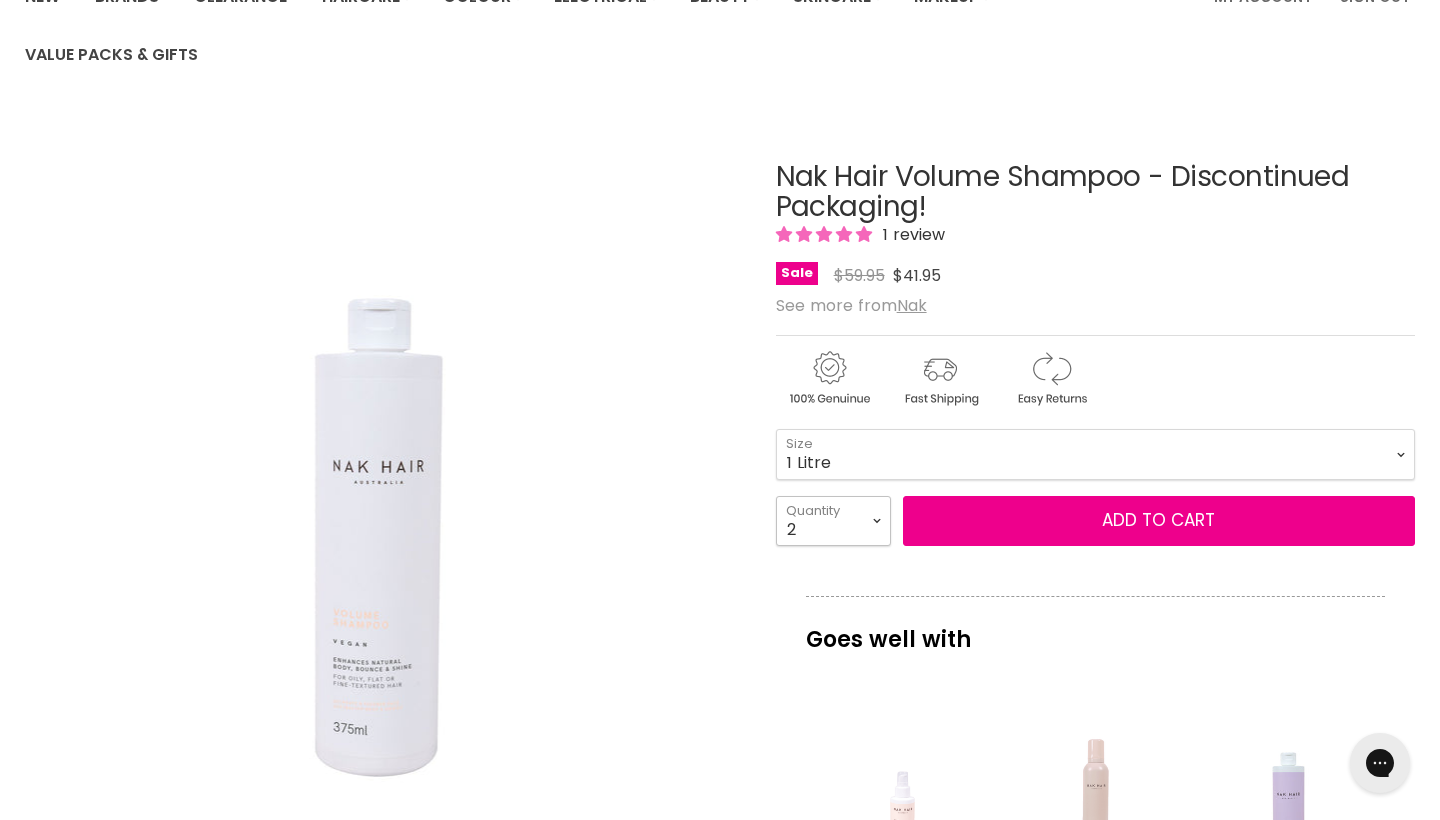 type on "2" 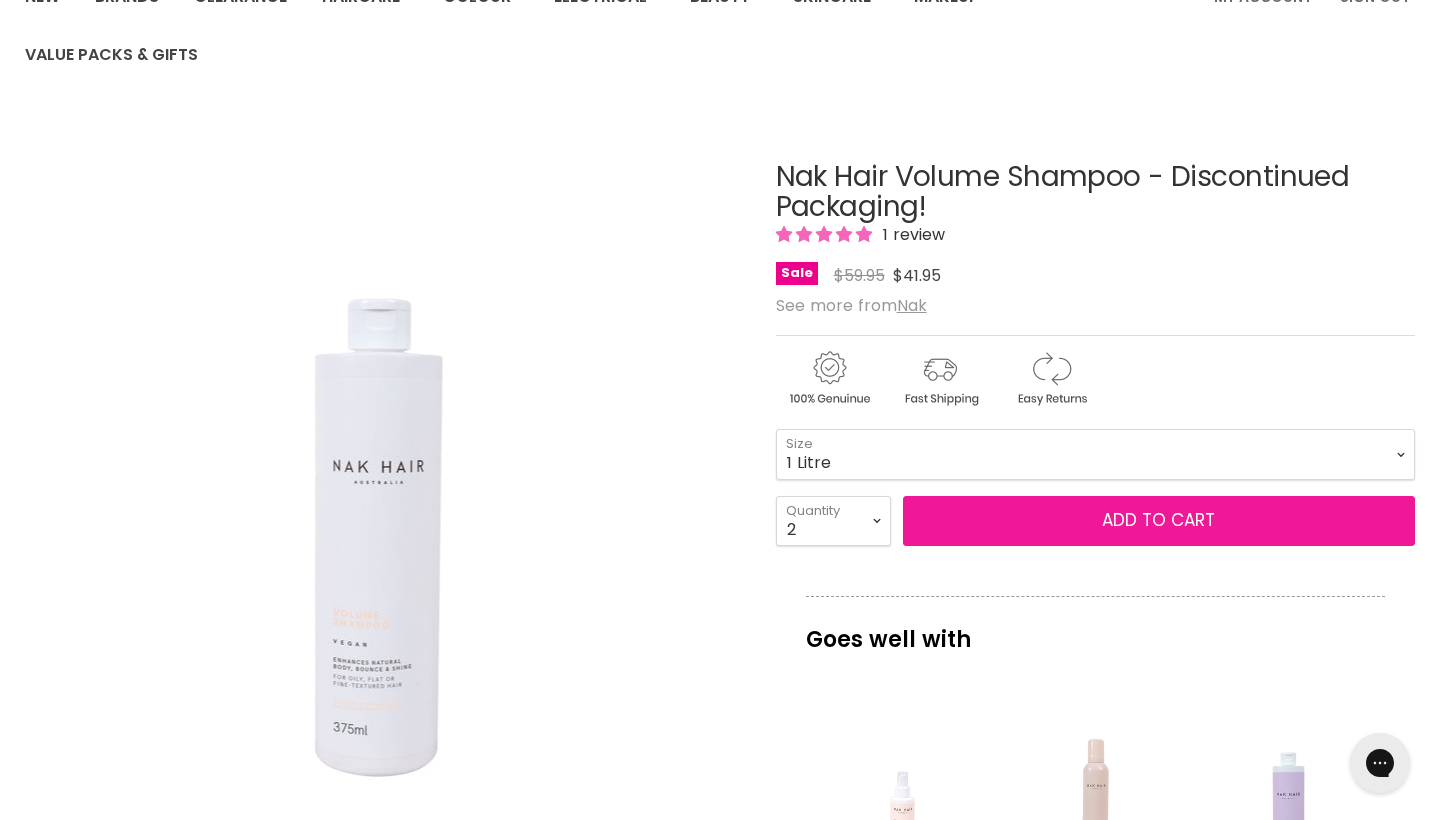click on "Add to cart" at bounding box center (1159, 521) 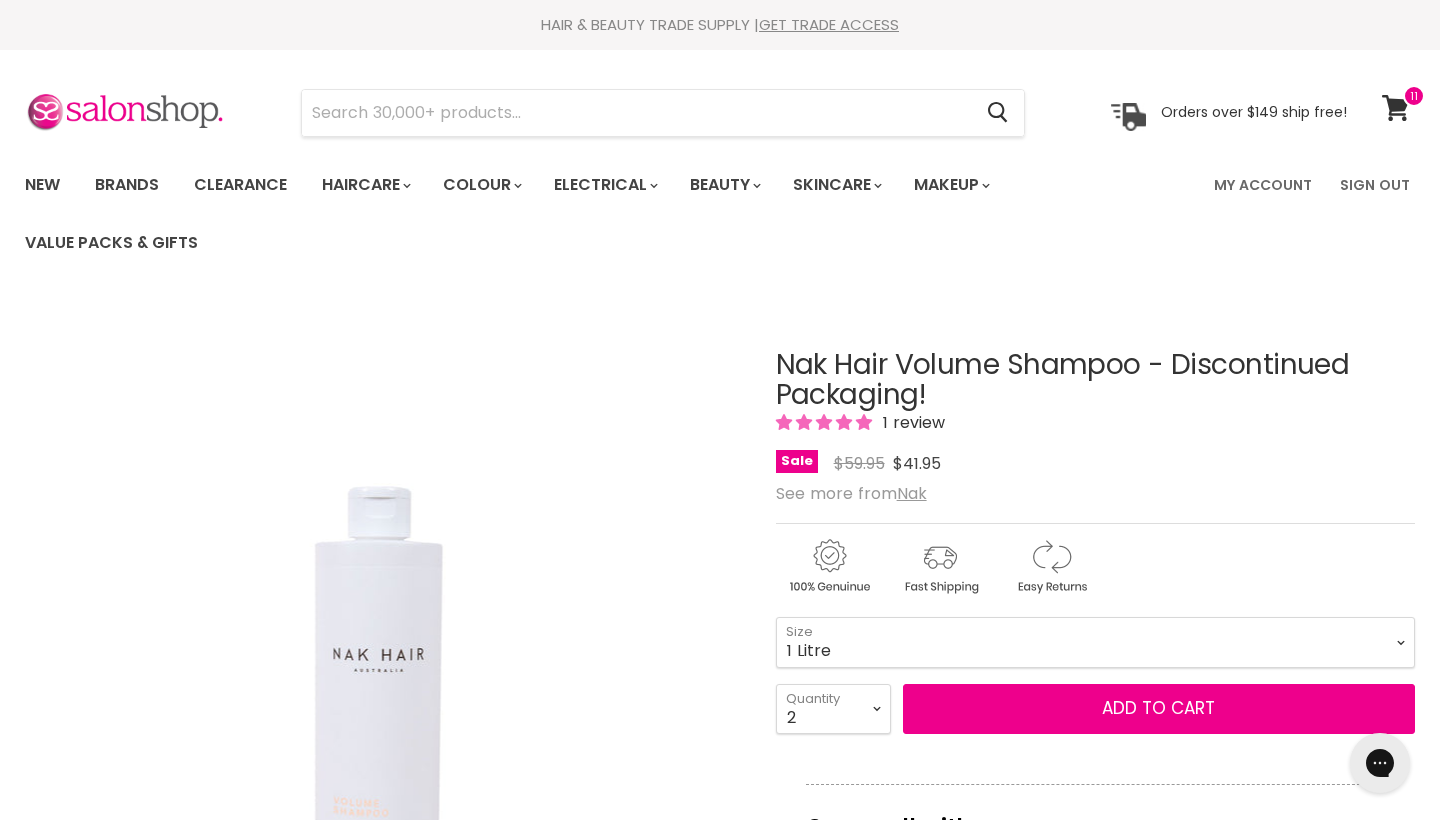 scroll, scrollTop: 0, scrollLeft: 0, axis: both 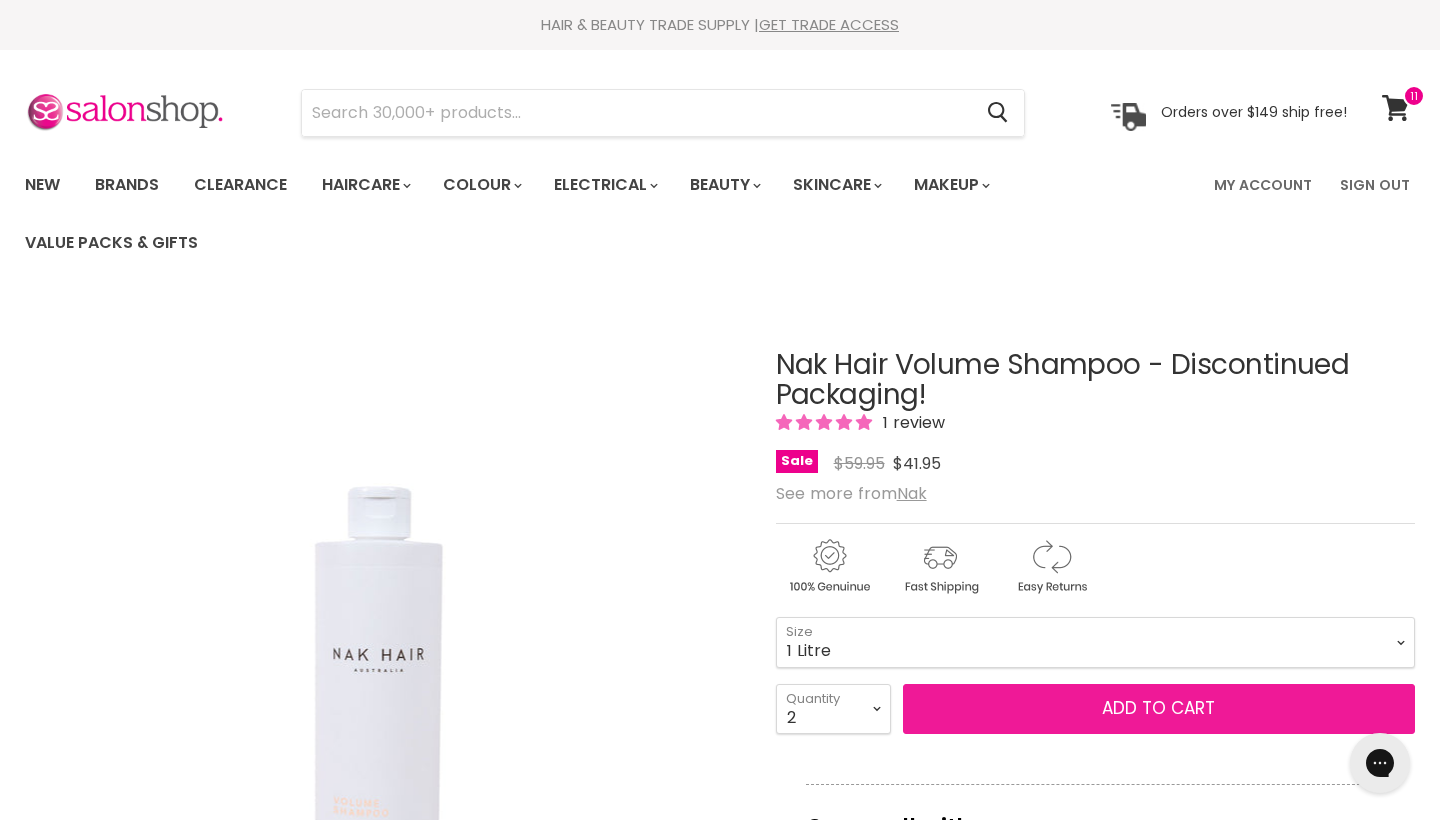click on "Add to cart" at bounding box center [1159, 709] 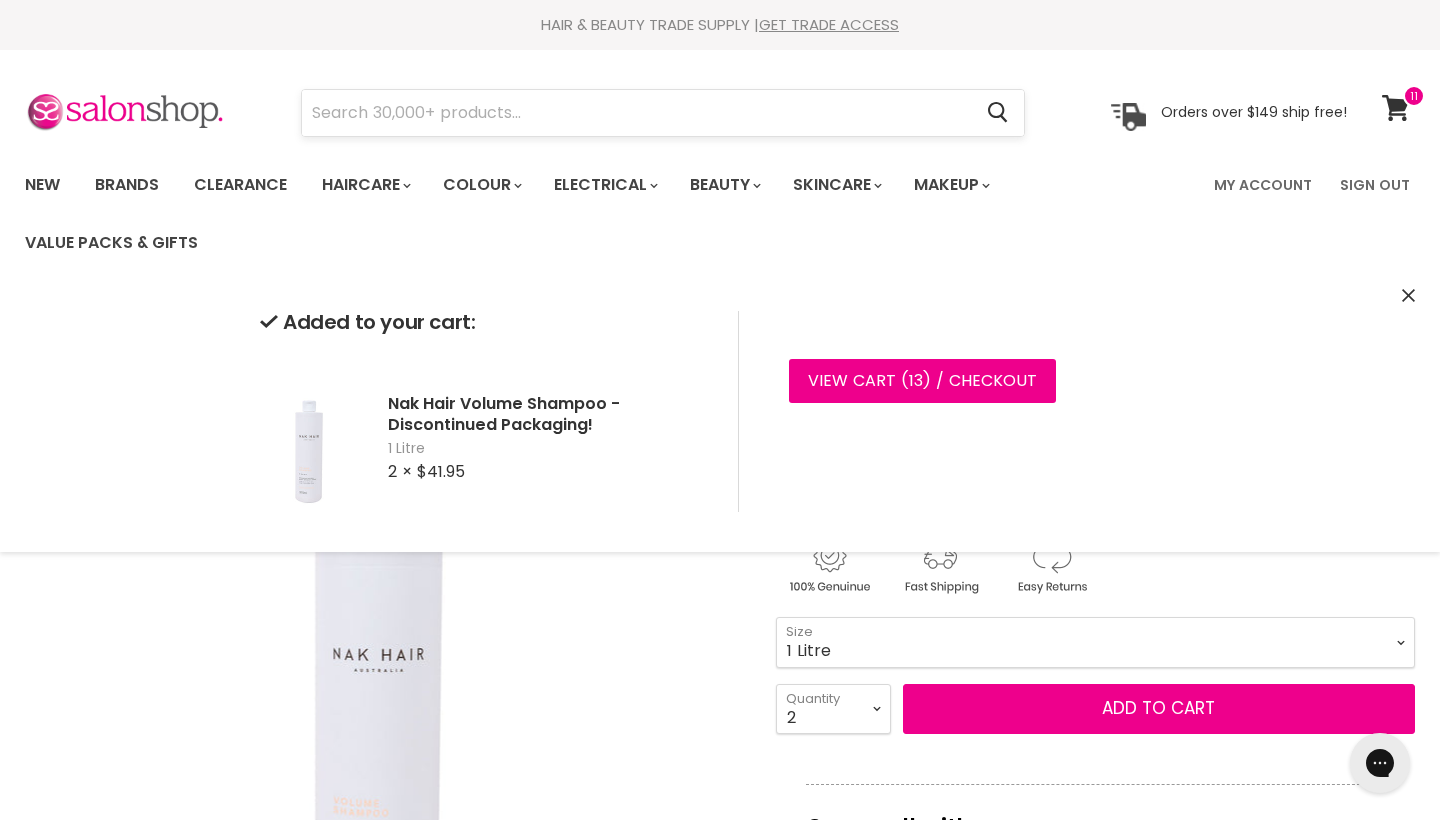 click at bounding box center (636, 113) 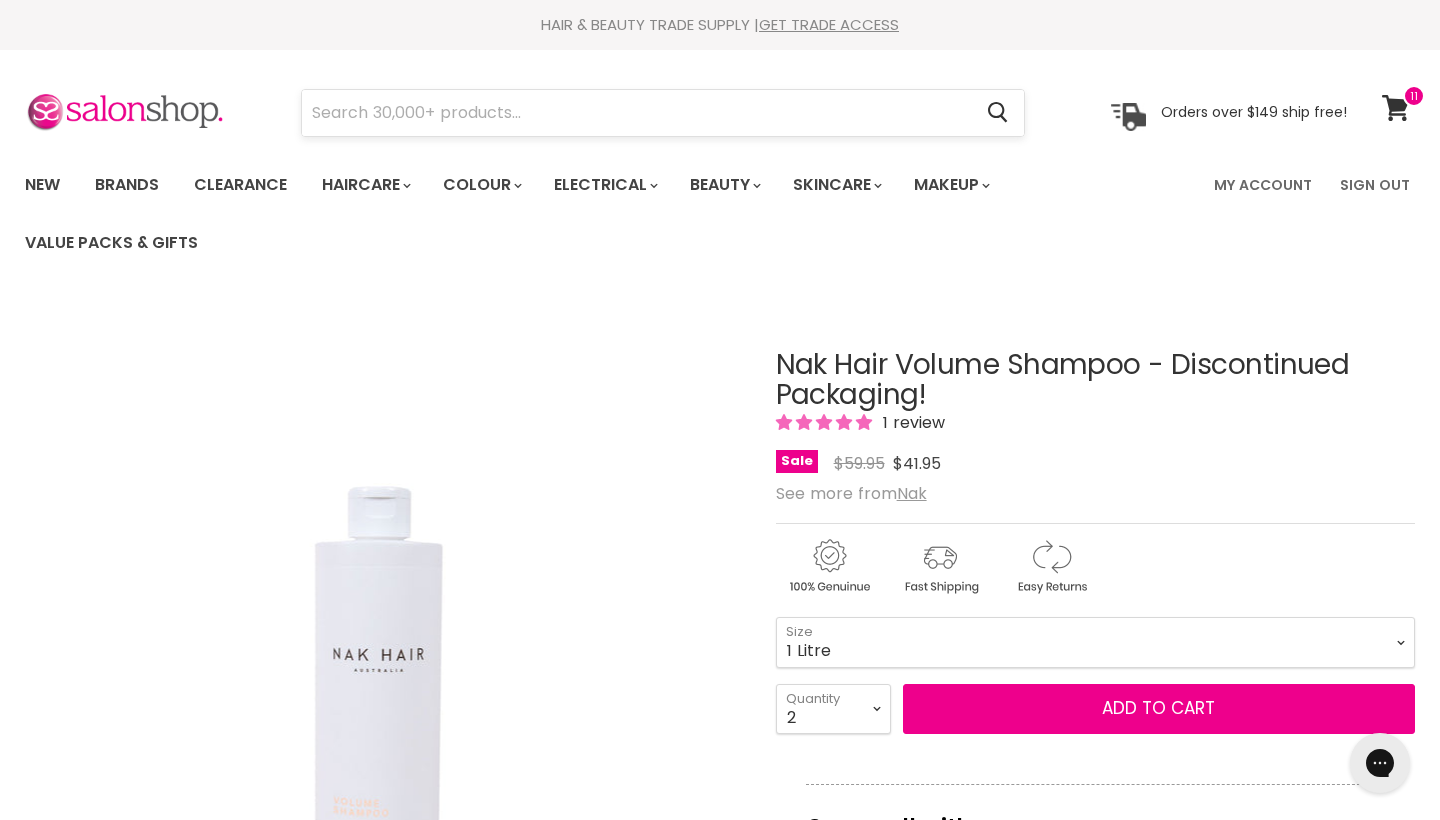 scroll, scrollTop: 299, scrollLeft: 0, axis: vertical 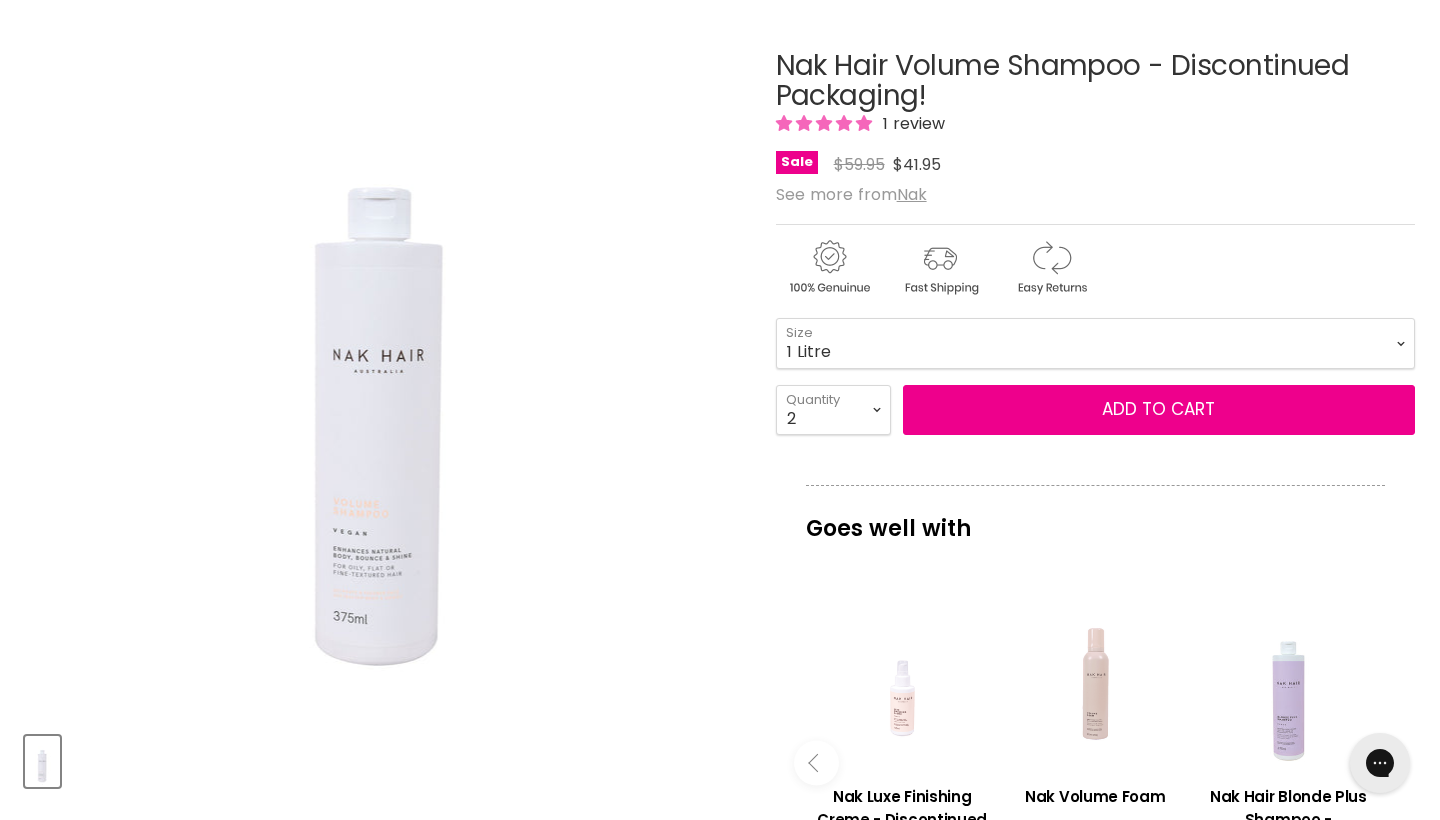 click on "Nak Hair Volume Shampoo - Discontinued Packaging!" at bounding box center (1095, 82) 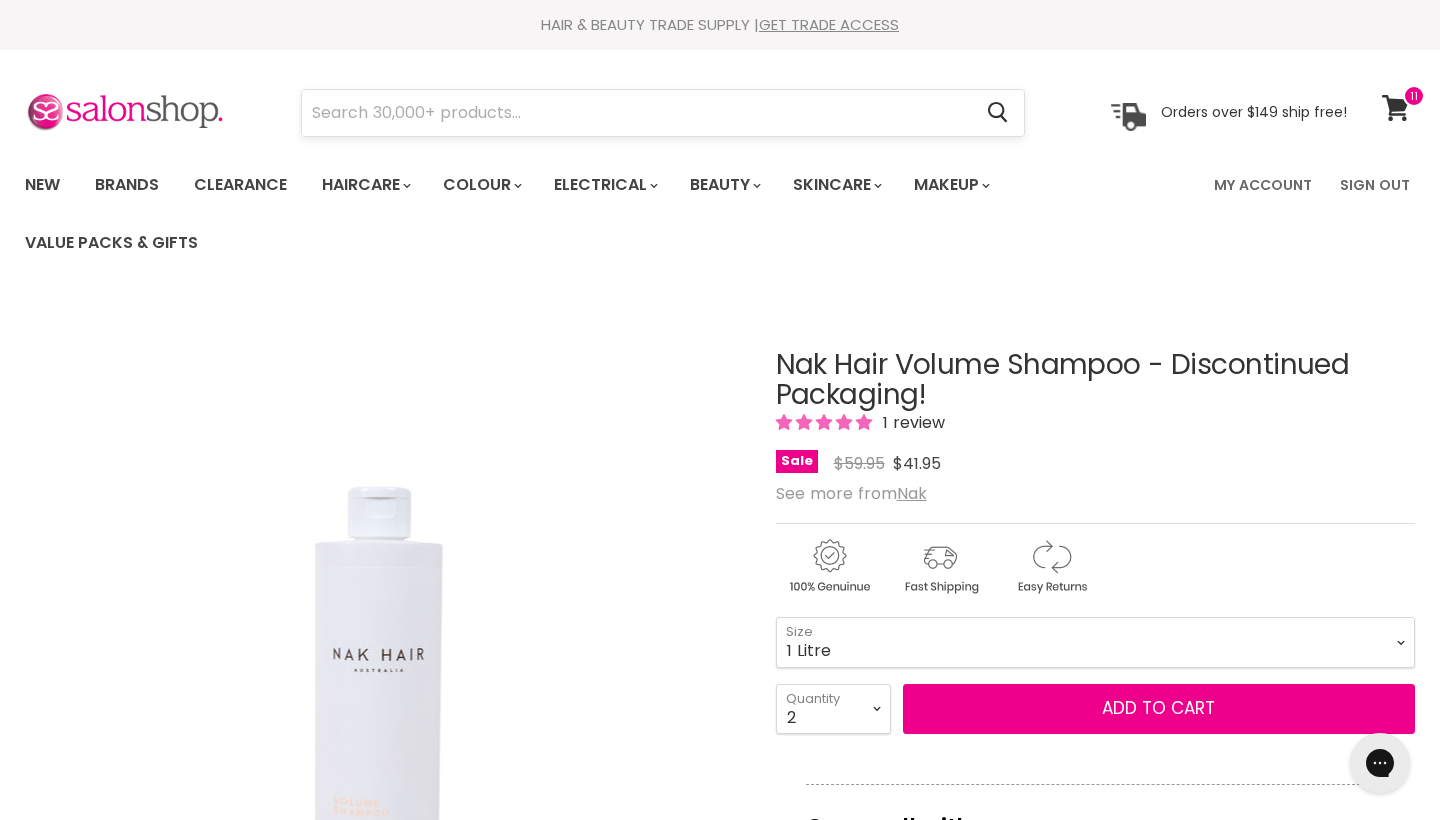 scroll, scrollTop: 0, scrollLeft: 0, axis: both 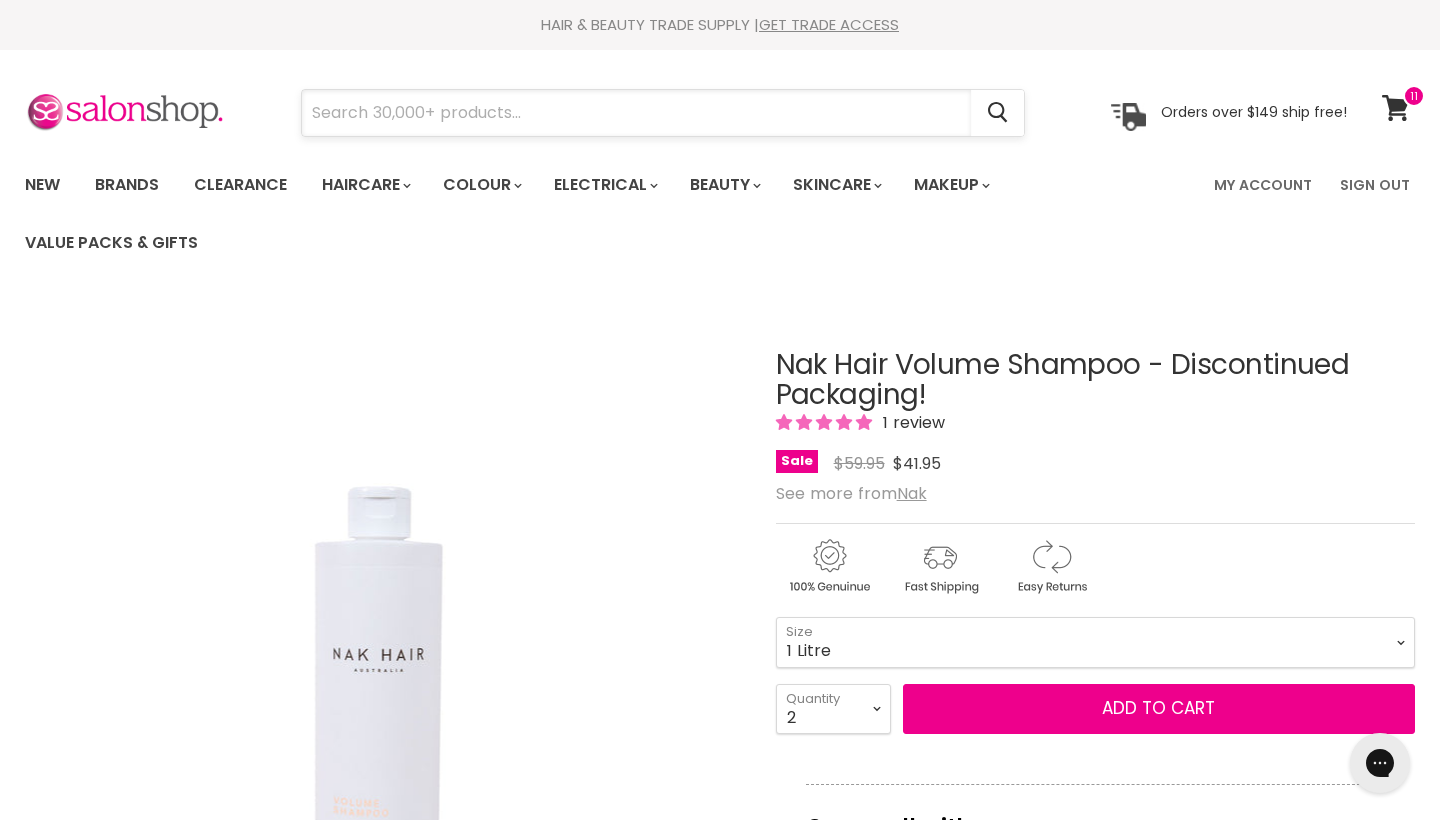 click at bounding box center [636, 113] 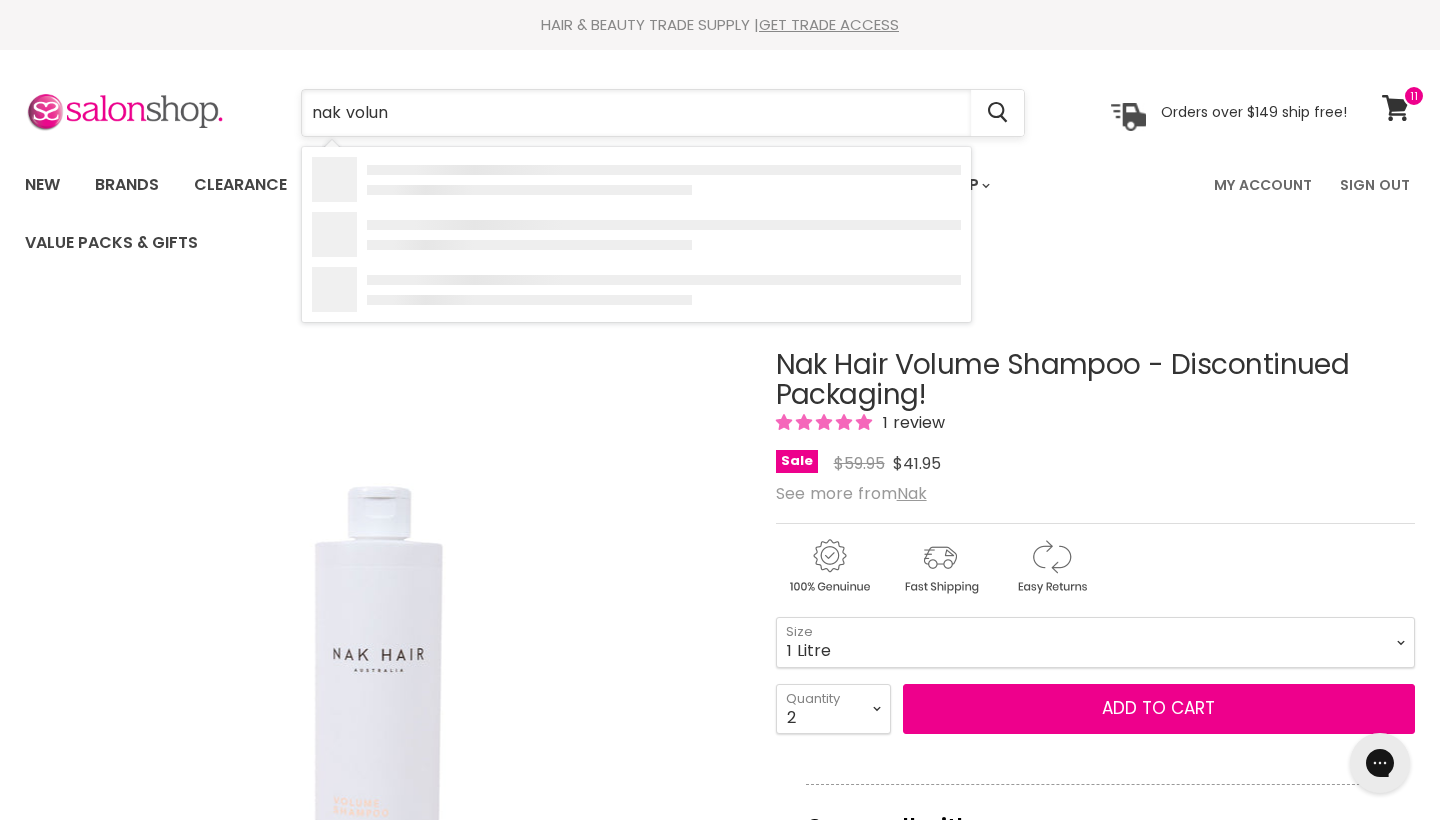type on "nak volune" 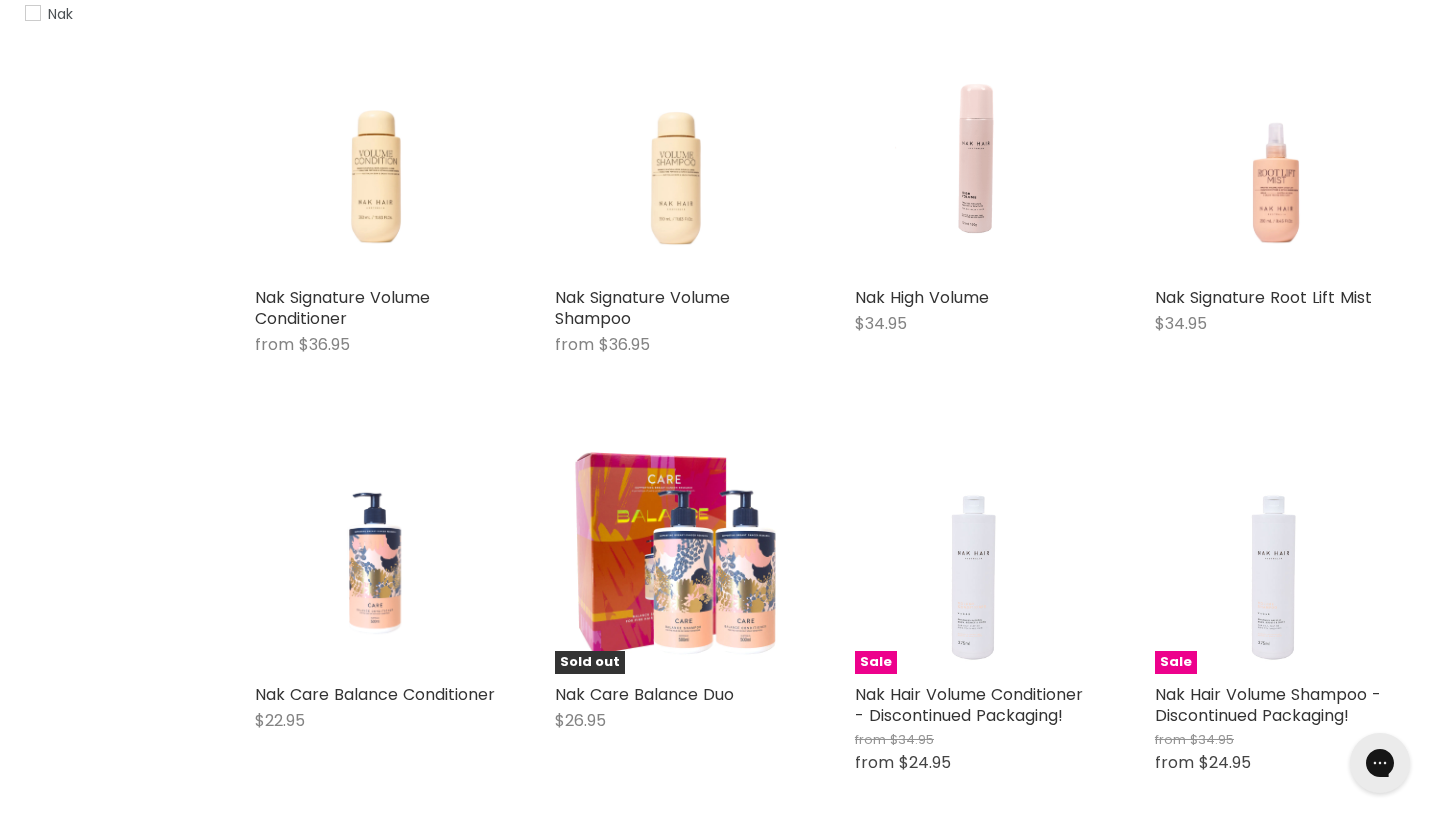scroll, scrollTop: 0, scrollLeft: 0, axis: both 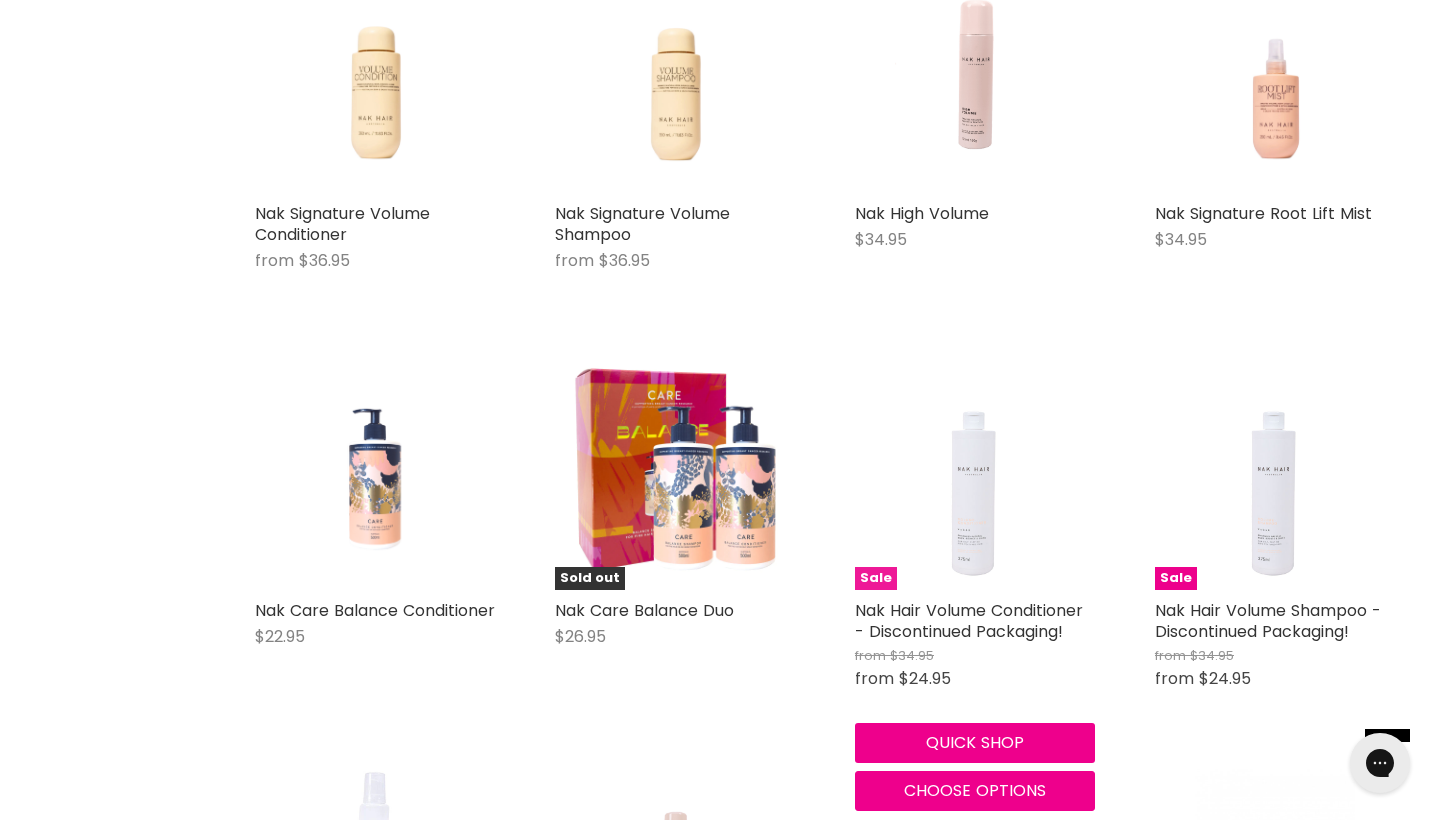 click at bounding box center [975, 470] 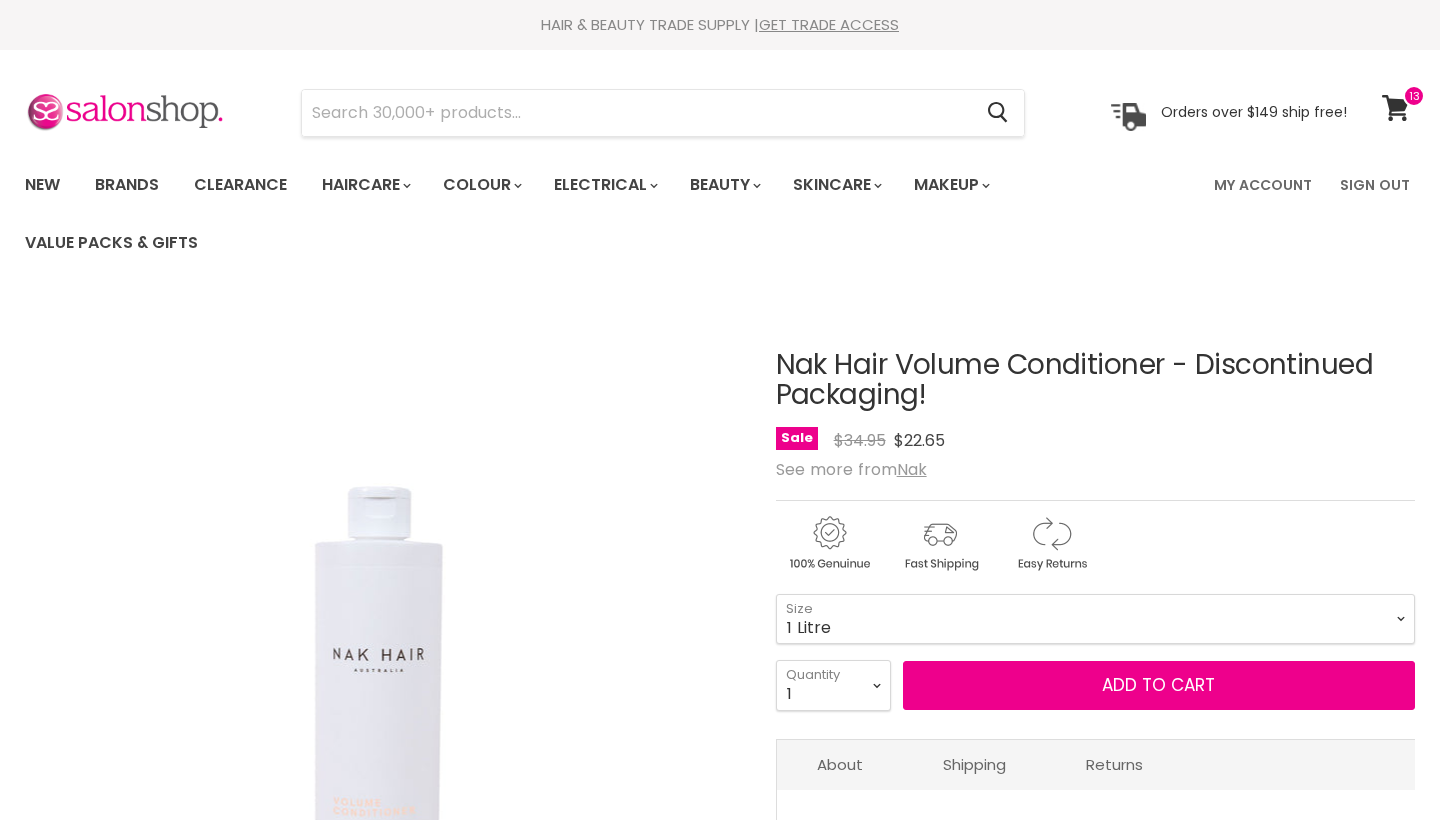select on "1 Litre" 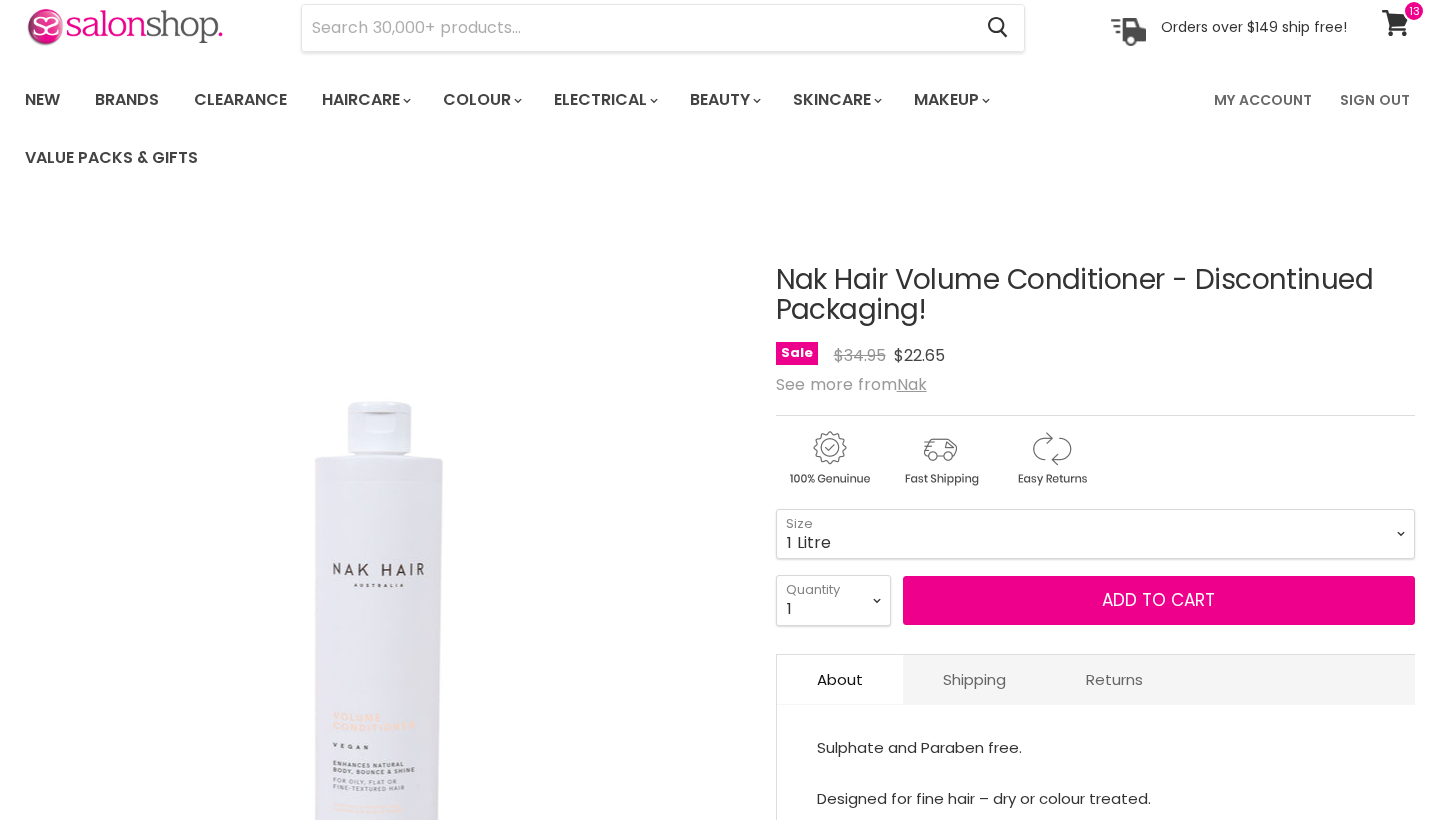 scroll, scrollTop: 0, scrollLeft: 0, axis: both 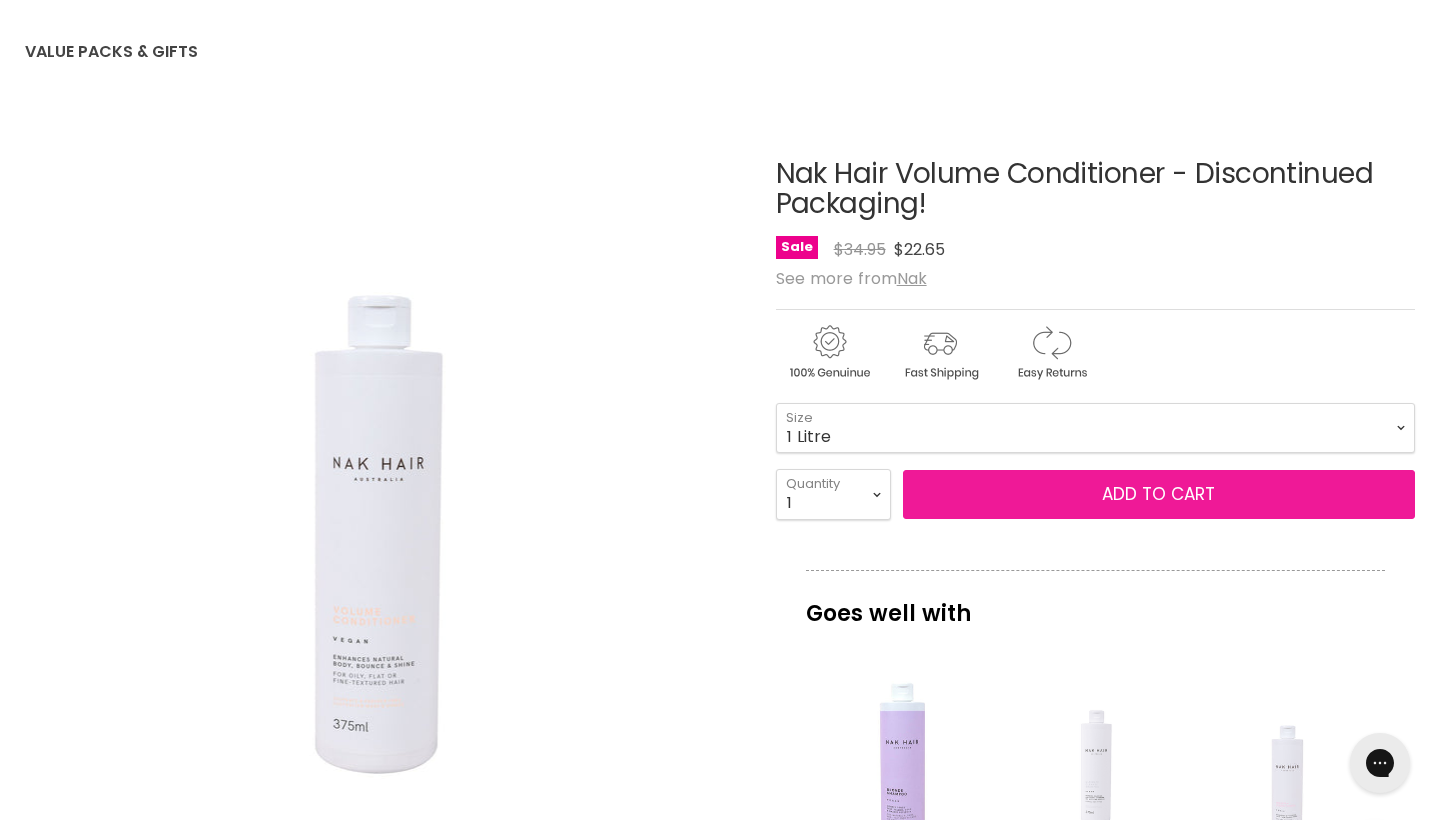 click on "Add to cart" at bounding box center [1158, 494] 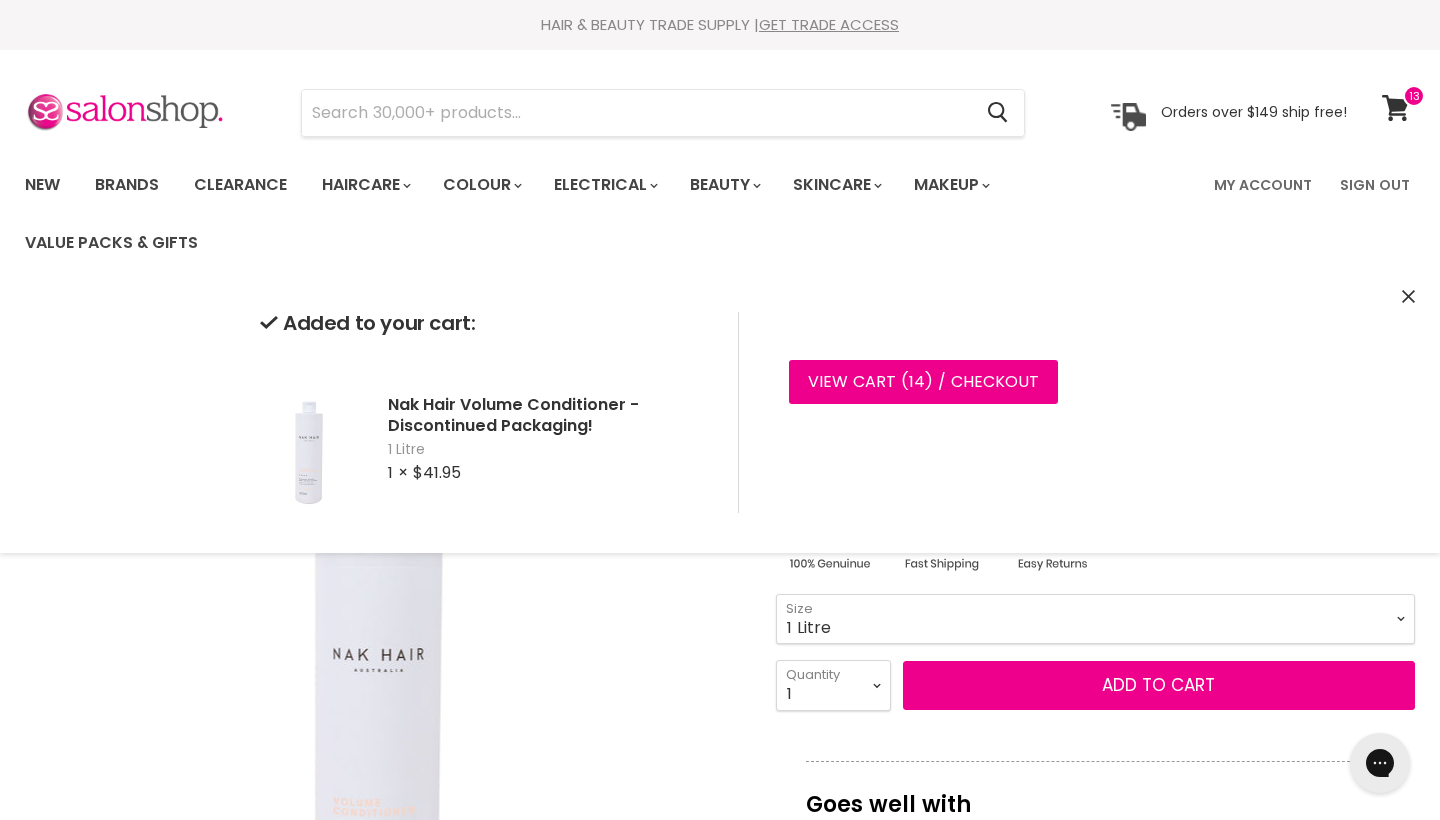 scroll, scrollTop: 0, scrollLeft: 0, axis: both 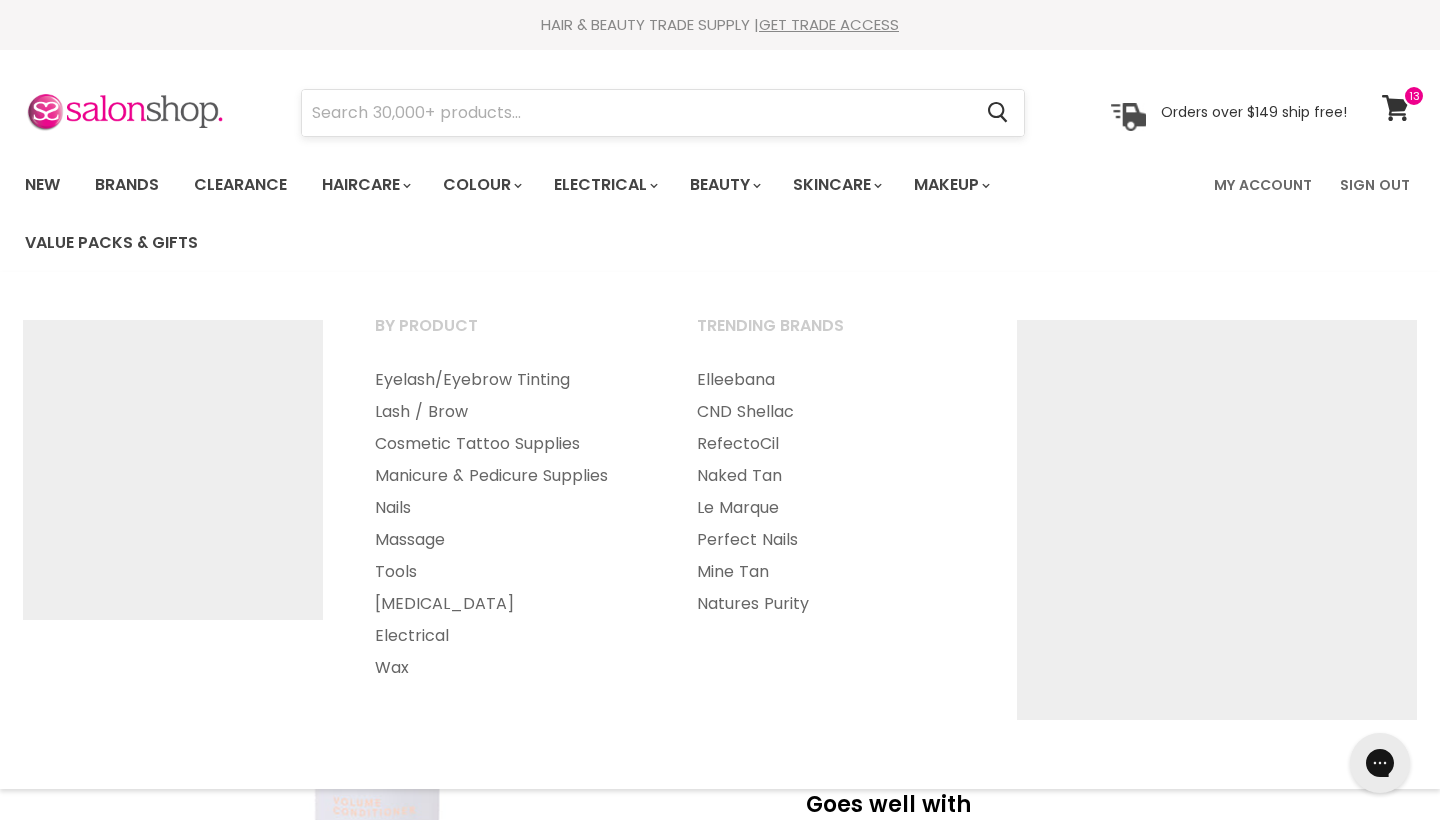 click at bounding box center [636, 113] 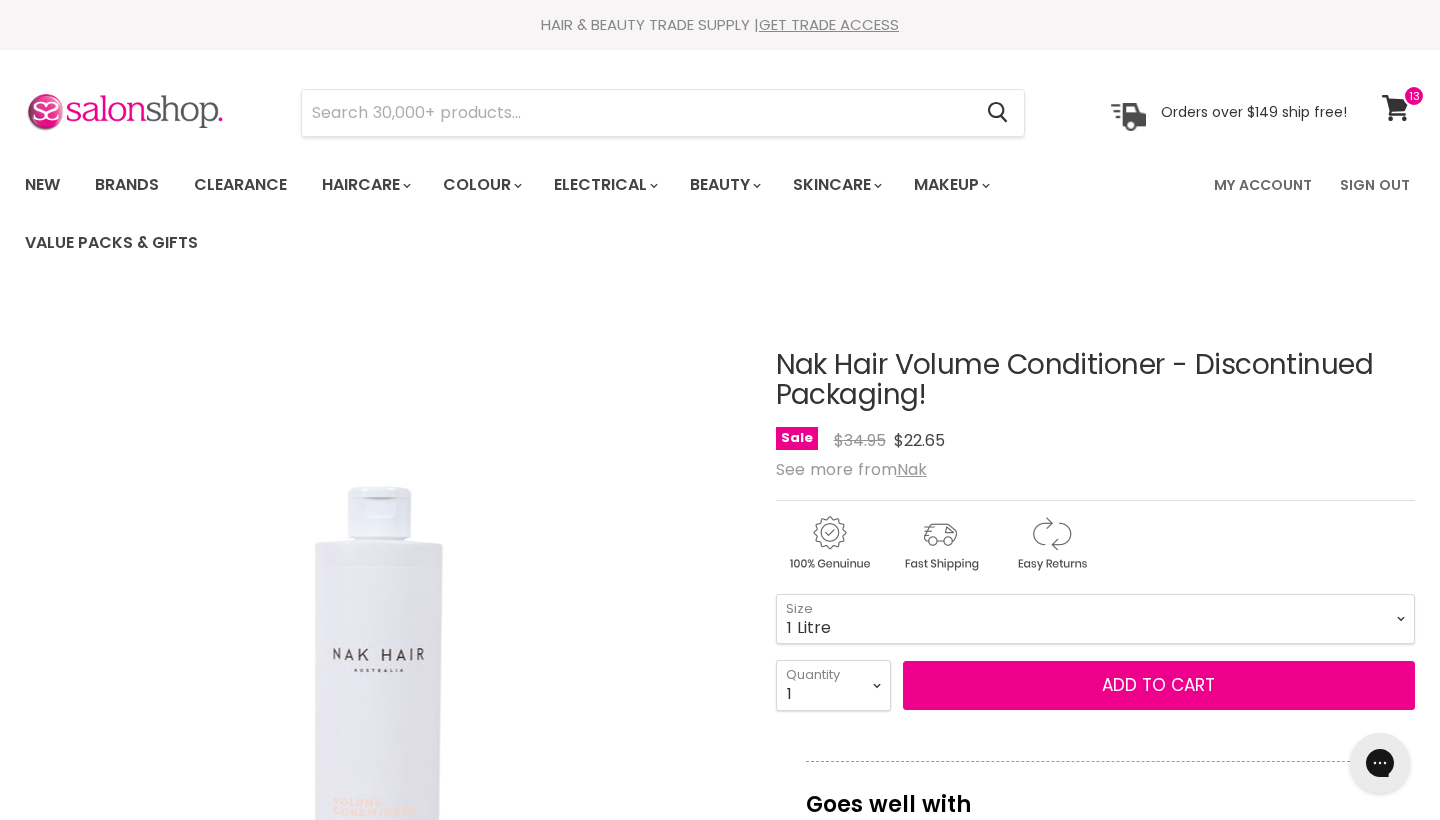 scroll, scrollTop: 0, scrollLeft: 0, axis: both 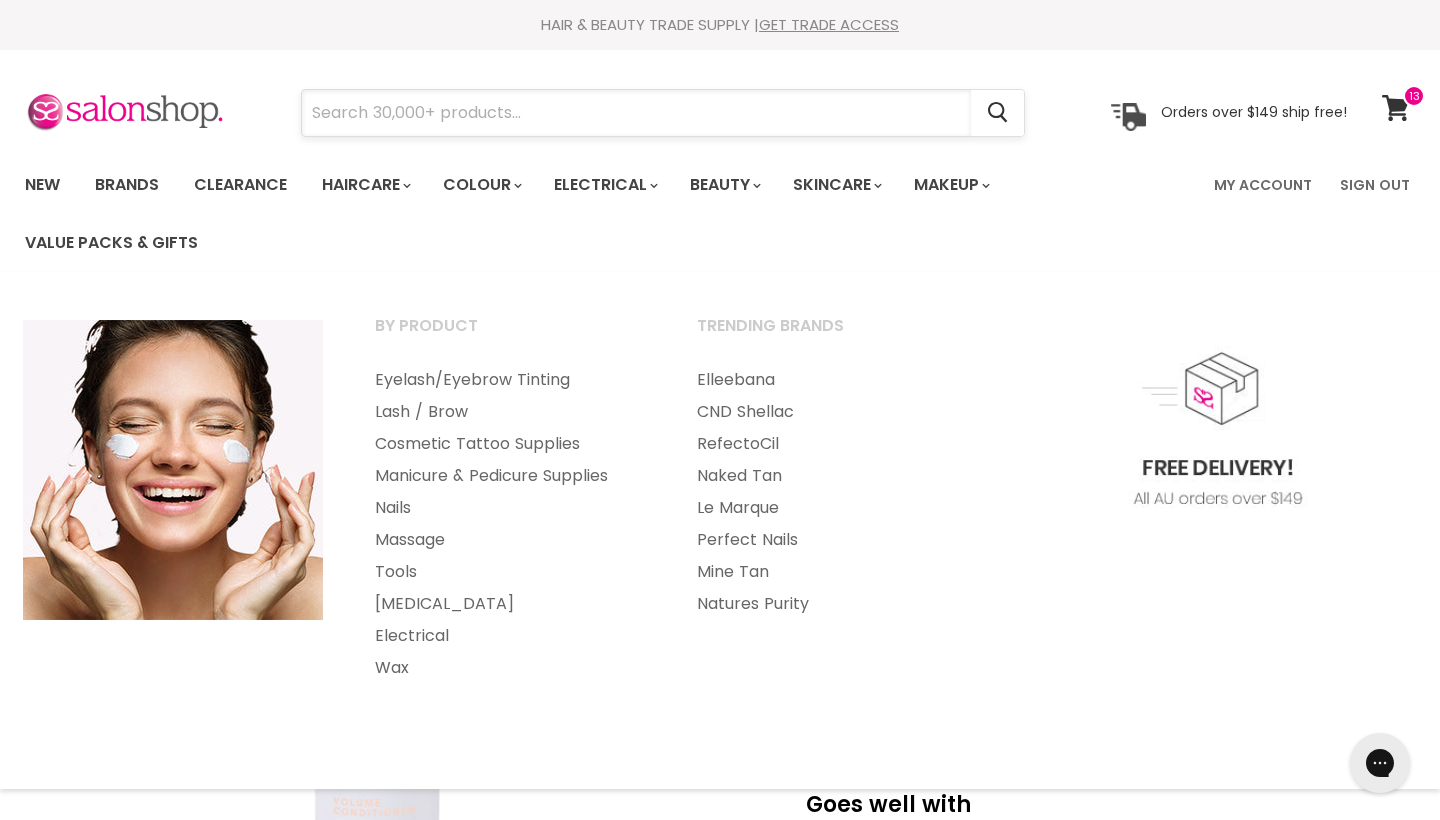 click at bounding box center (636, 113) 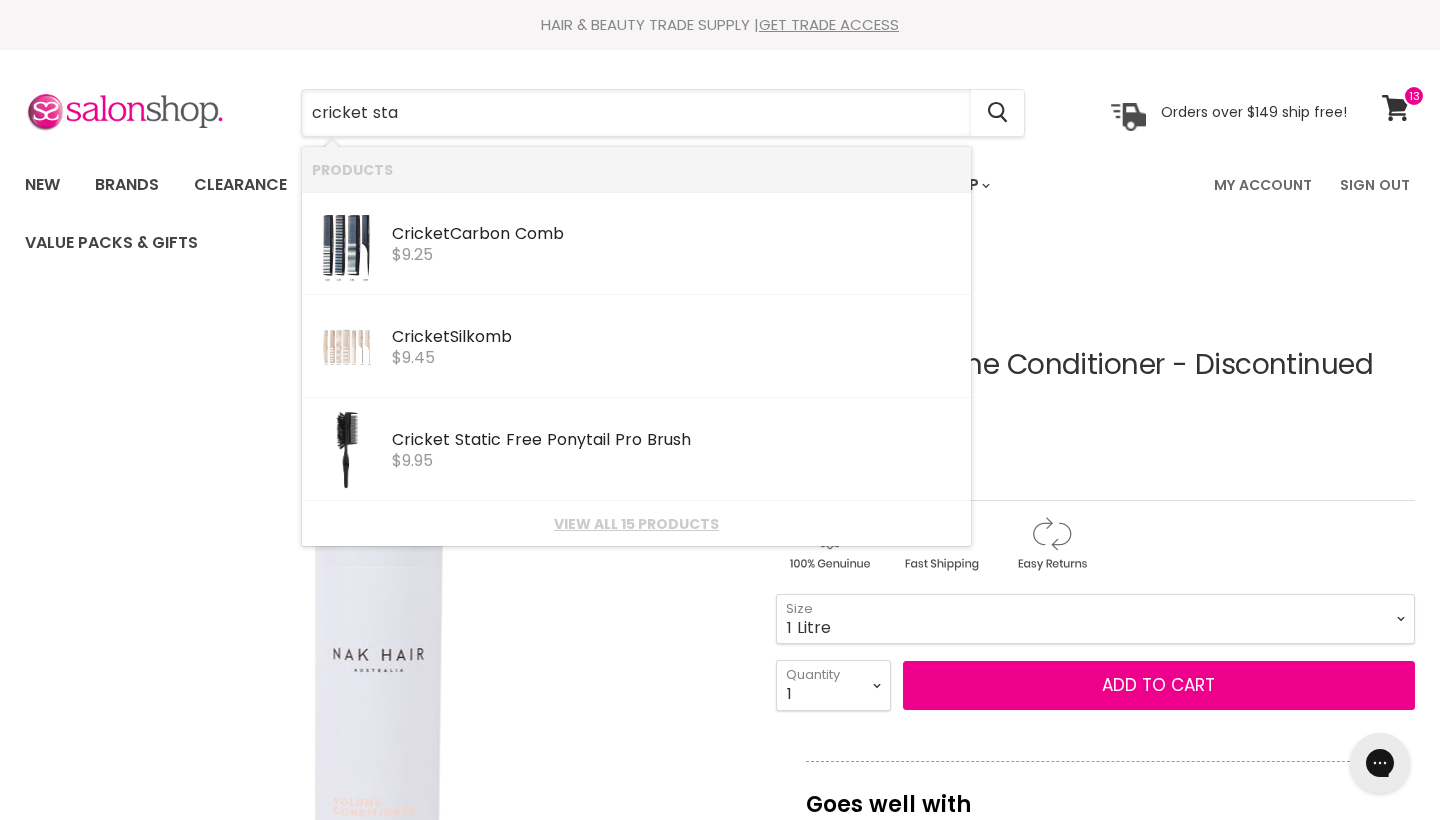 type on "cricket stat" 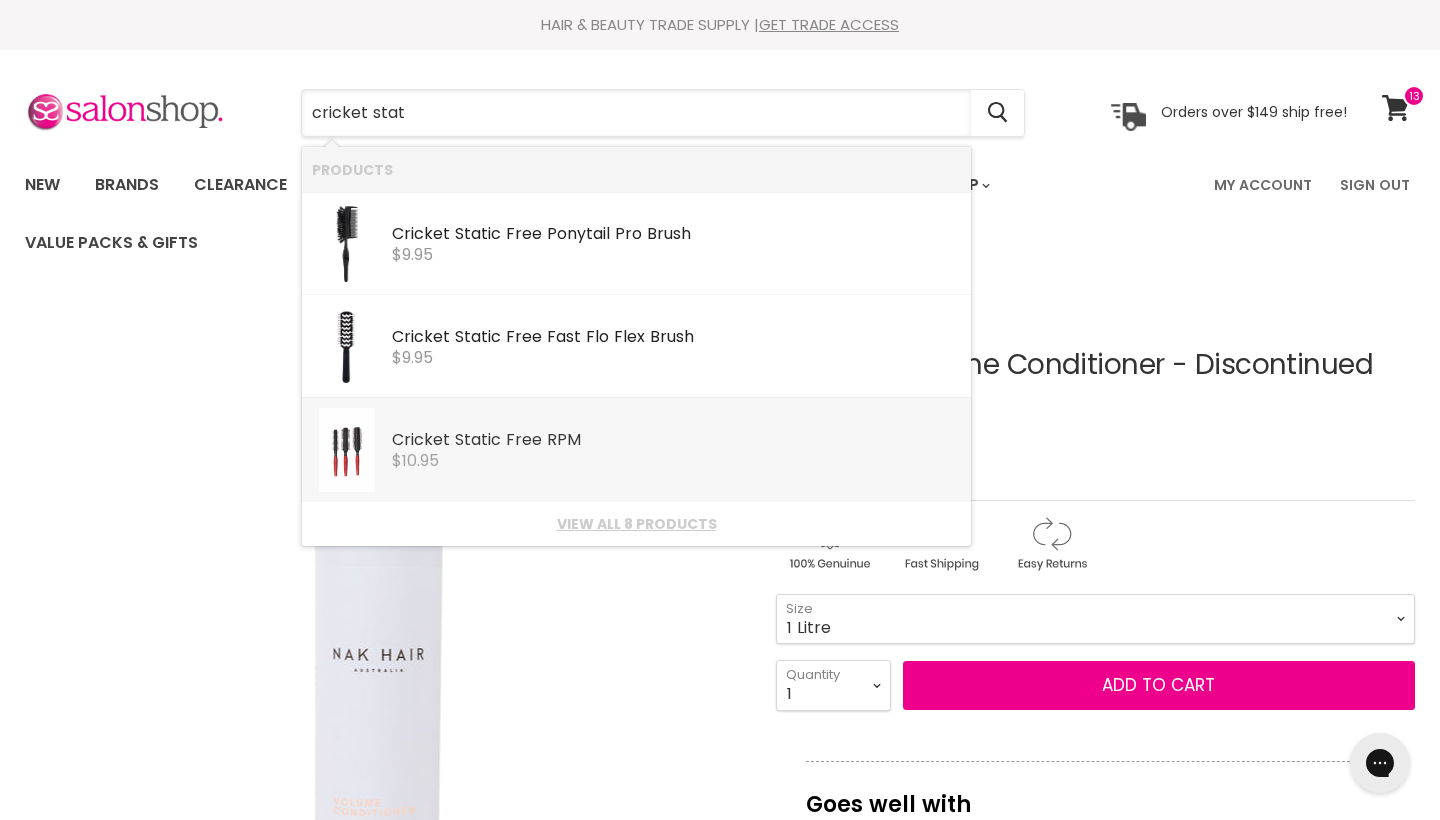 click on "$10.95" at bounding box center [676, 461] 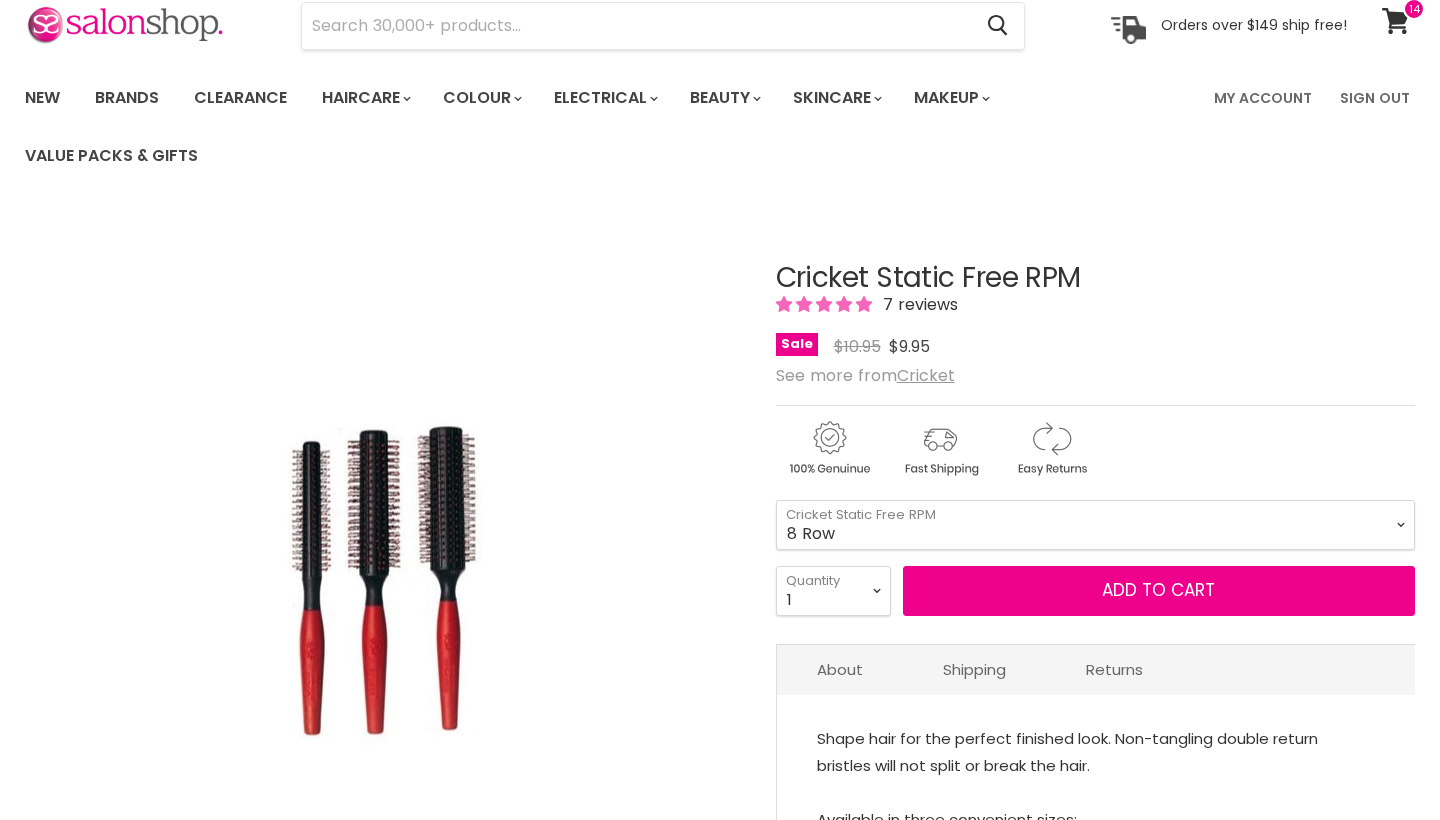 scroll, scrollTop: 97, scrollLeft: 0, axis: vertical 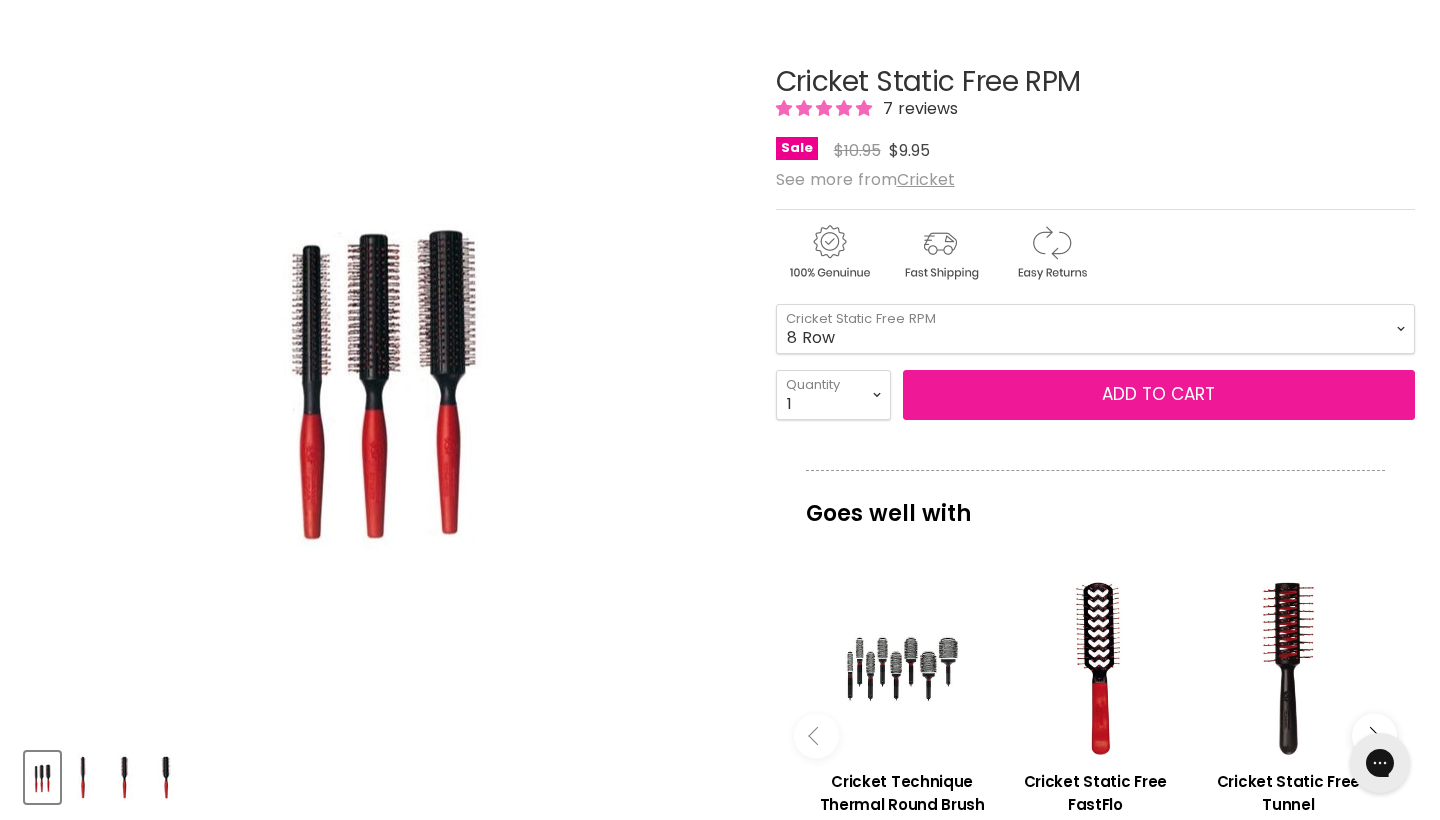 click on "Add to cart" at bounding box center (1159, 395) 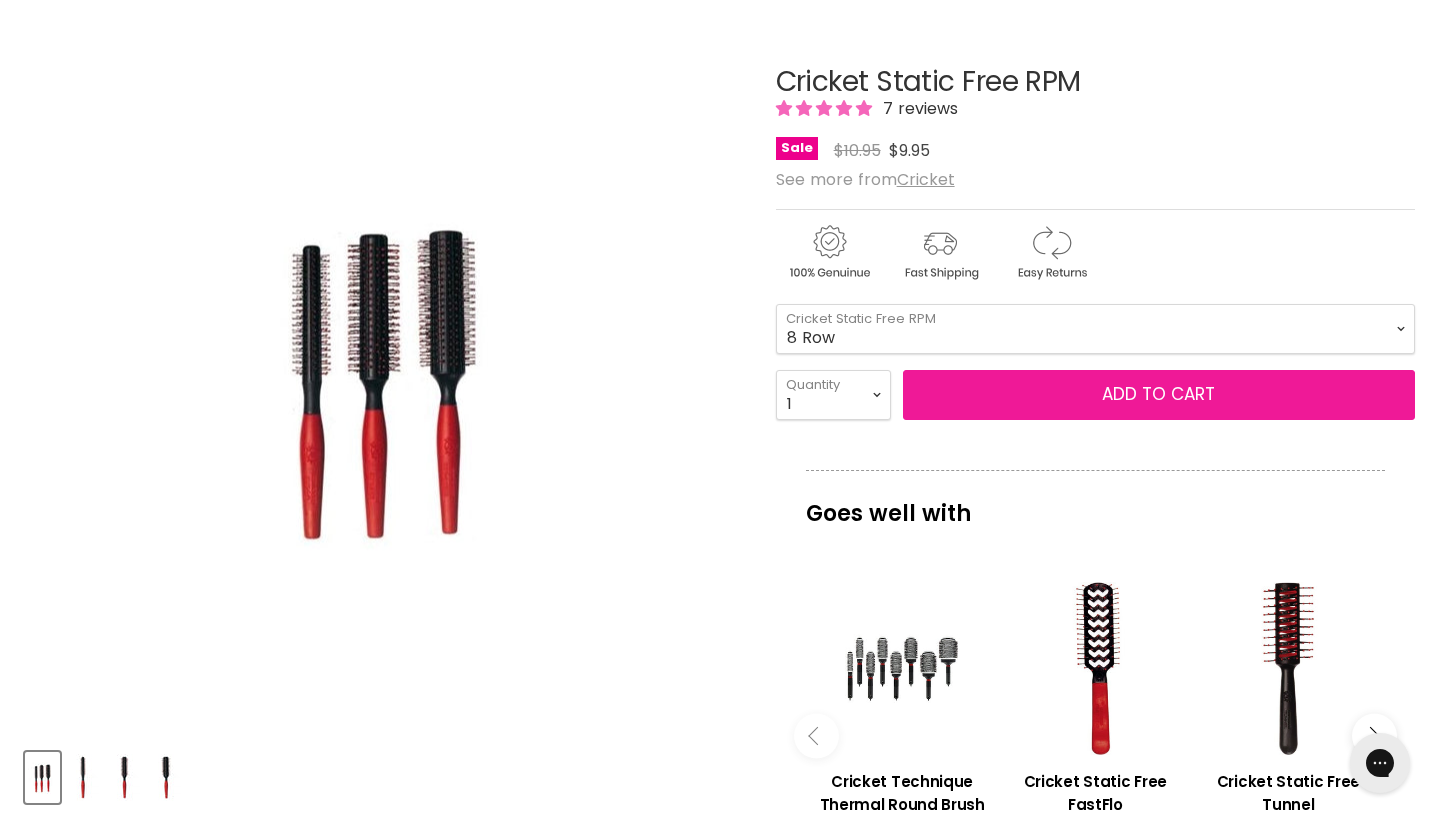 click on "Add to cart" at bounding box center (1159, 395) 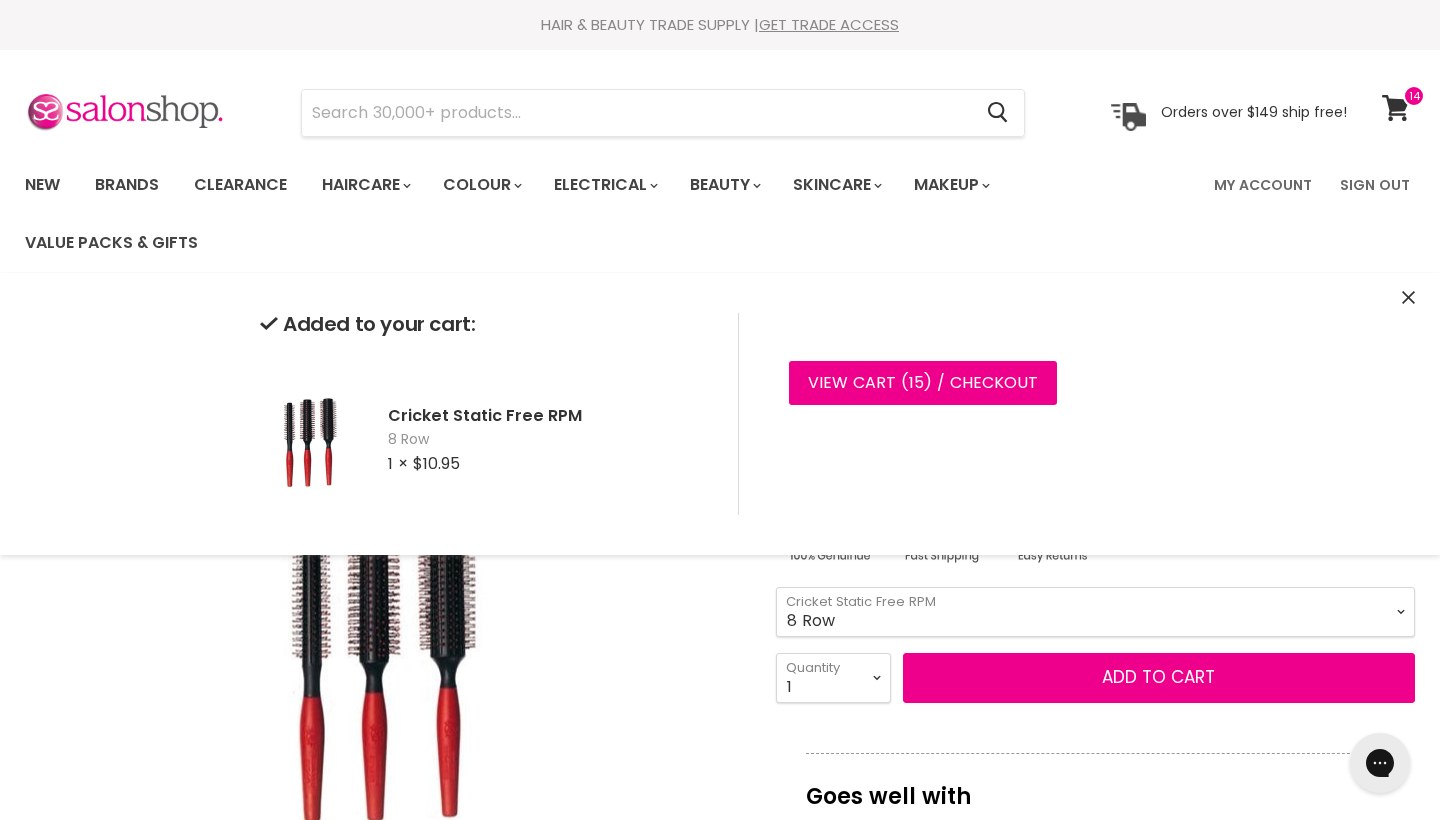 scroll, scrollTop: 0, scrollLeft: 0, axis: both 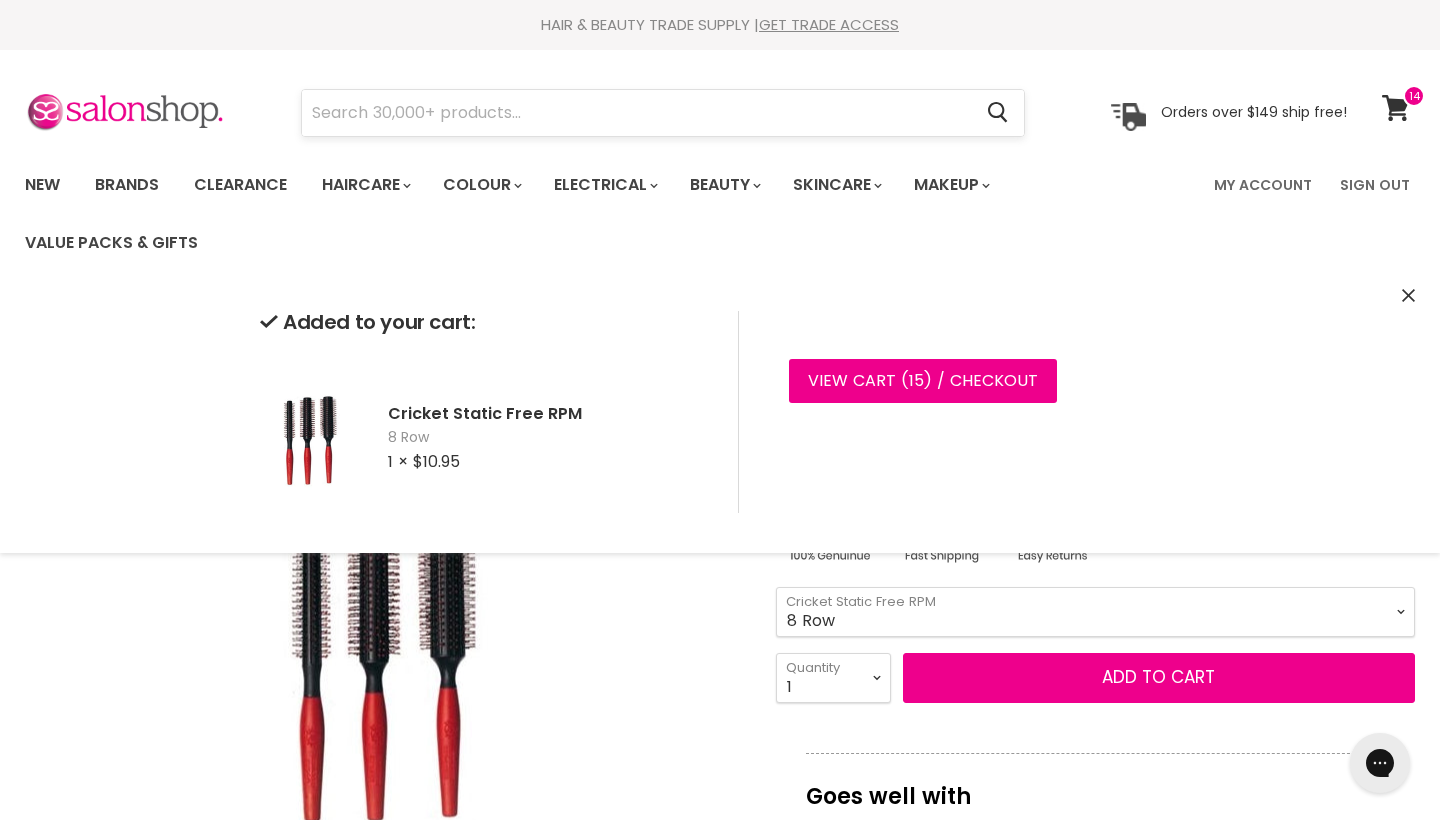click at bounding box center (636, 113) 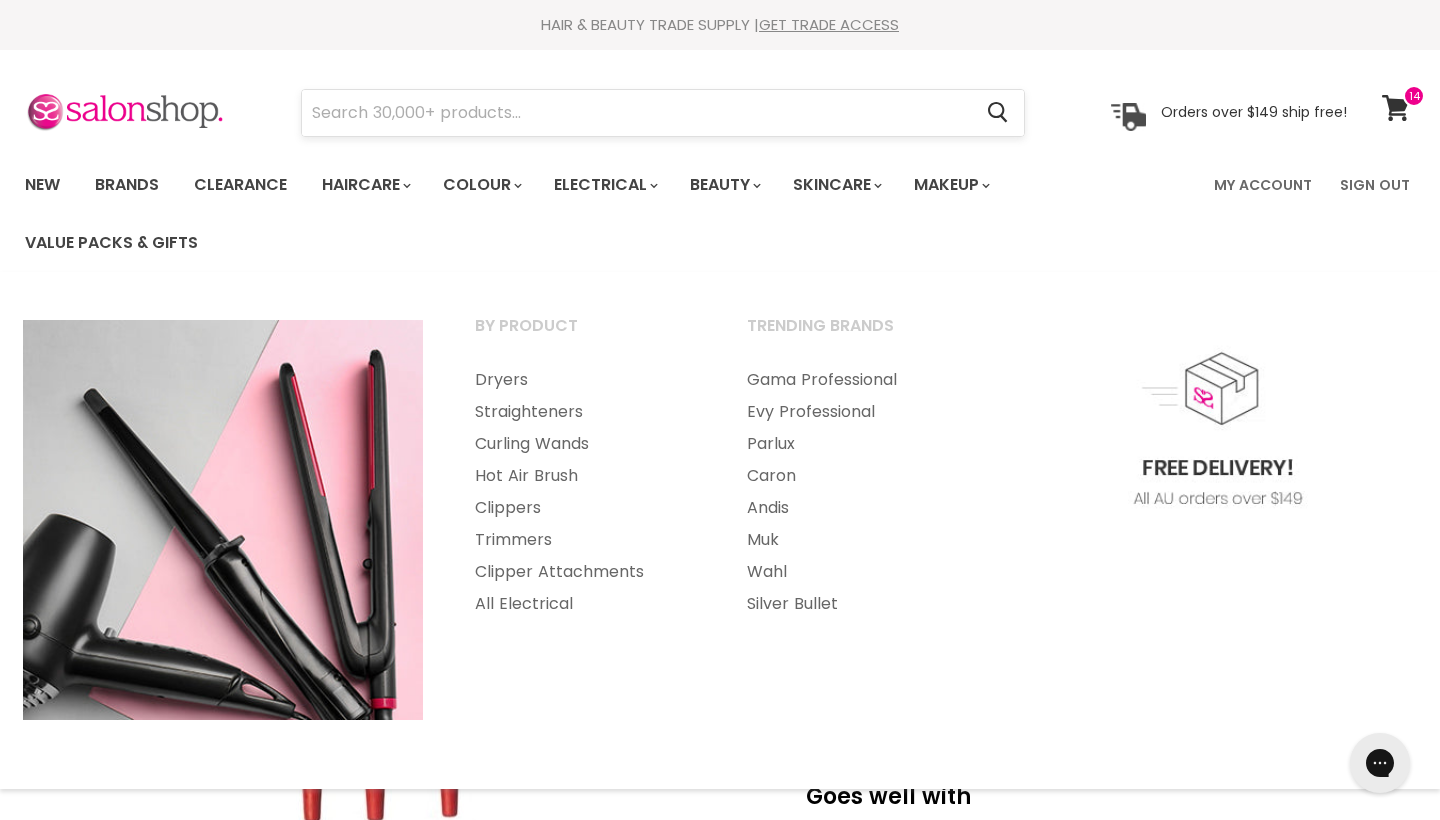 scroll, scrollTop: 0, scrollLeft: 0, axis: both 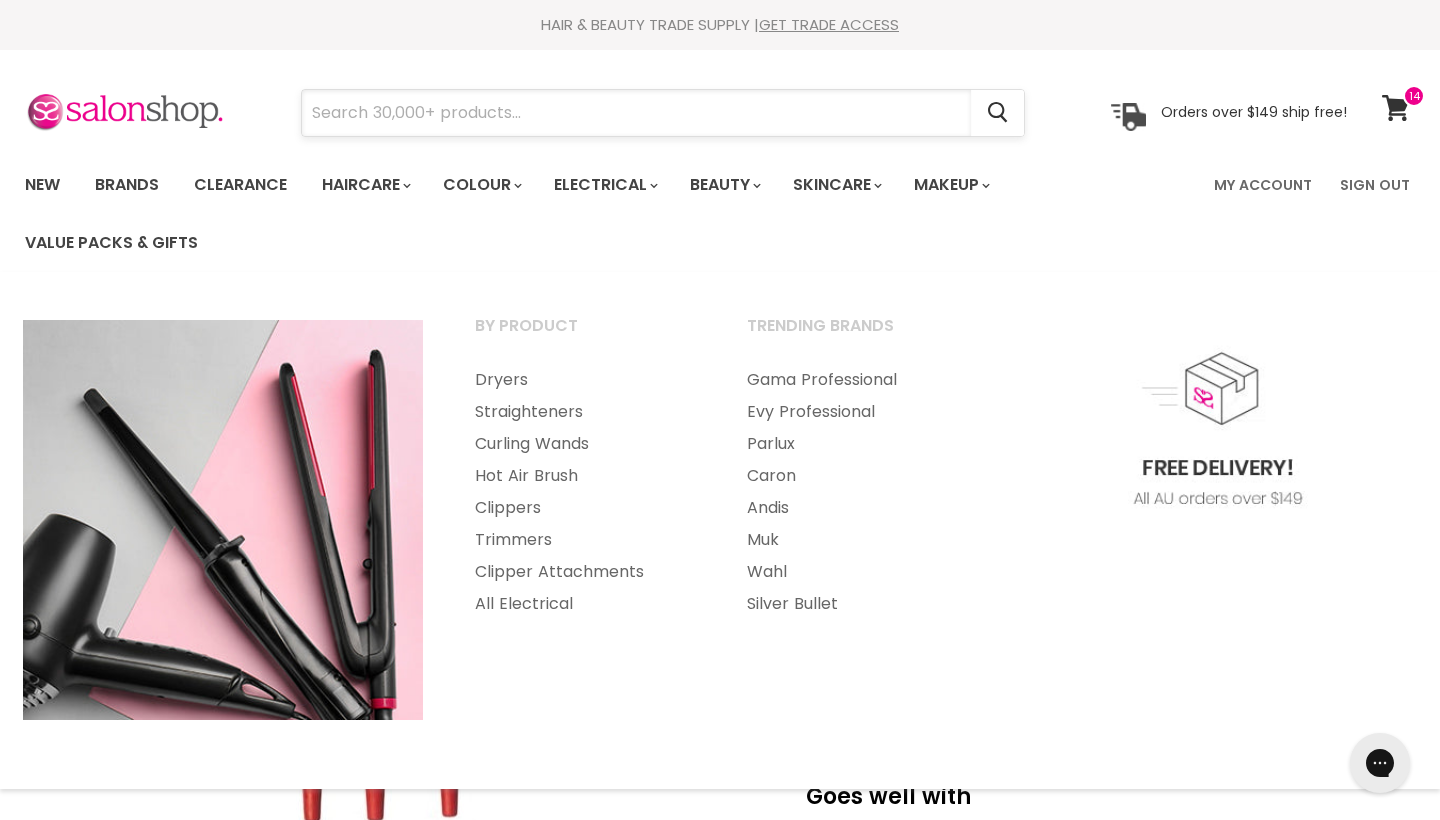 click at bounding box center (636, 113) 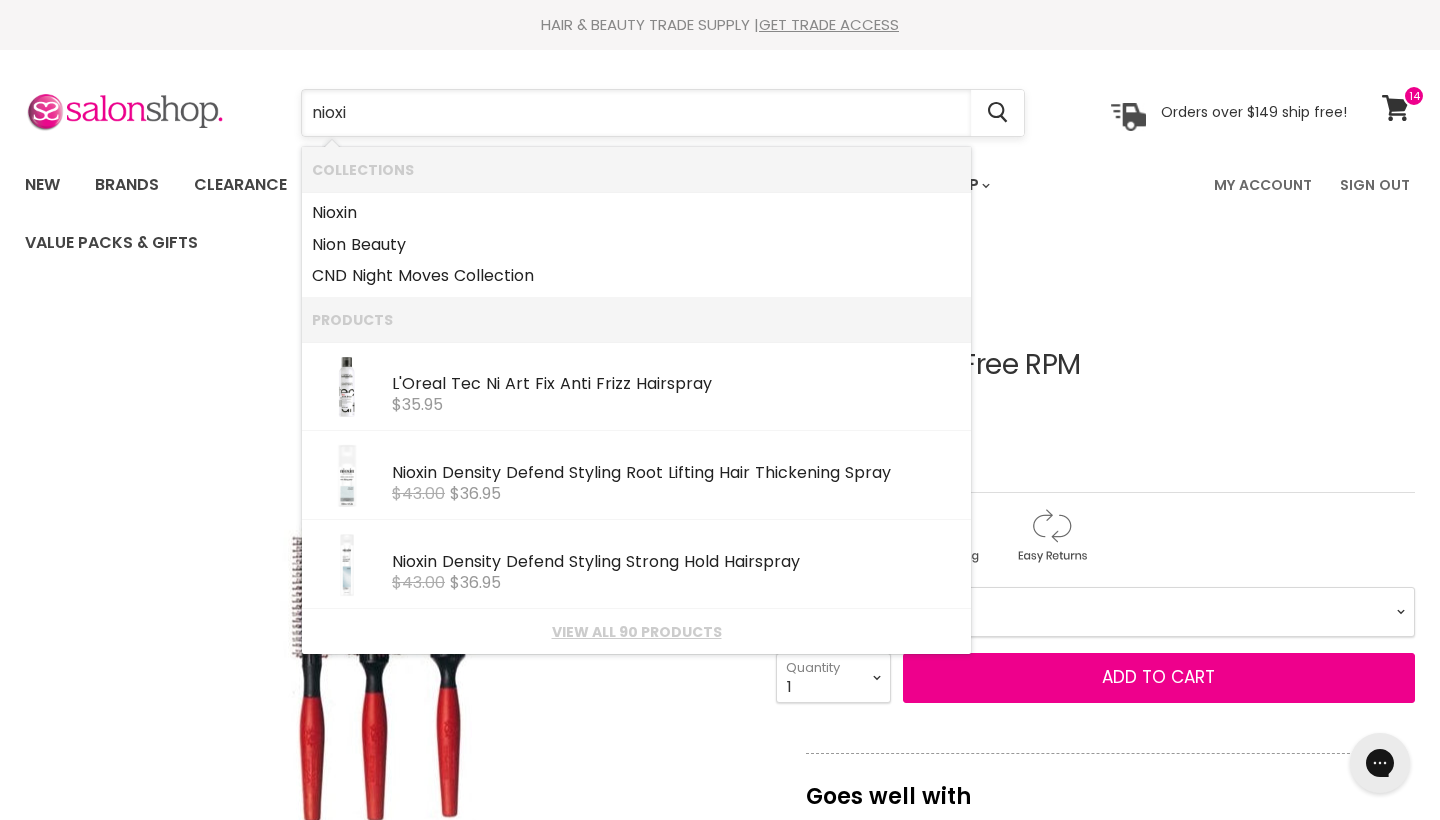 type on "nioxin" 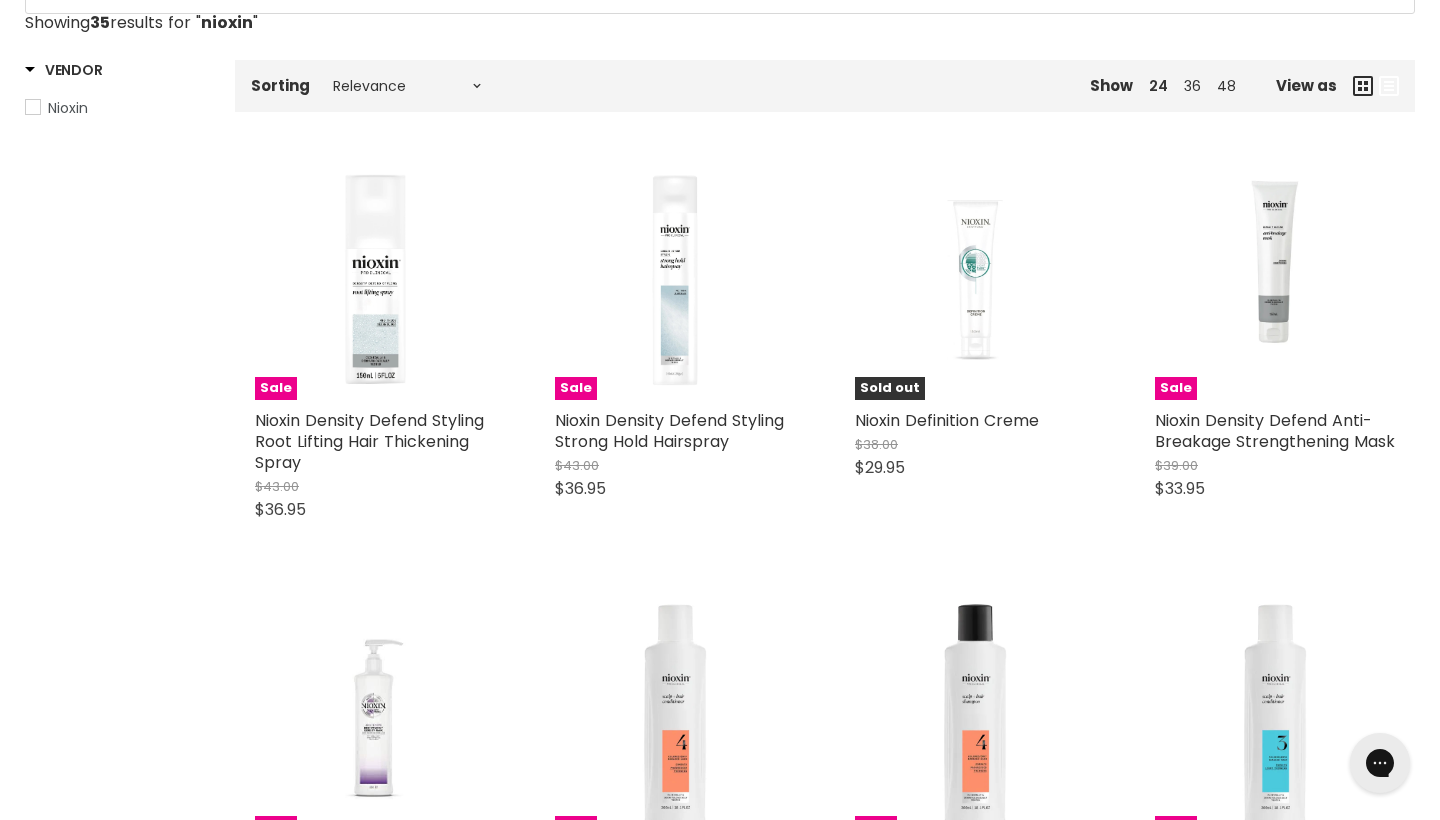 scroll, scrollTop: 0, scrollLeft: 0, axis: both 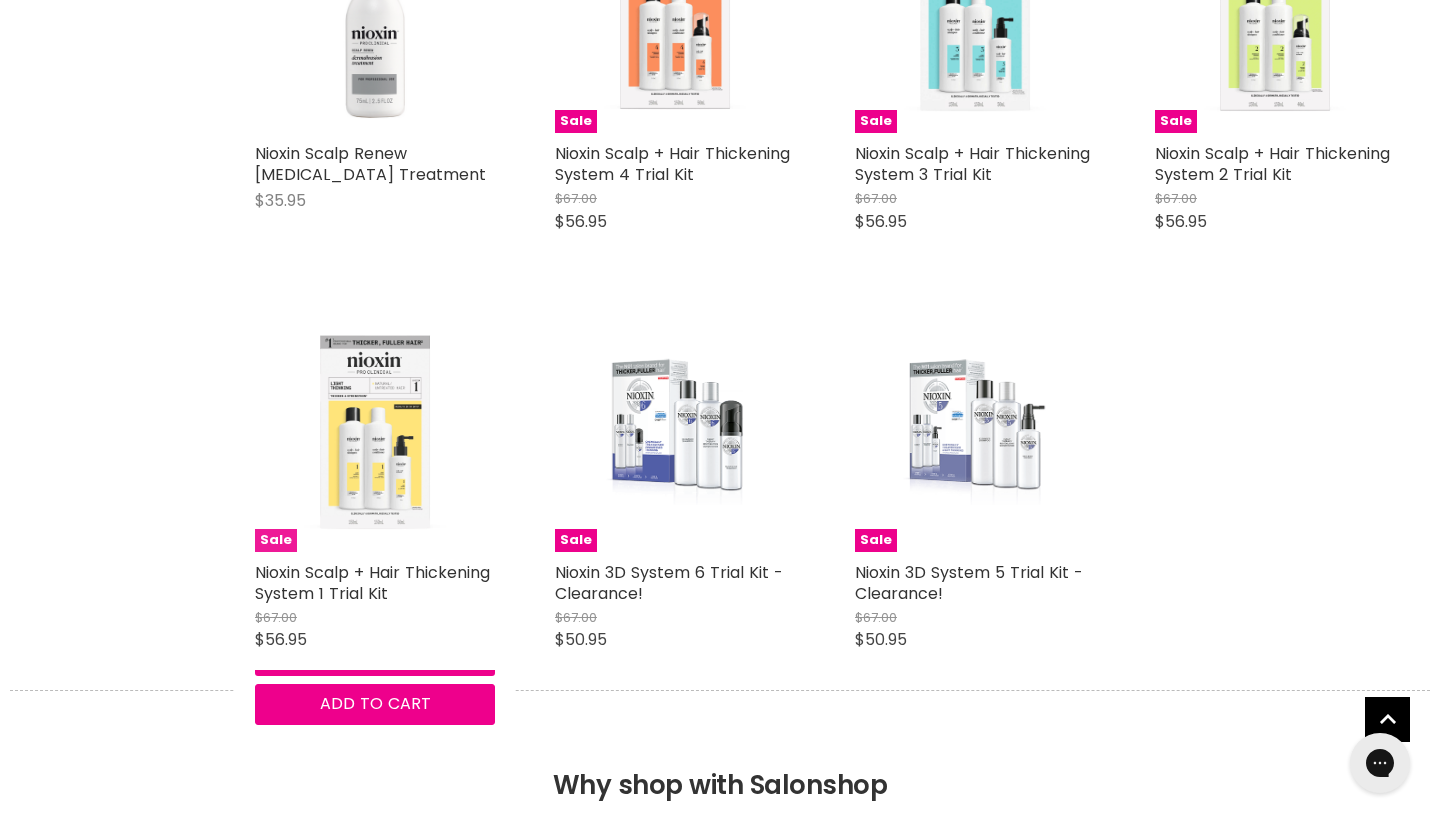 click at bounding box center [375, 432] 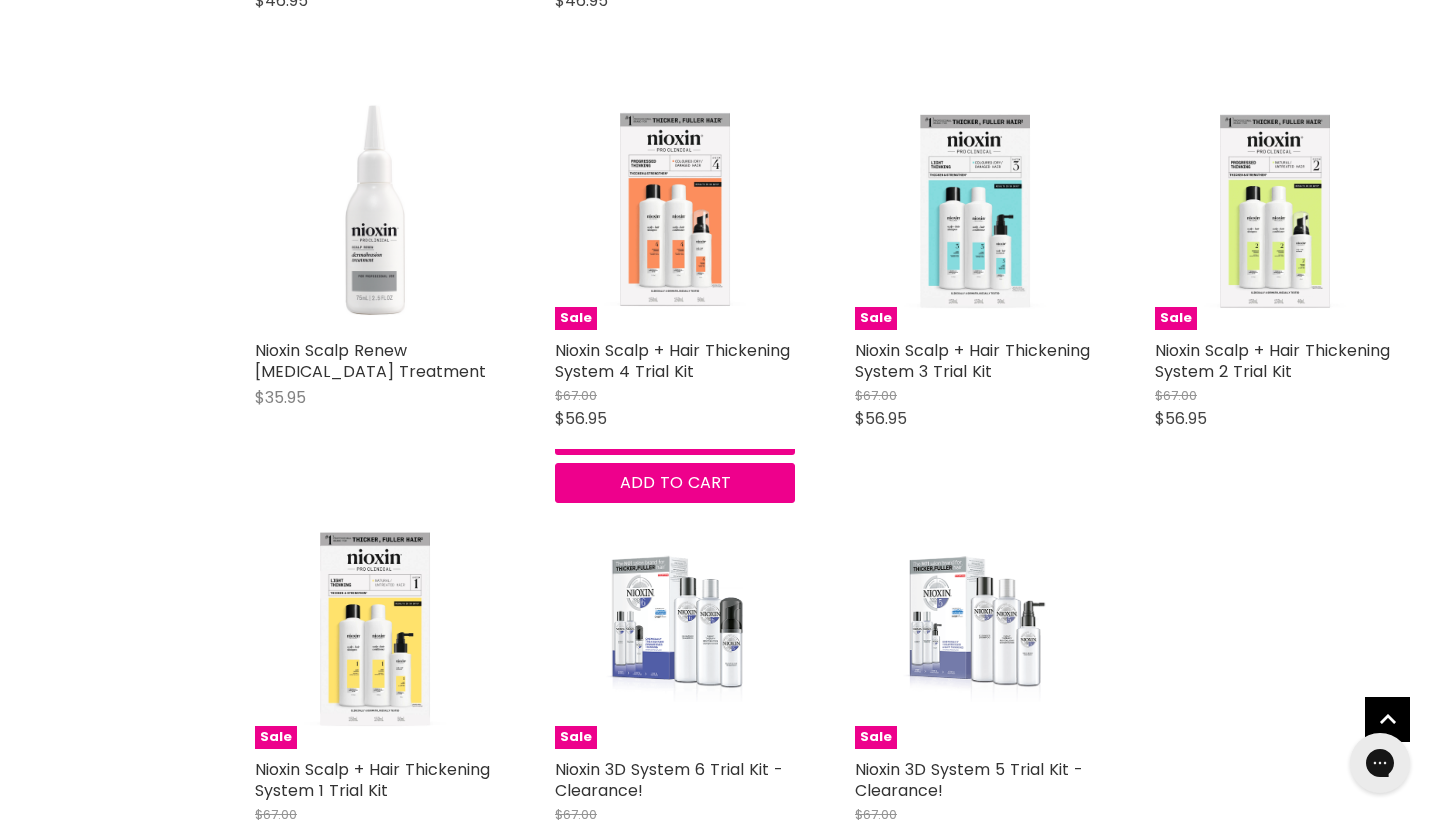 scroll, scrollTop: 854, scrollLeft: 0, axis: vertical 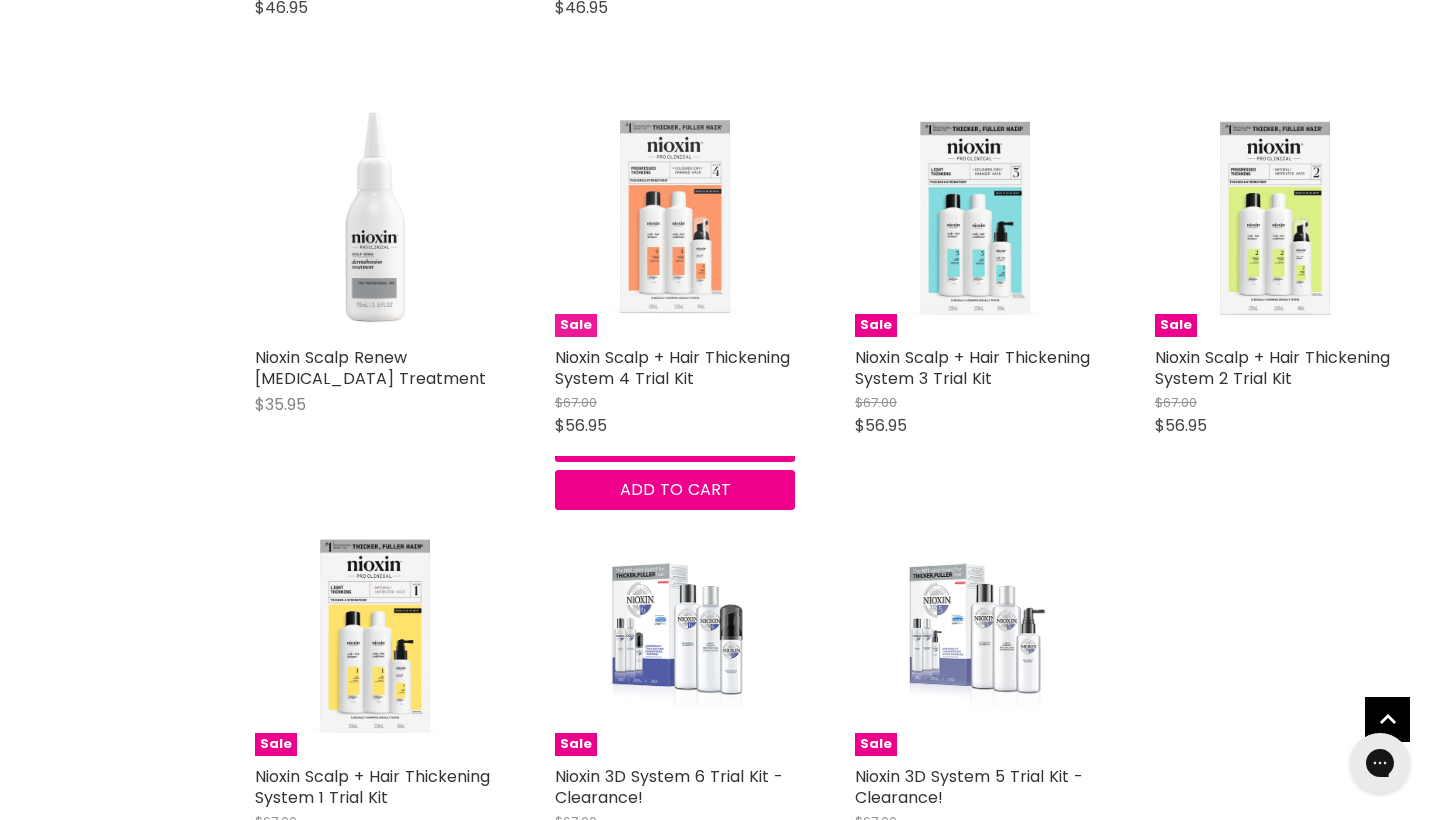 click at bounding box center (675, 217) 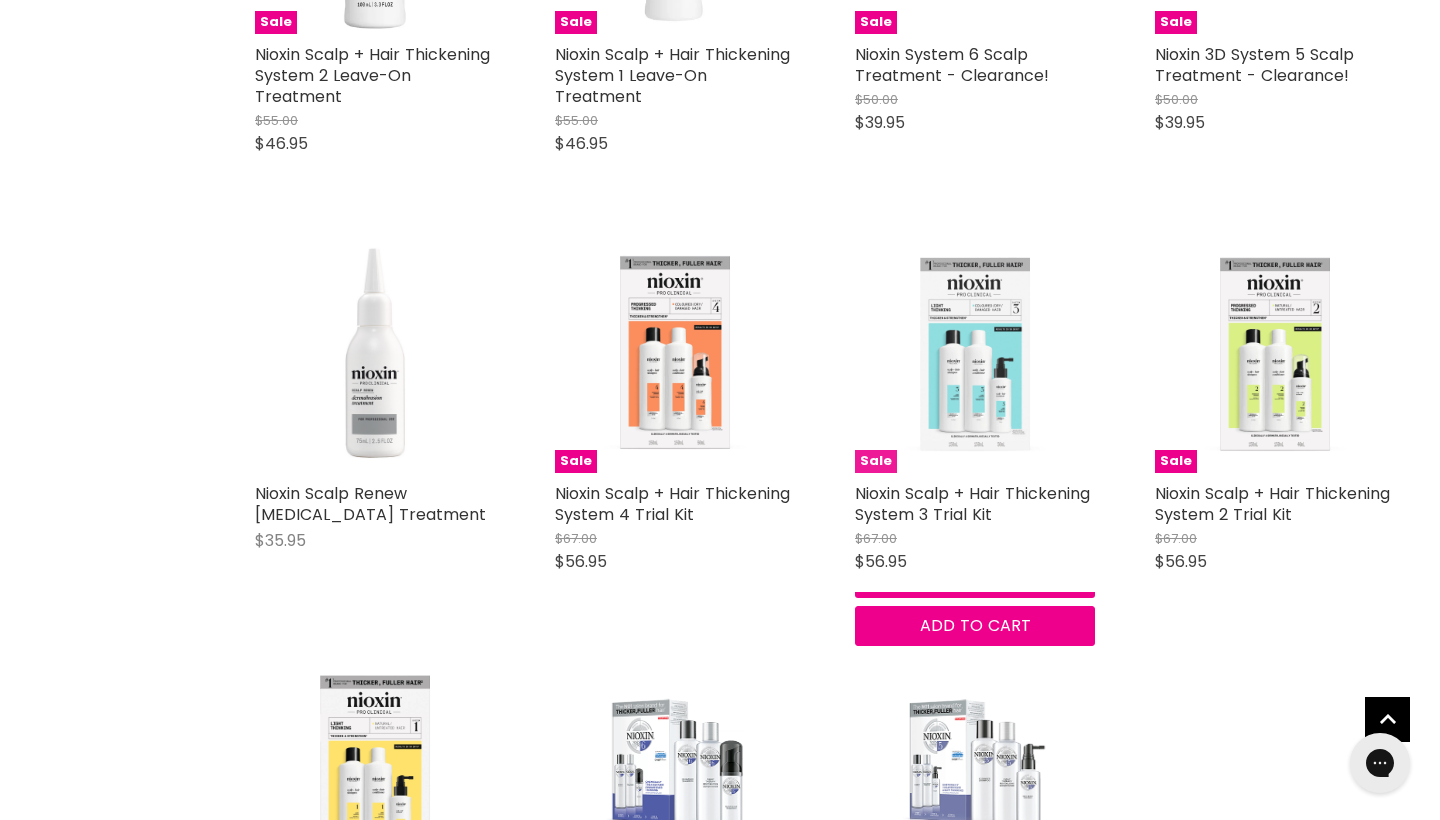 click at bounding box center [975, 353] 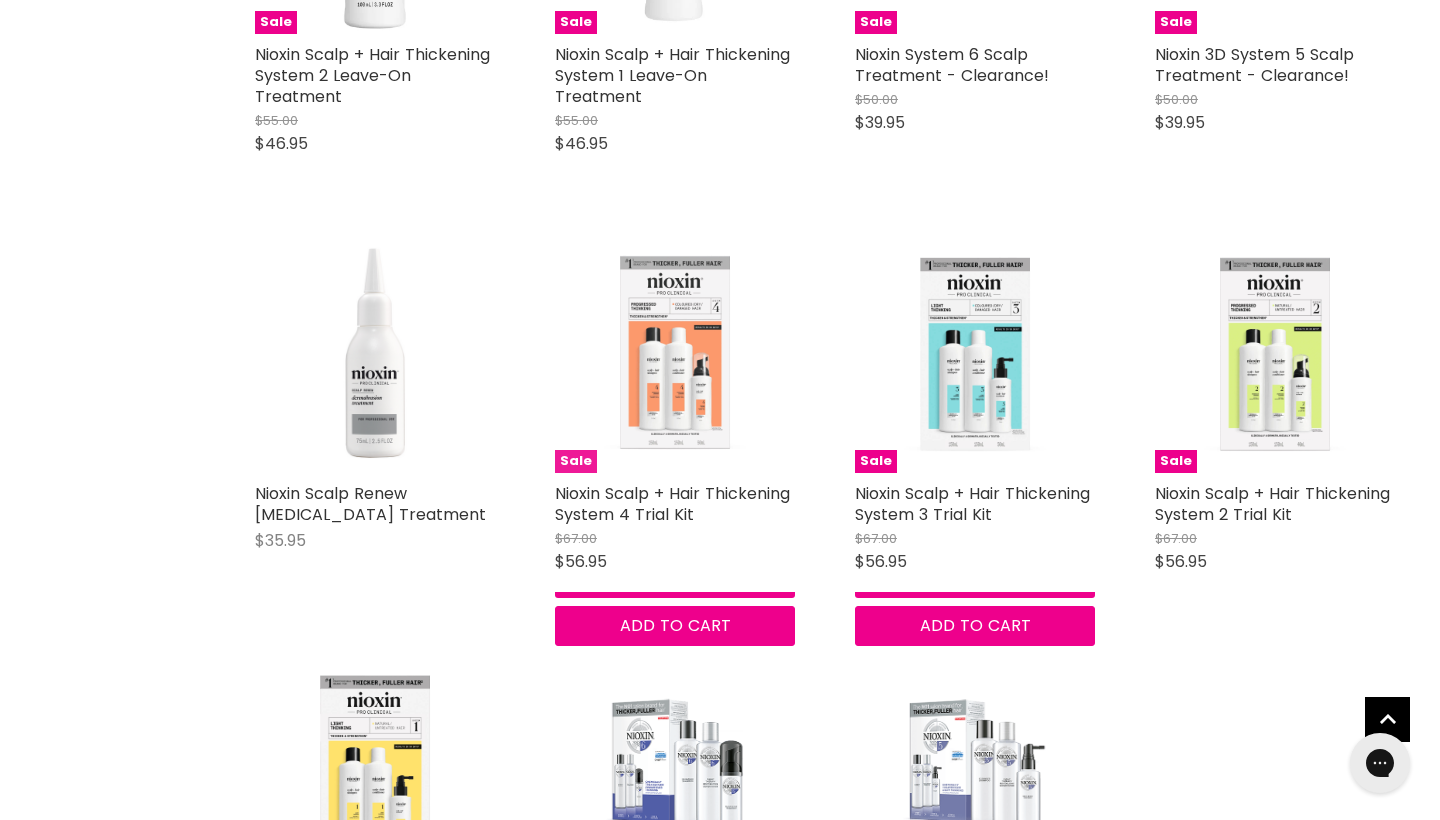 click at bounding box center (675, 353) 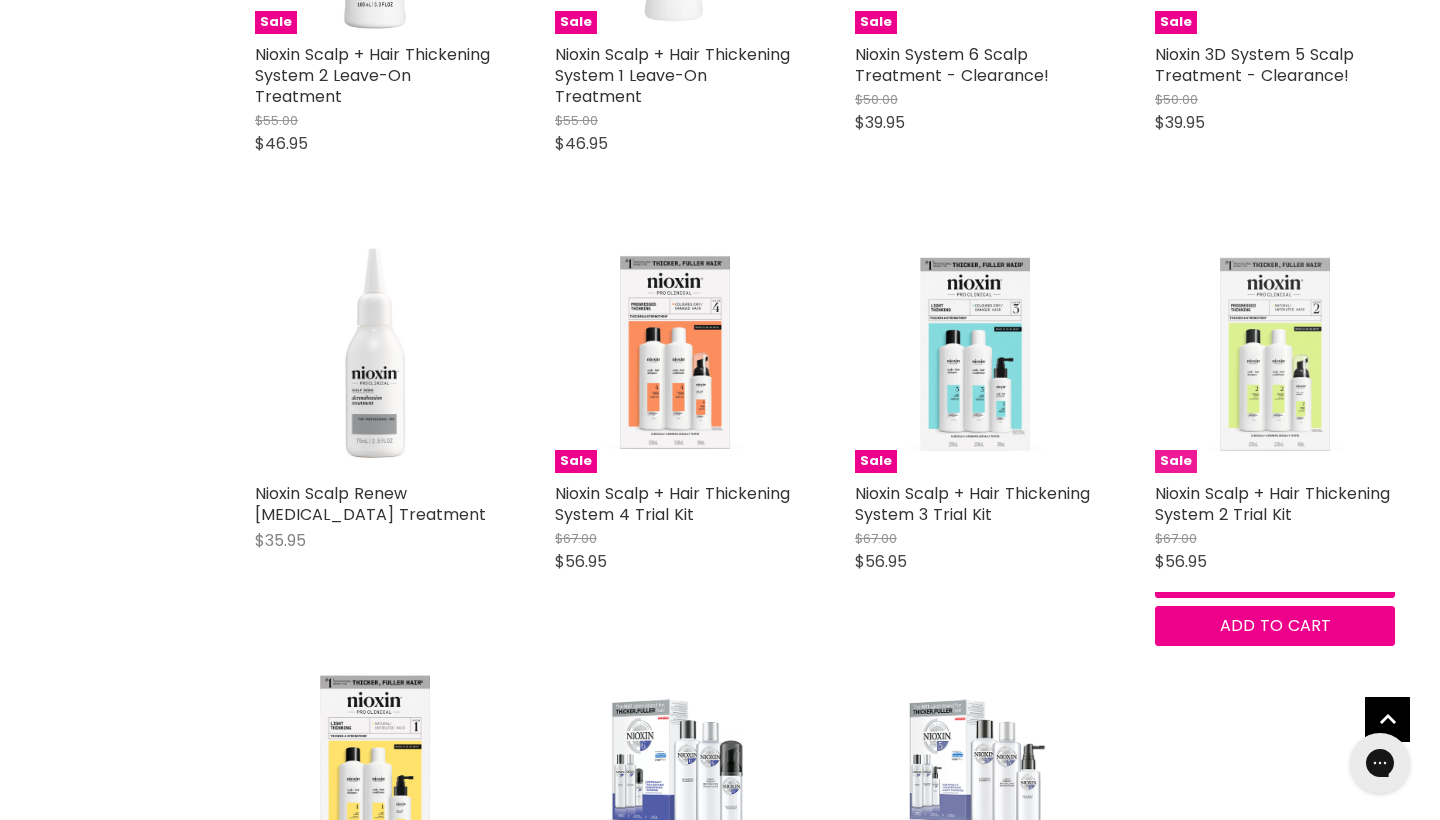 click at bounding box center [1275, 353] 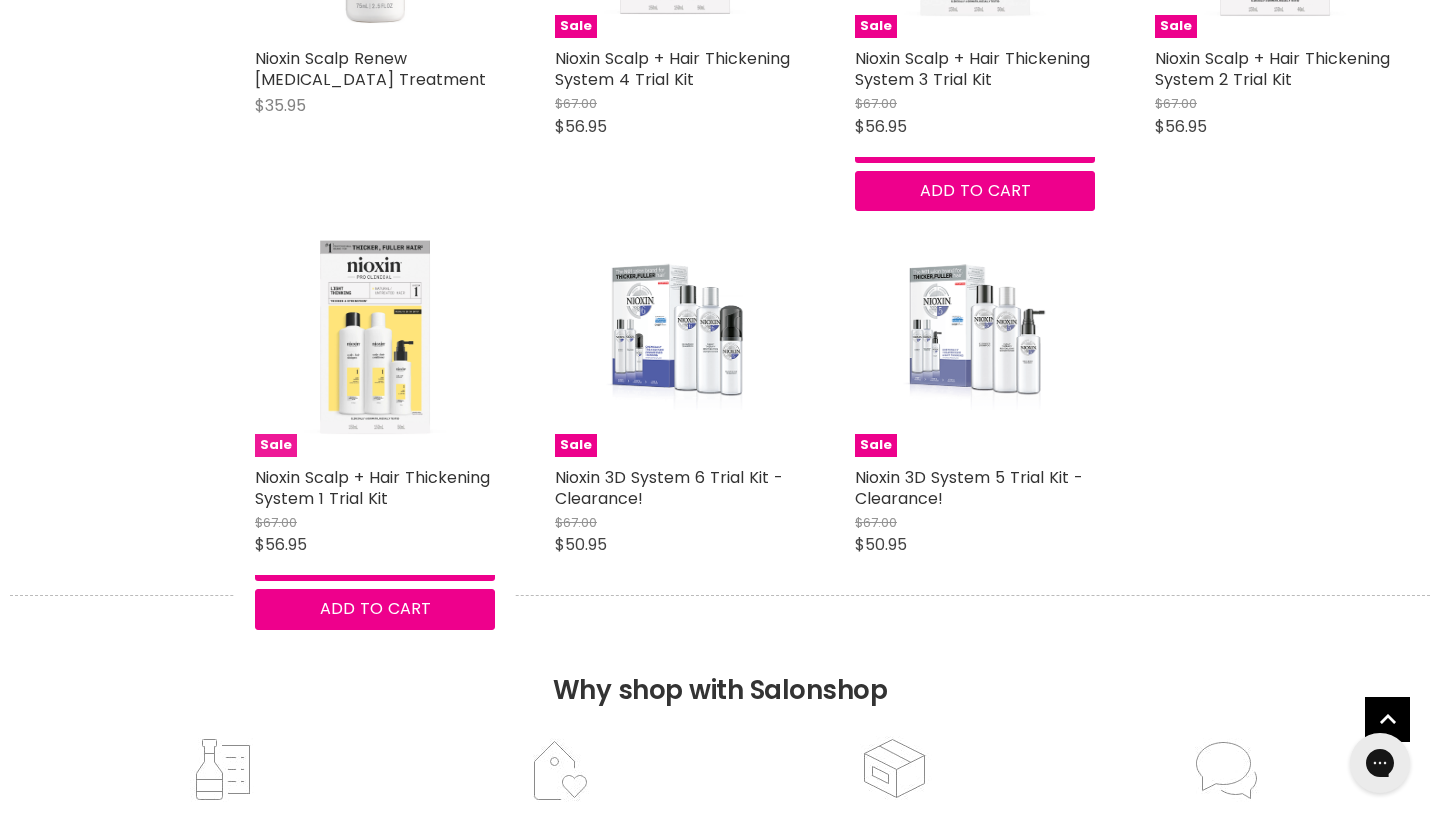 scroll, scrollTop: 1172, scrollLeft: 0, axis: vertical 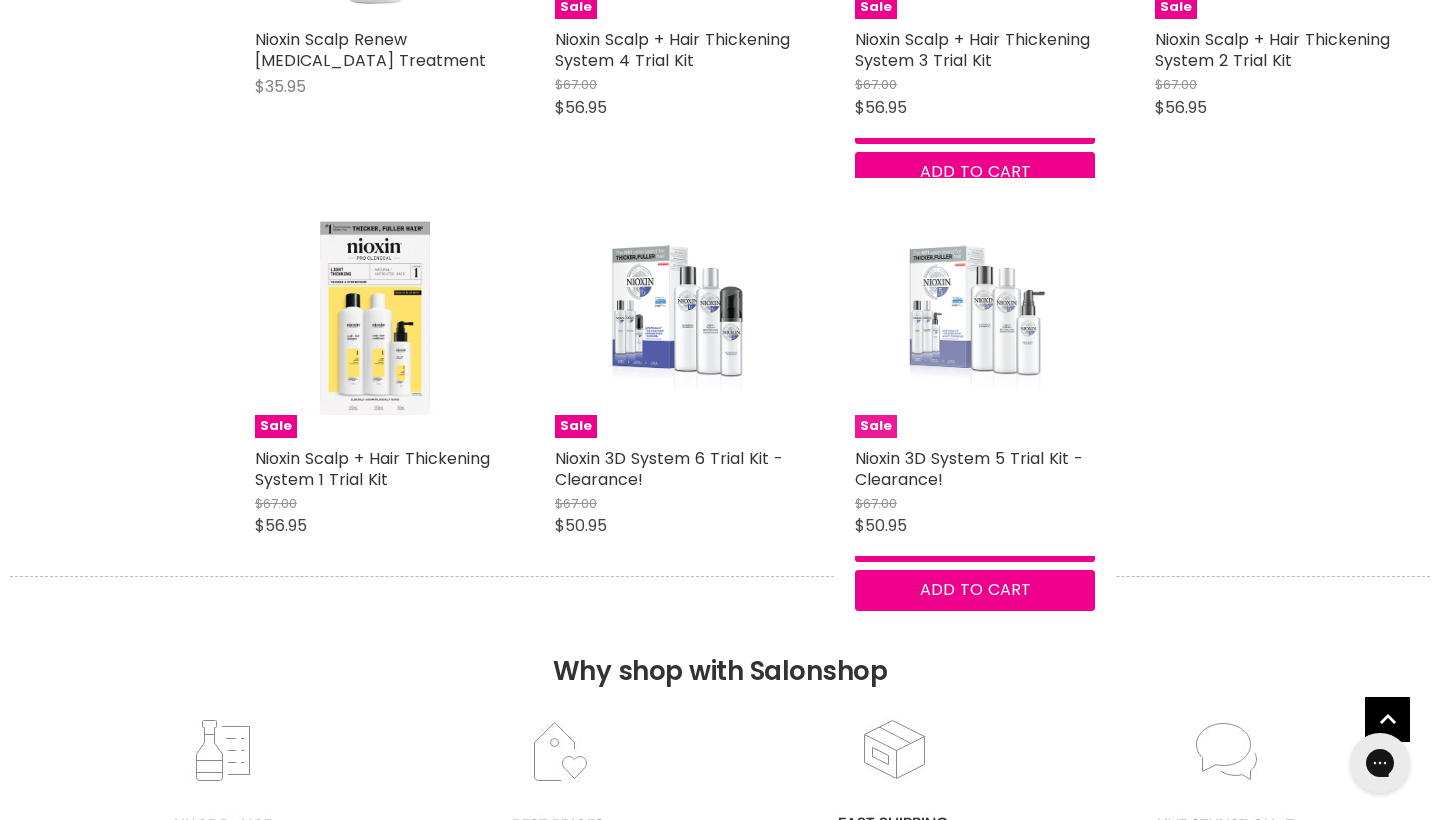 click at bounding box center [974, 318] 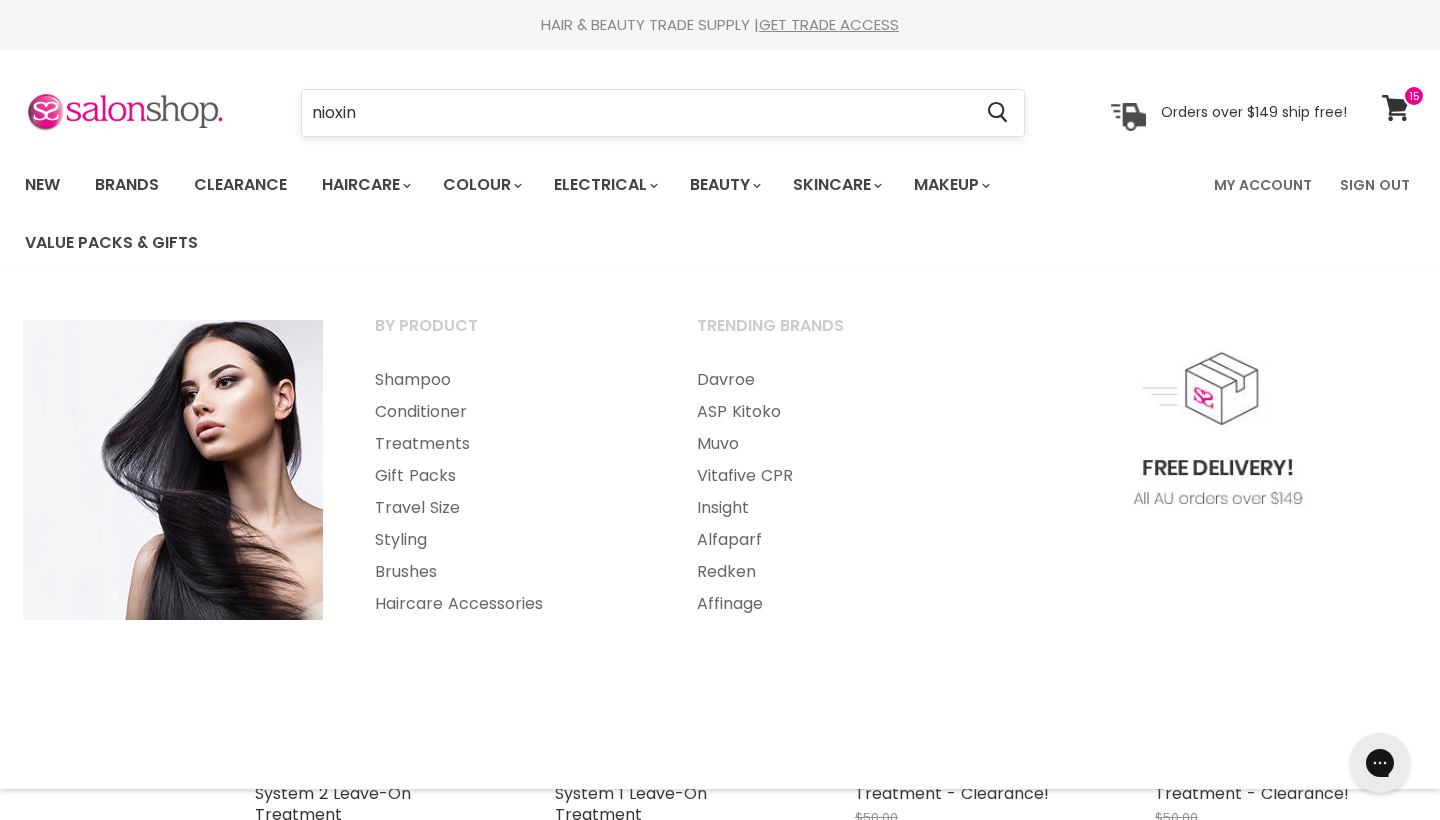 scroll, scrollTop: 0, scrollLeft: 0, axis: both 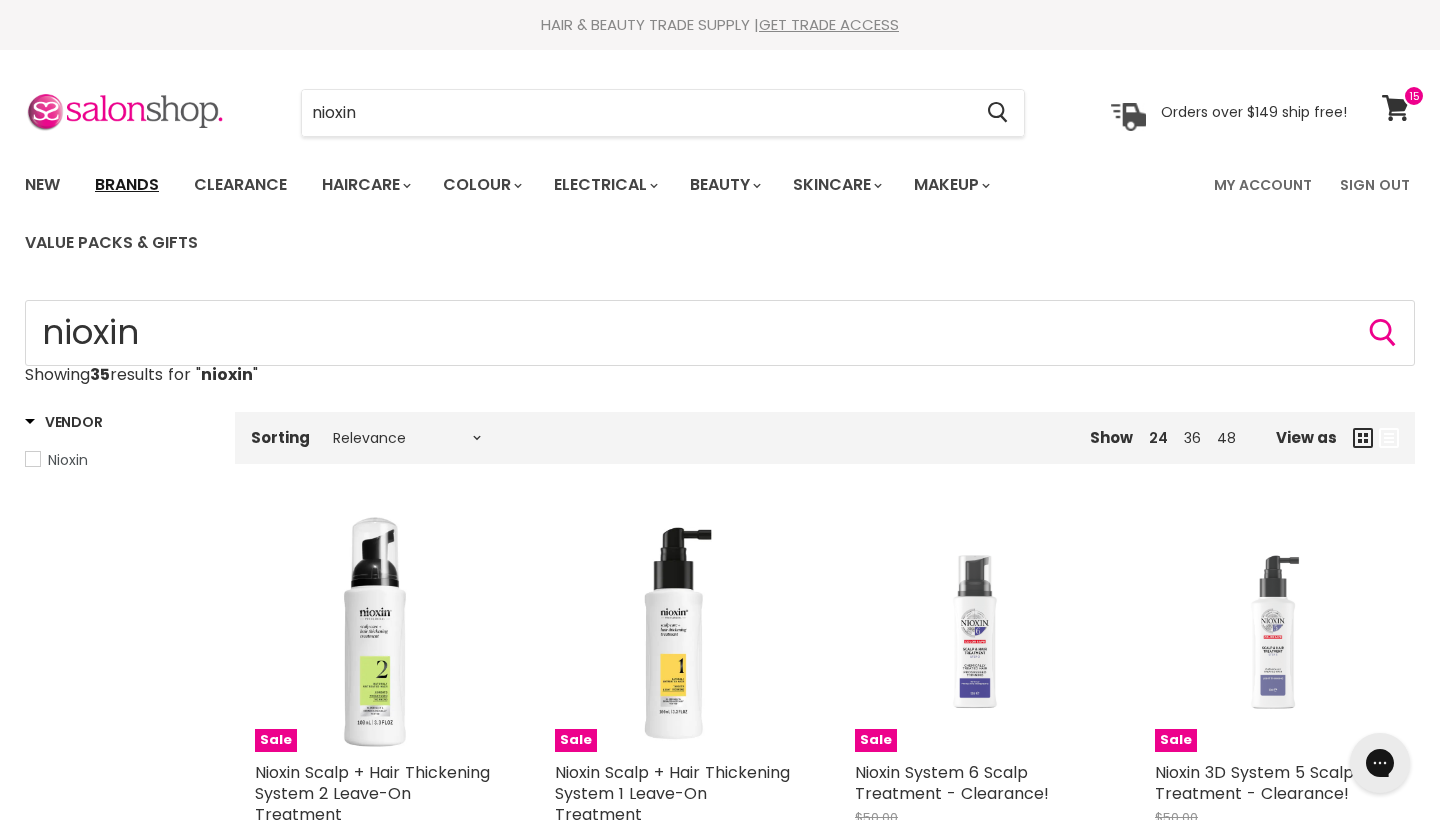 click on "Brands" at bounding box center (127, 185) 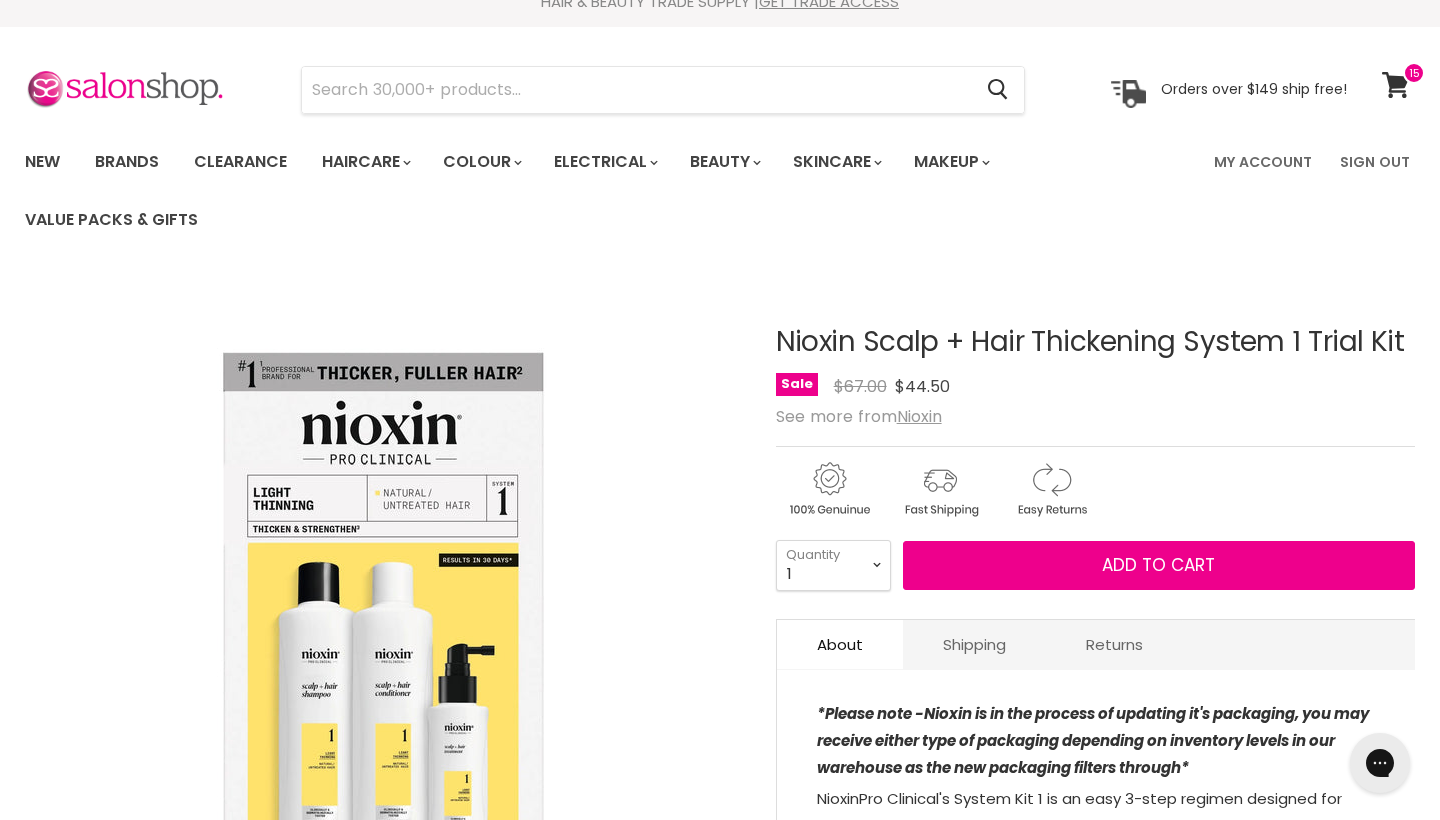 scroll, scrollTop: 0, scrollLeft: 0, axis: both 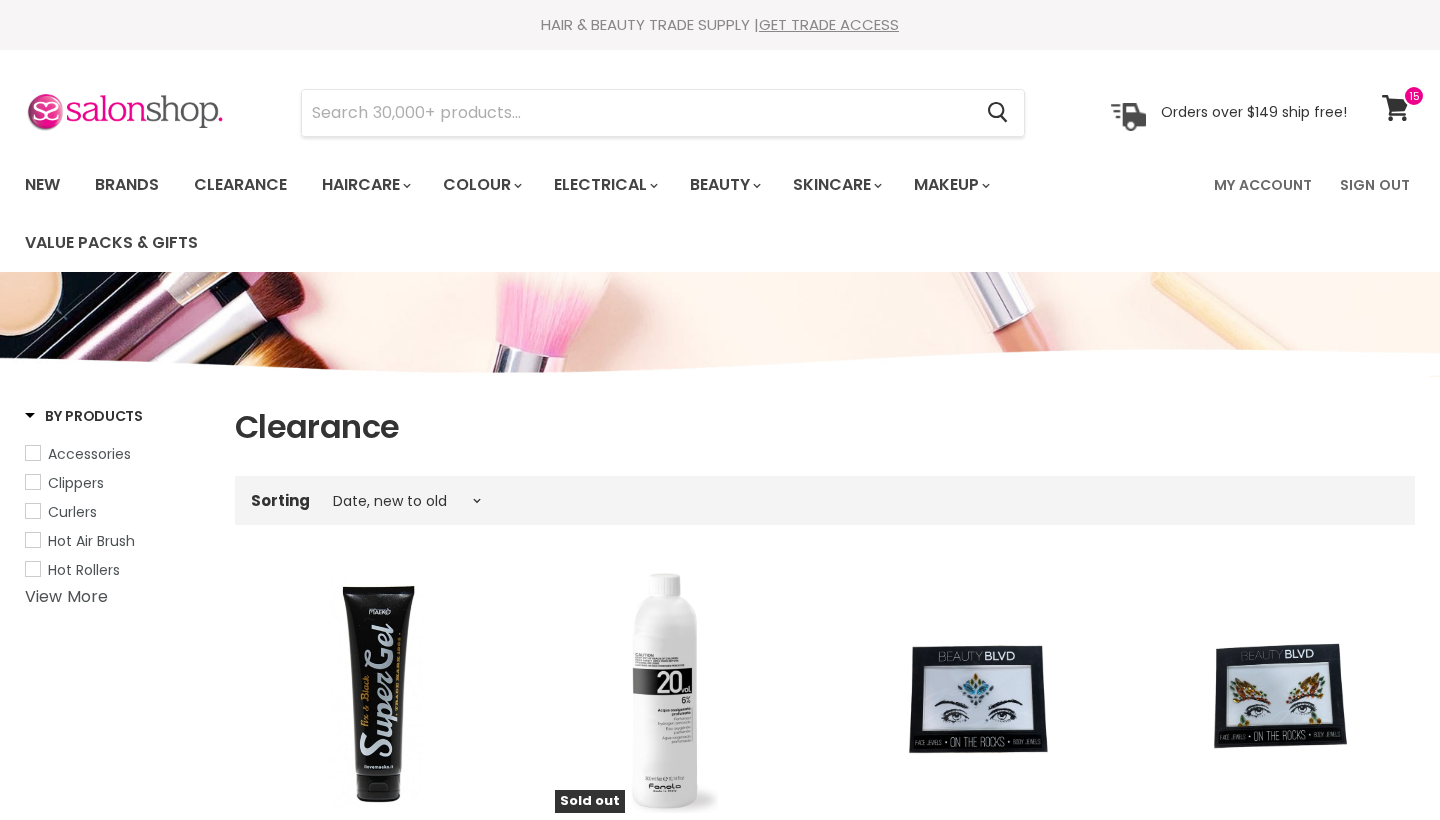 select on "created-descending" 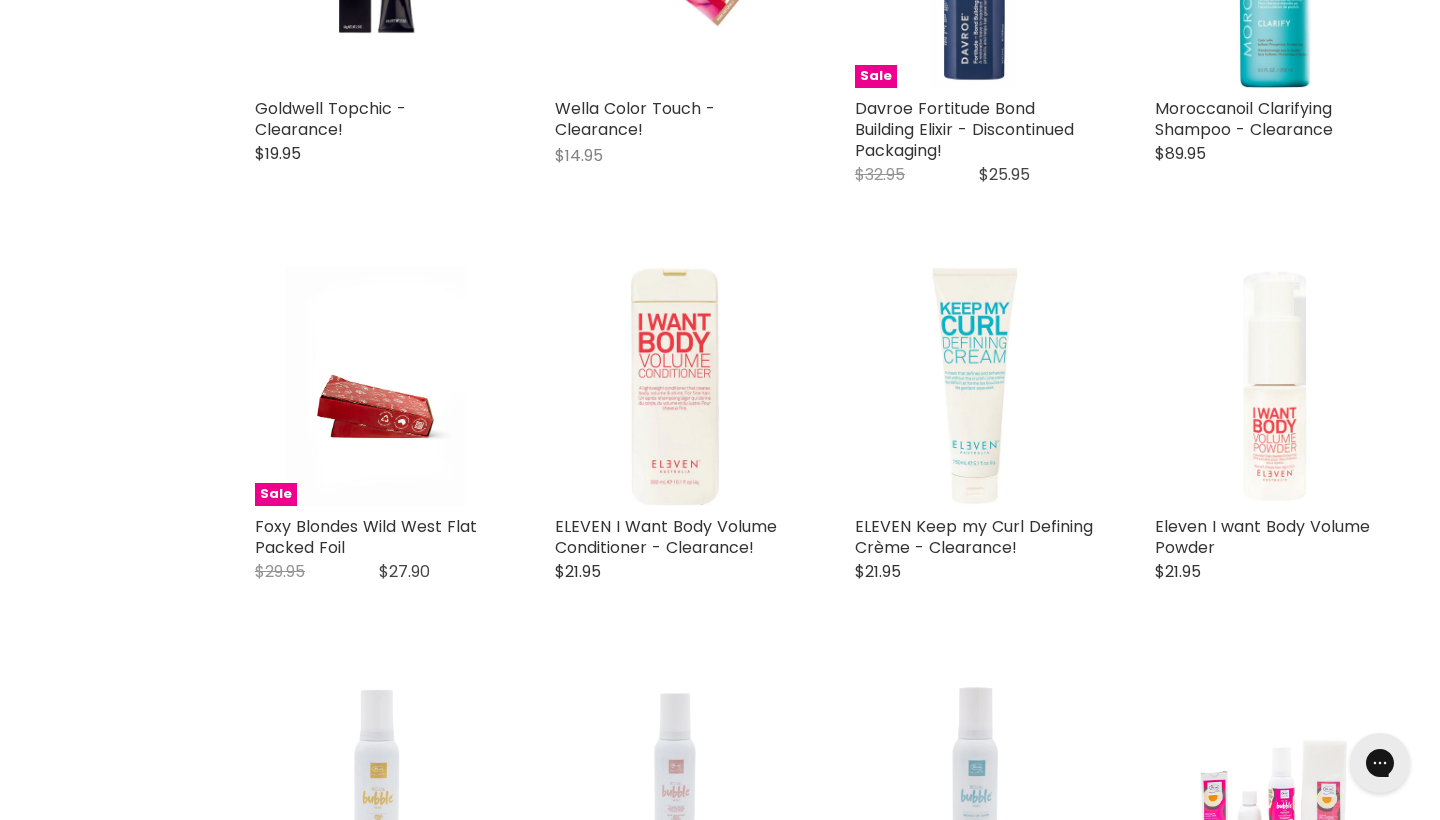 scroll, scrollTop: 0, scrollLeft: 0, axis: both 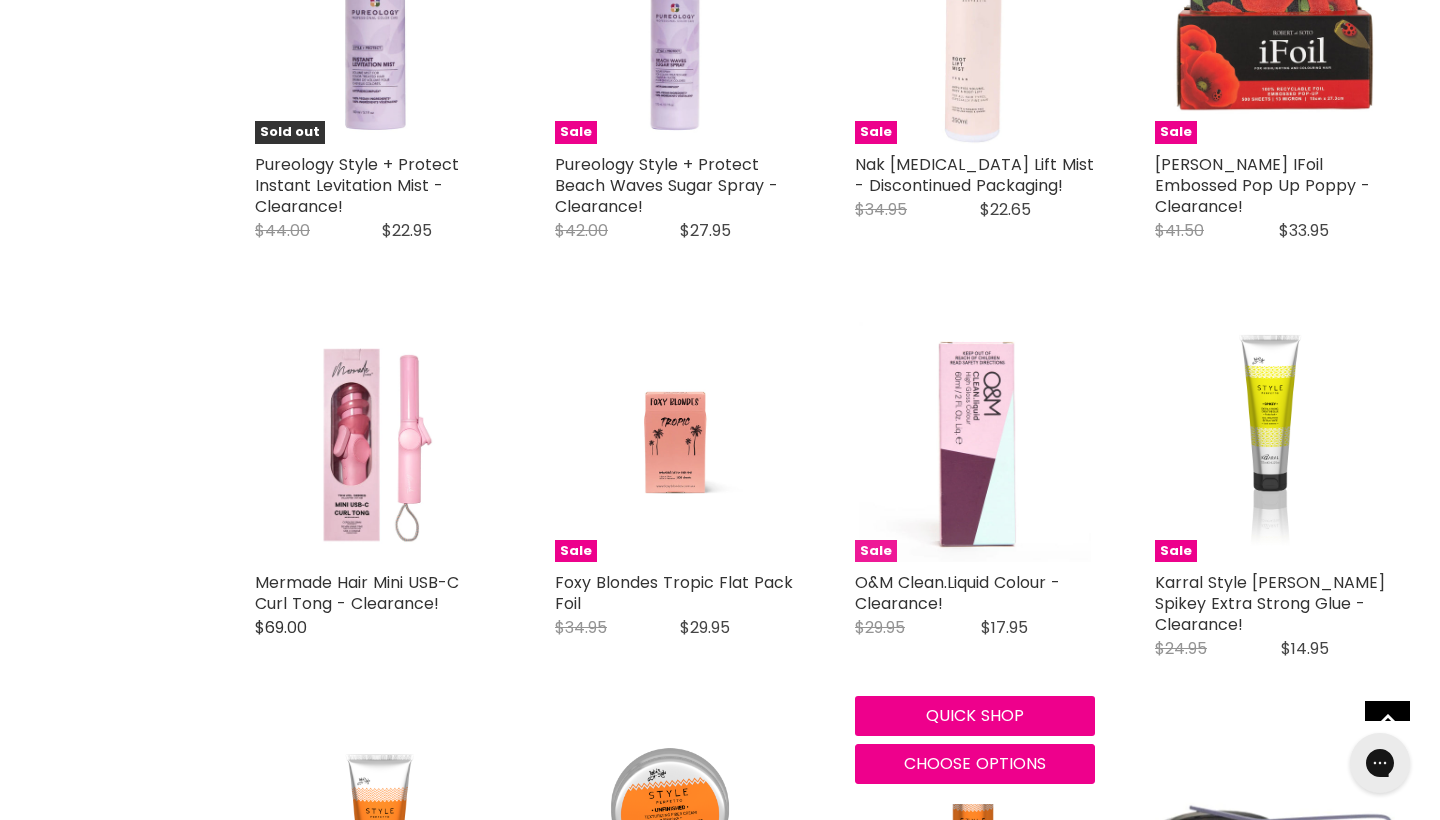click at bounding box center (975, 442) 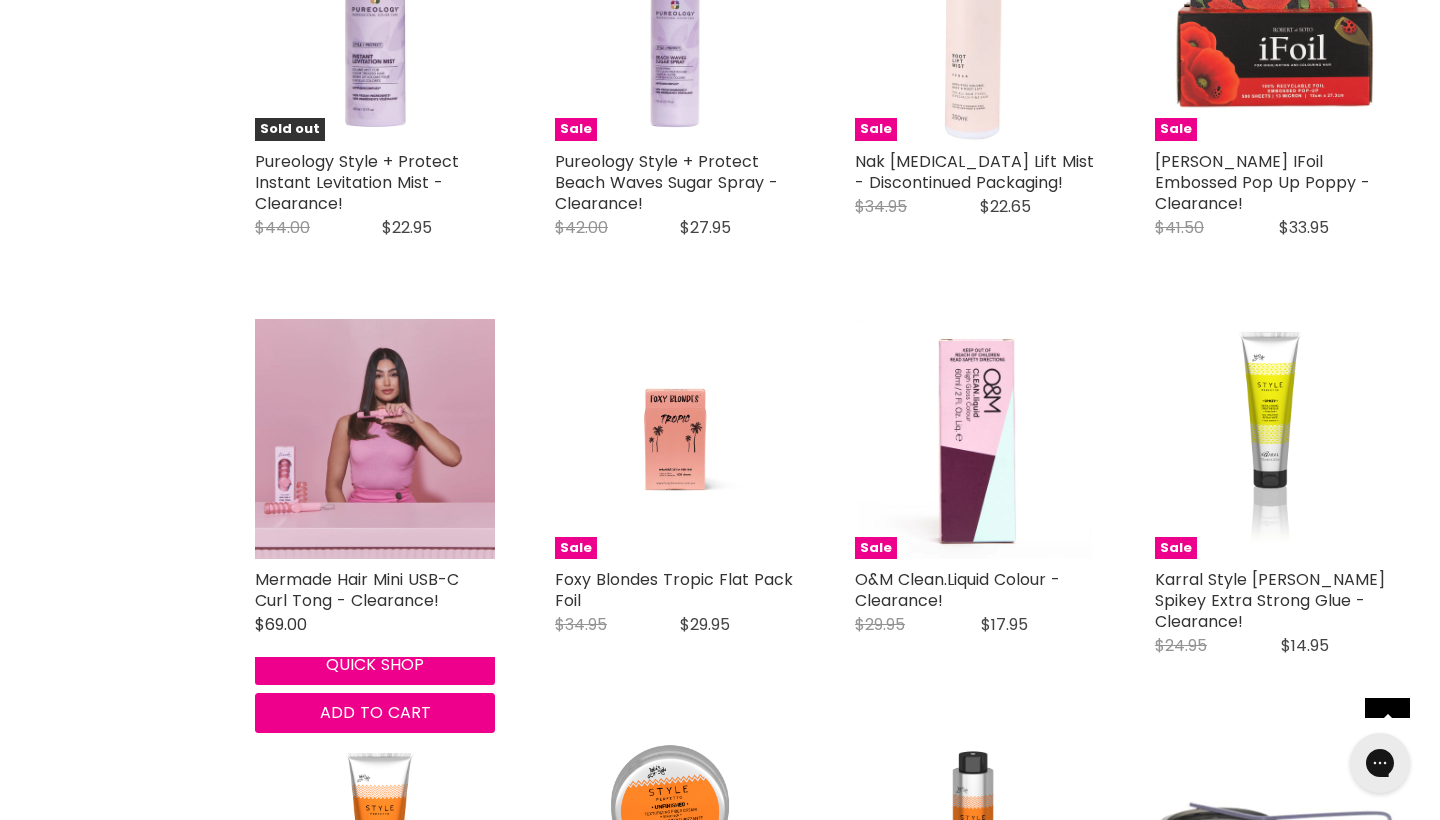 click at bounding box center (375, 439) 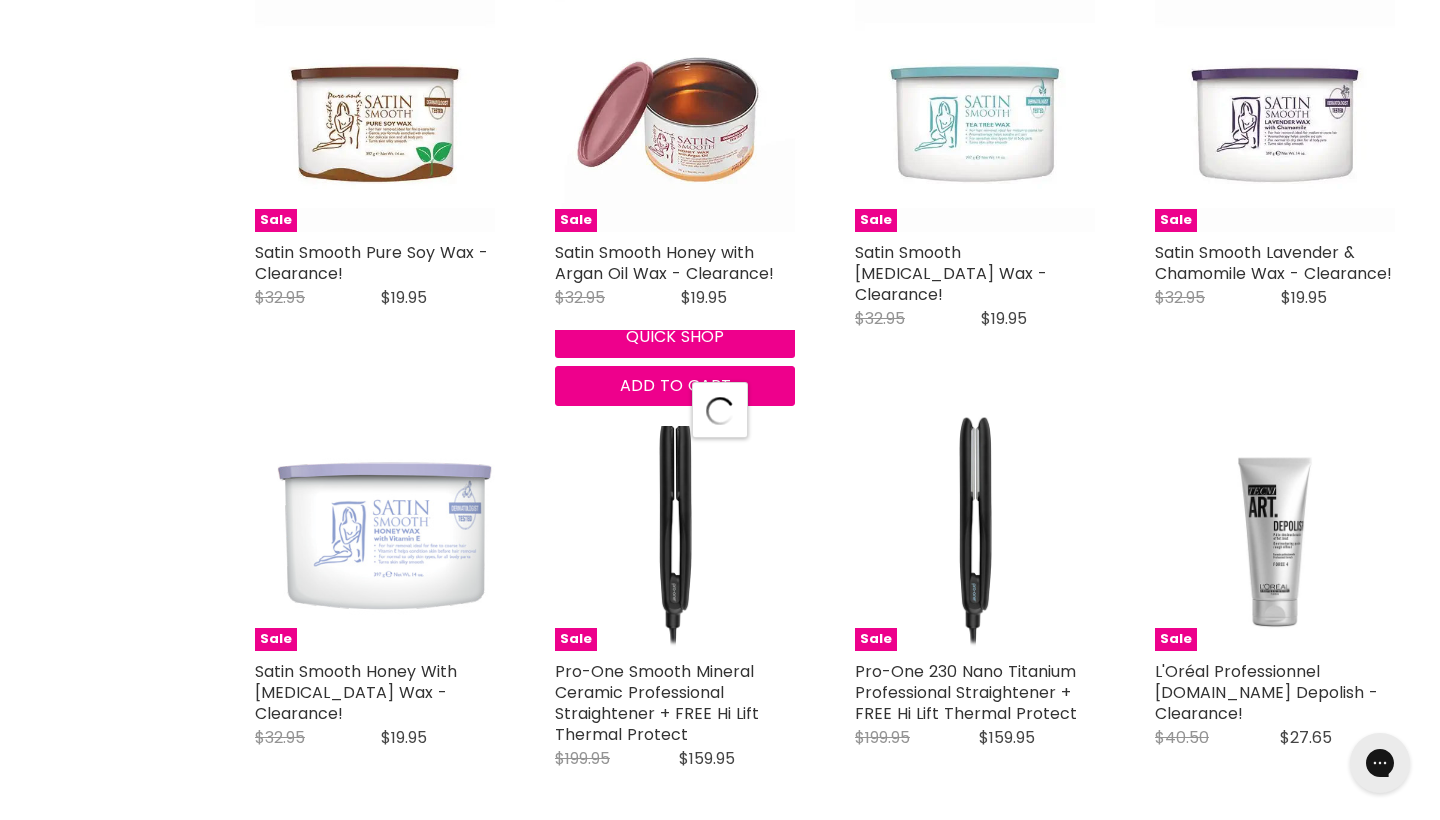 scroll, scrollTop: 4732, scrollLeft: 0, axis: vertical 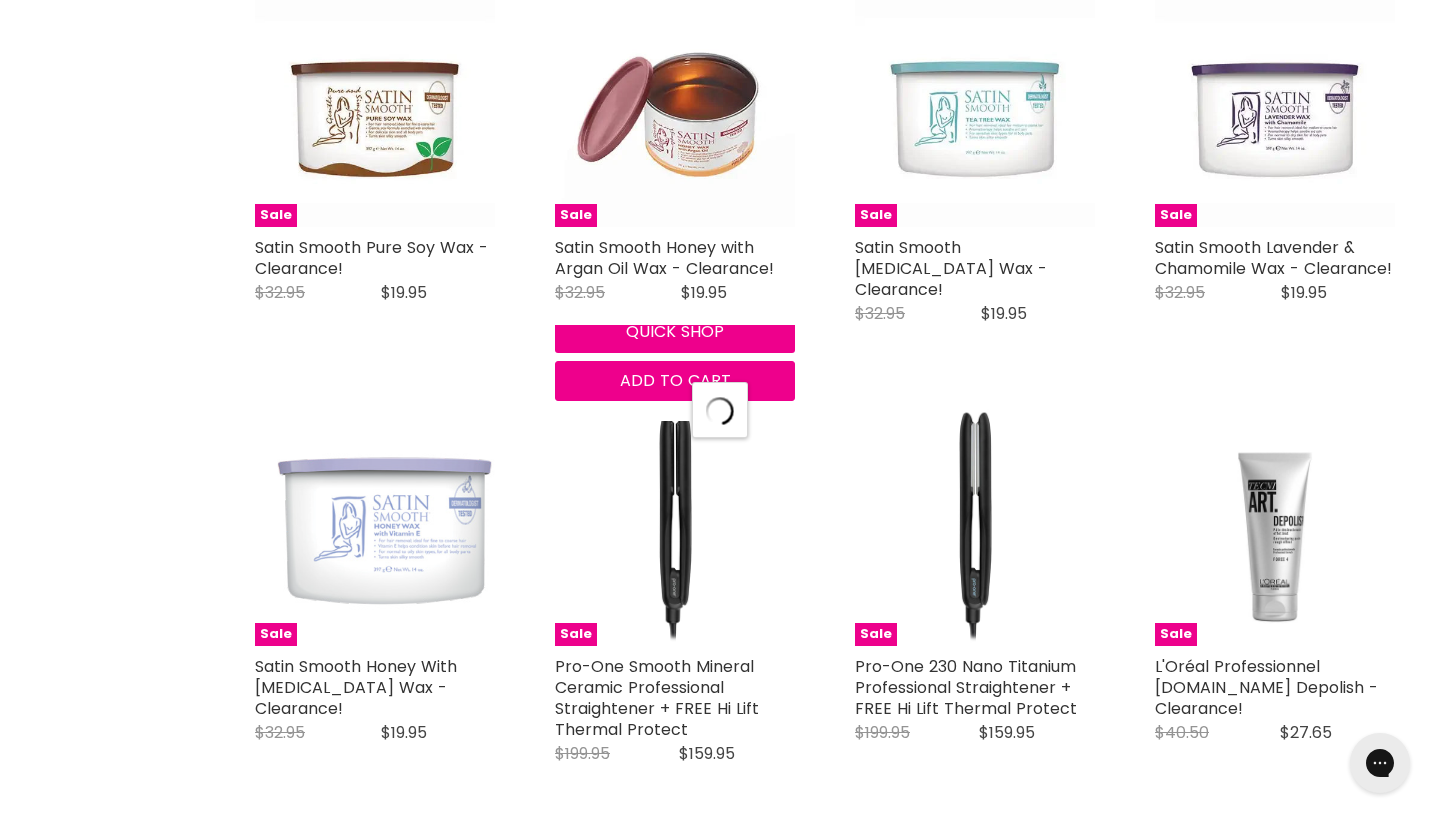 select on "created-descending" 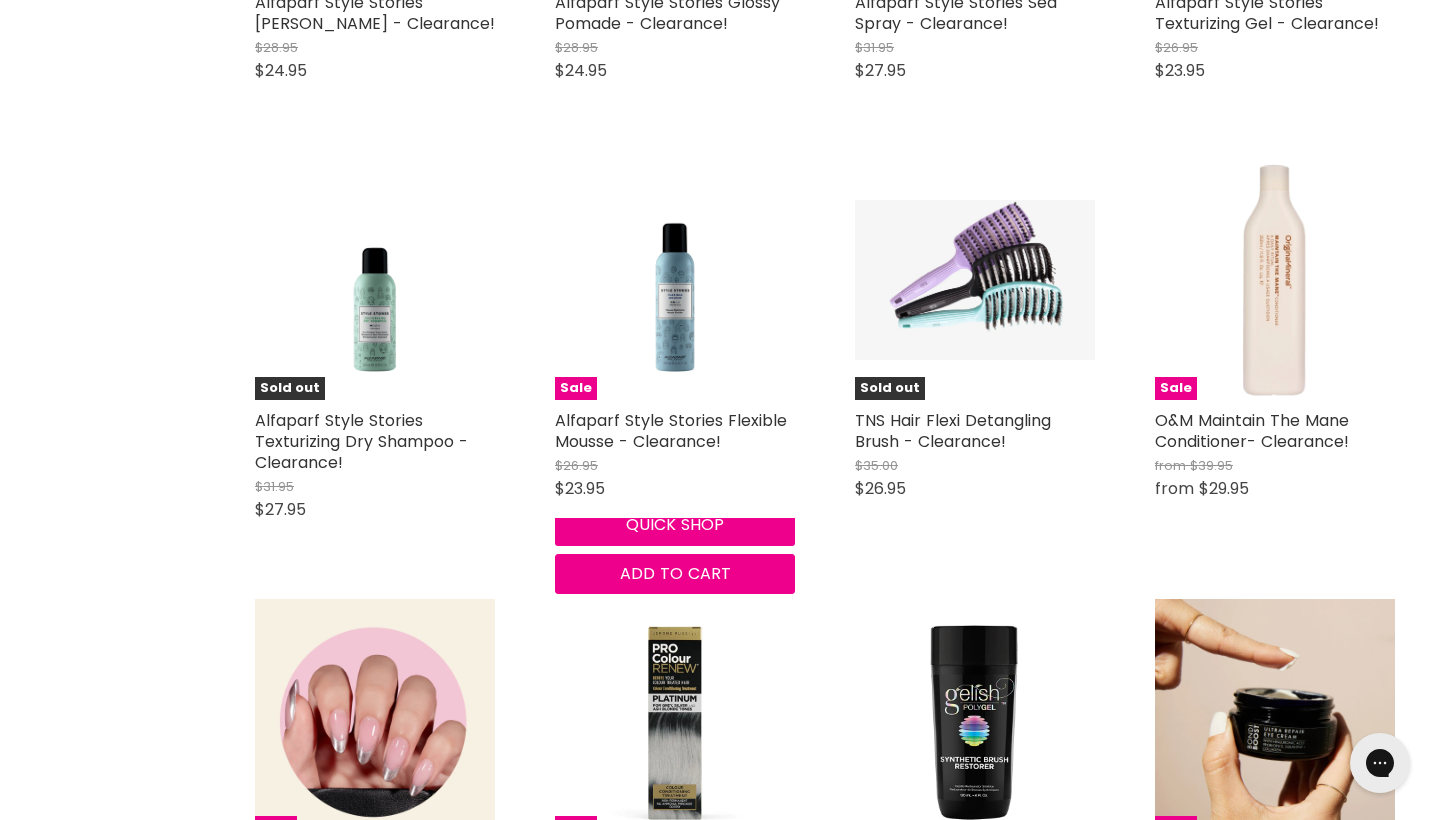 scroll, scrollTop: 5864, scrollLeft: 0, axis: vertical 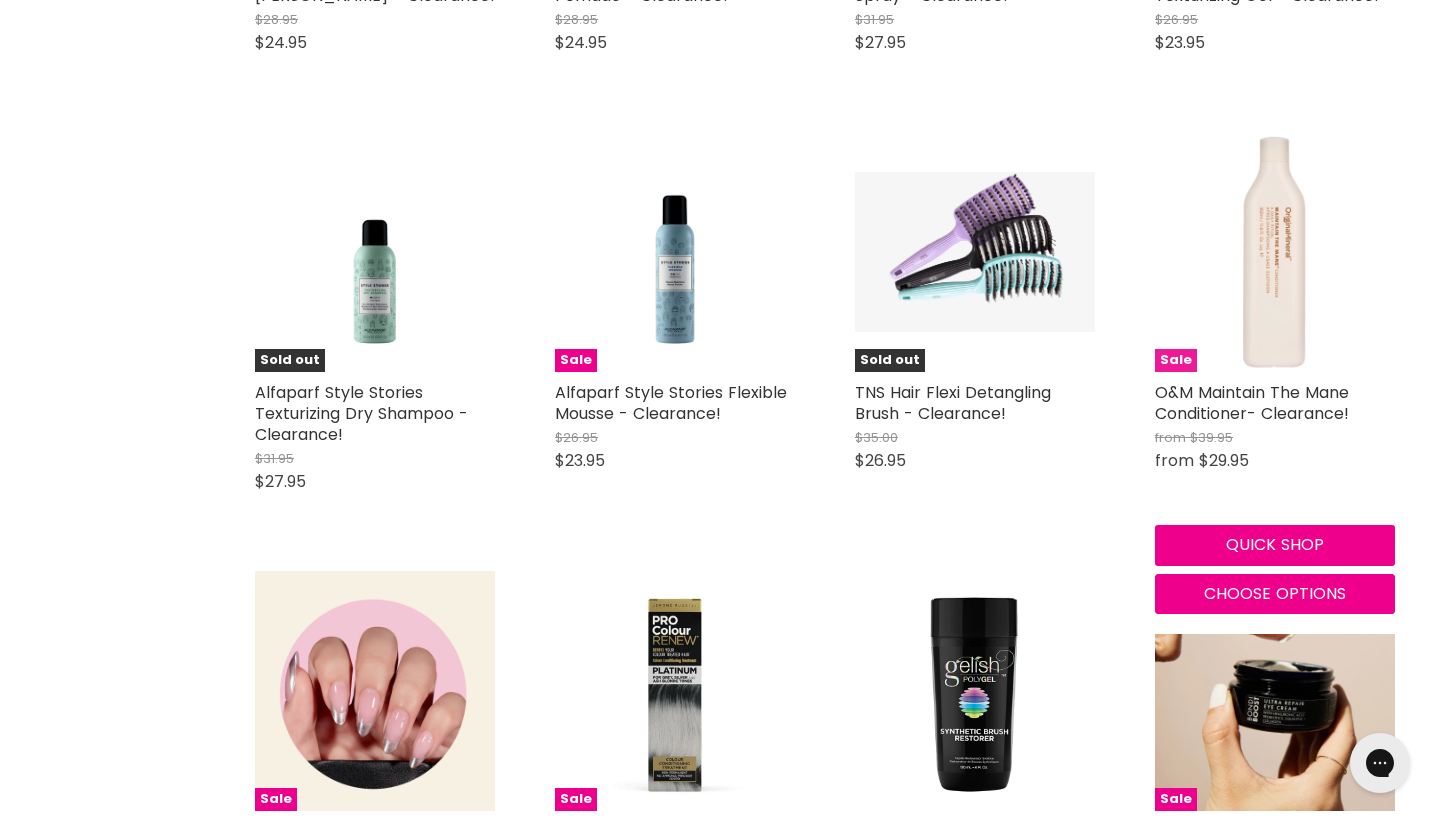 click at bounding box center (1275, 252) 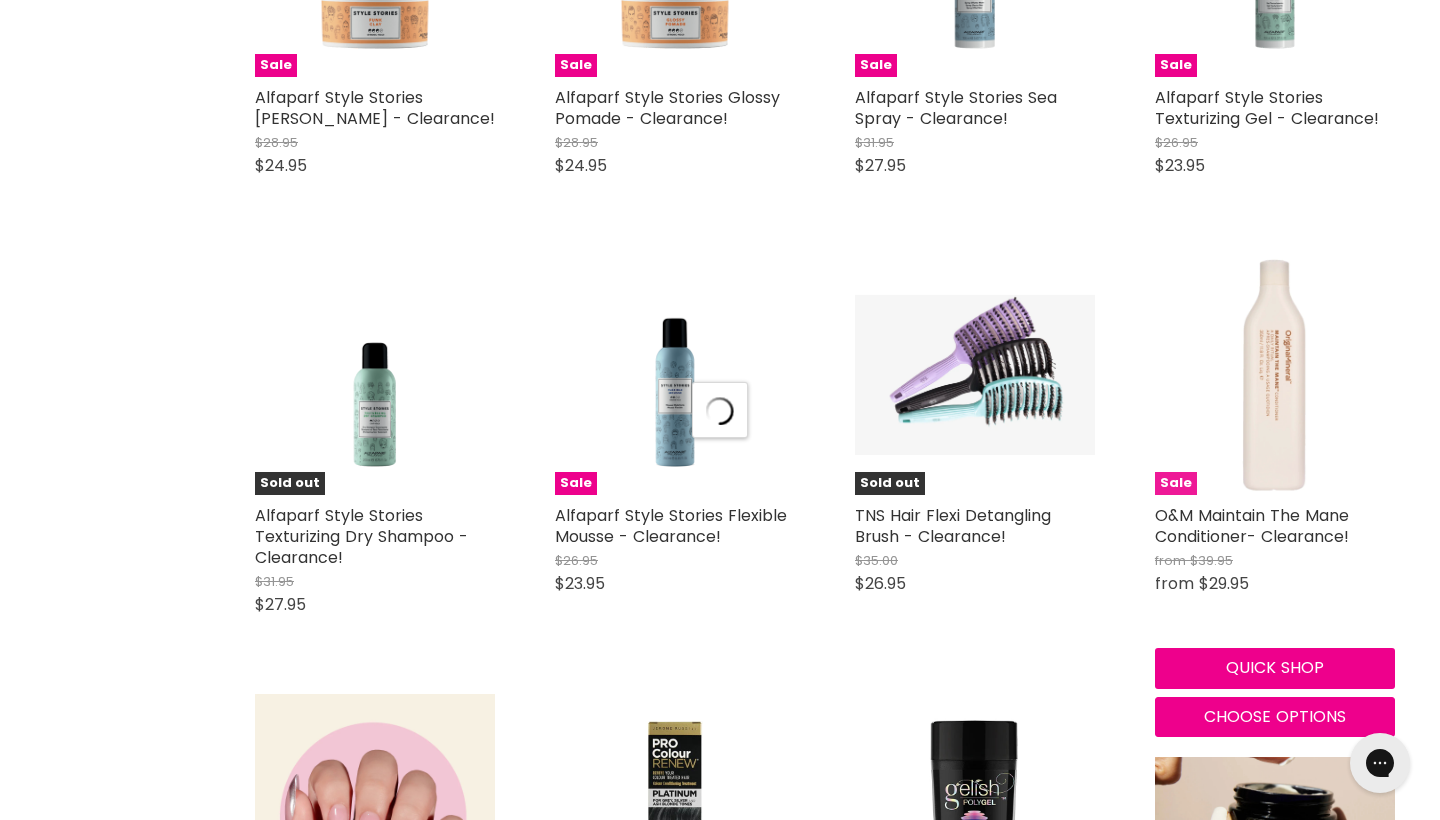 select on "created-descending" 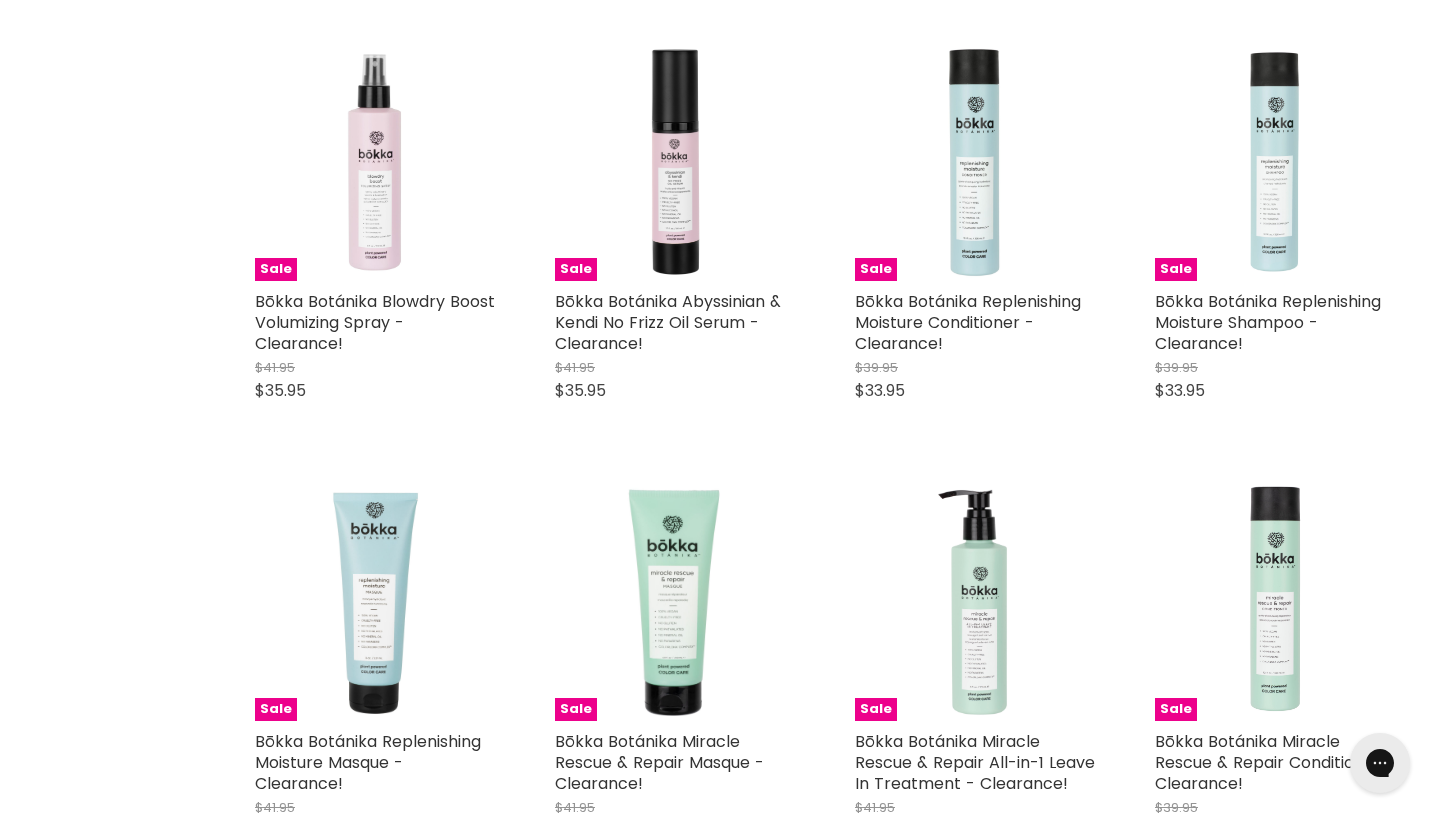 scroll, scrollTop: 3190, scrollLeft: 0, axis: vertical 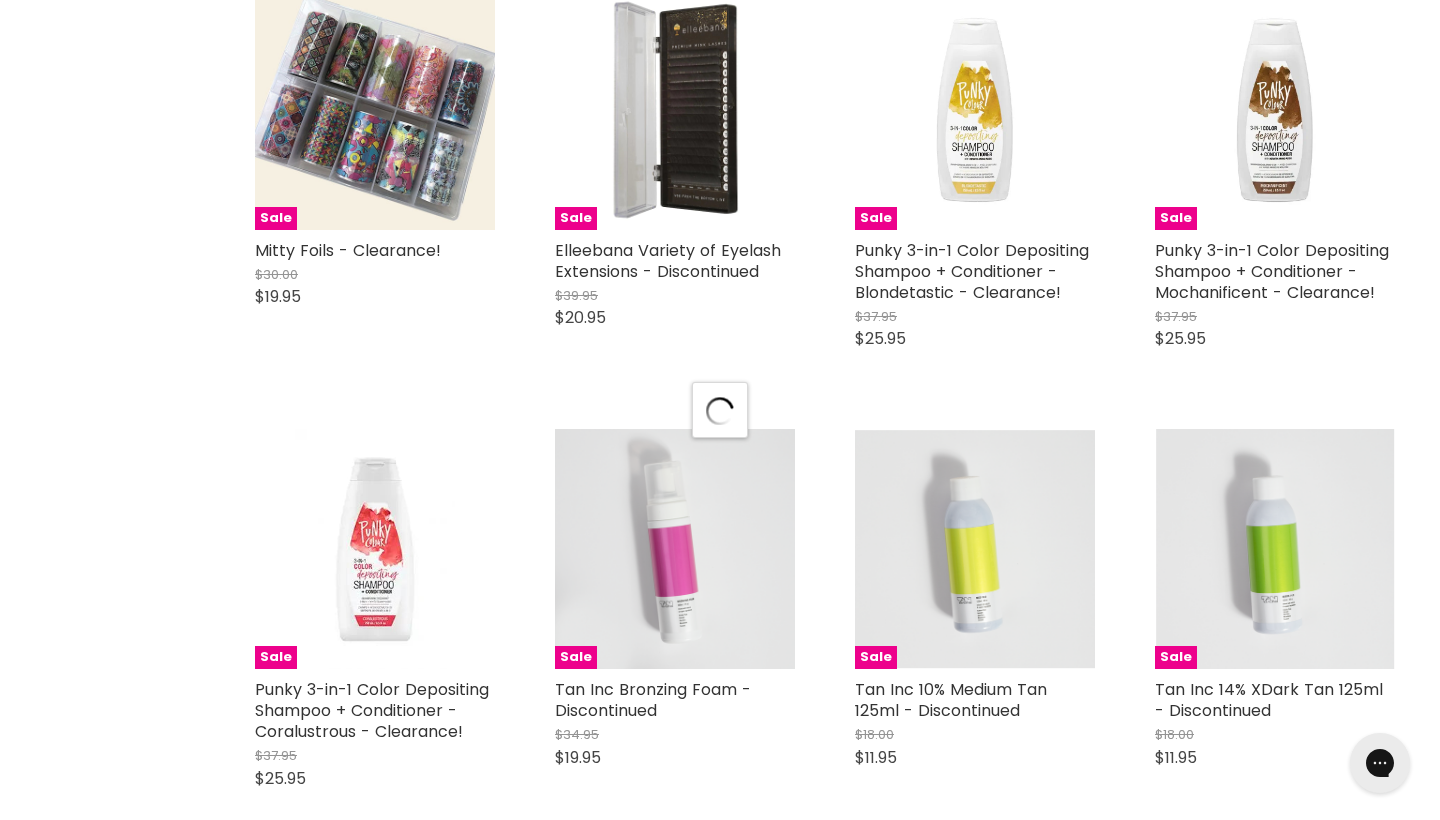 select on "created-descending" 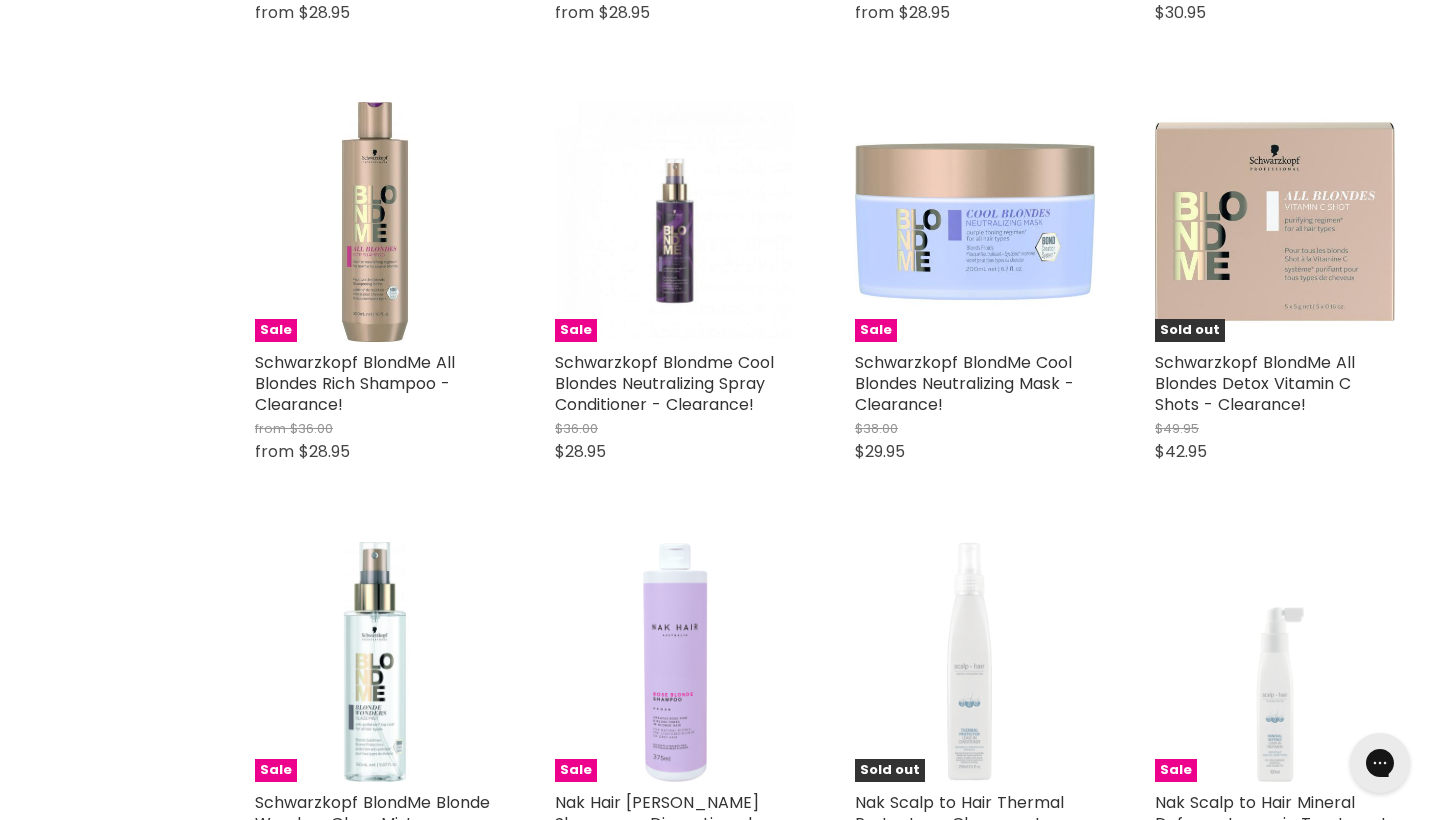 scroll, scrollTop: 9614, scrollLeft: 0, axis: vertical 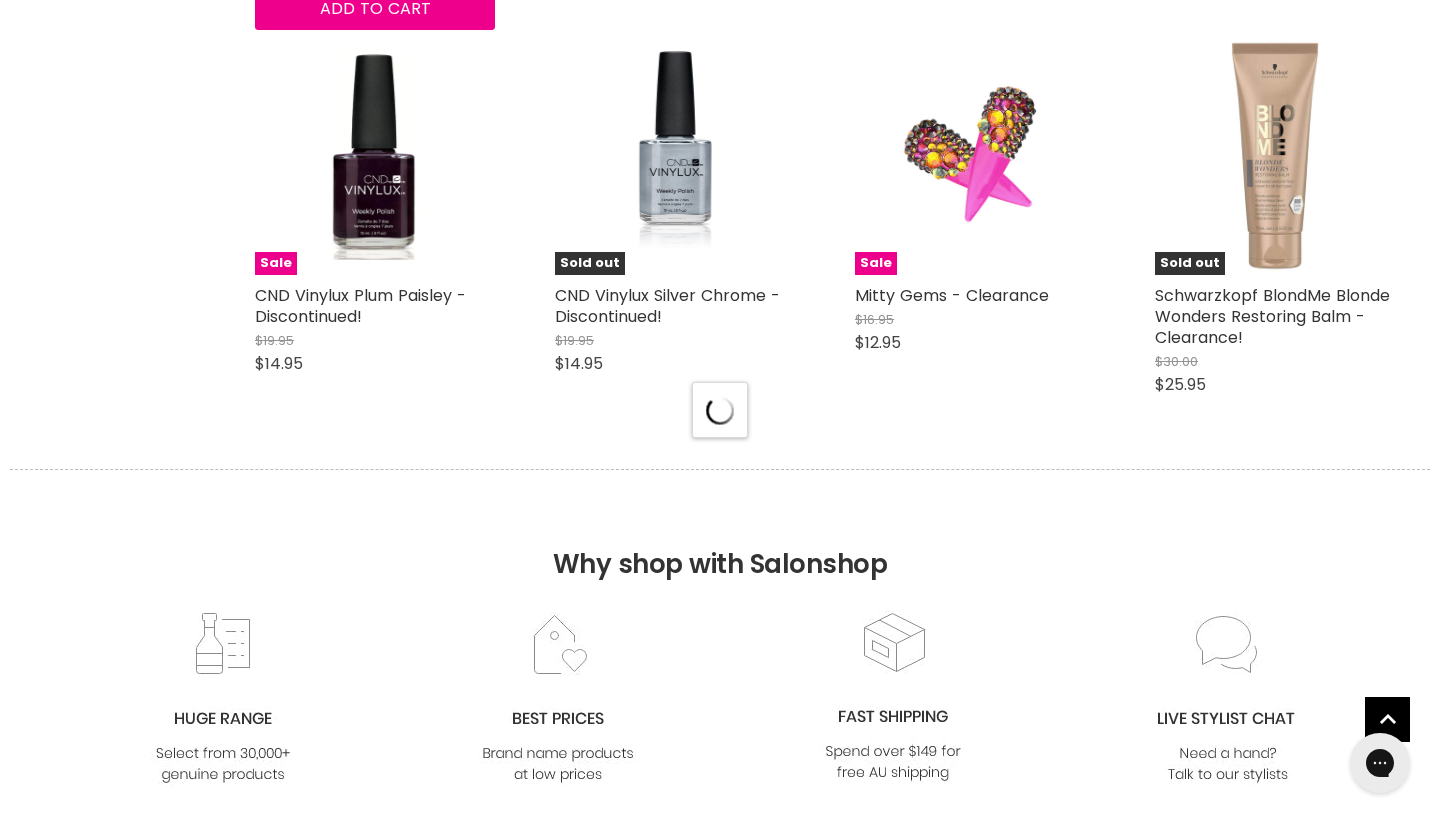 select on "created-descending" 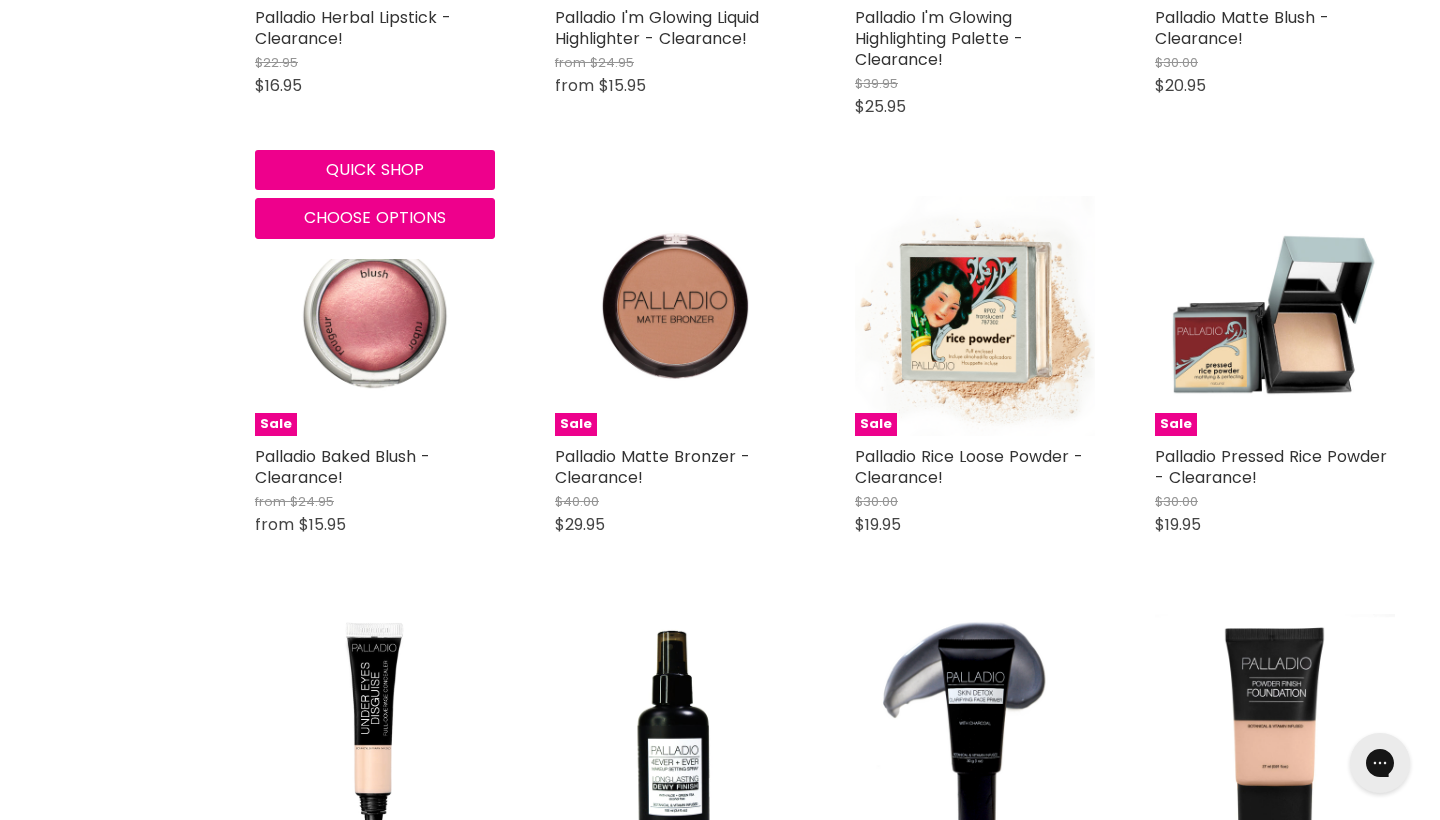 scroll, scrollTop: 14332, scrollLeft: 0, axis: vertical 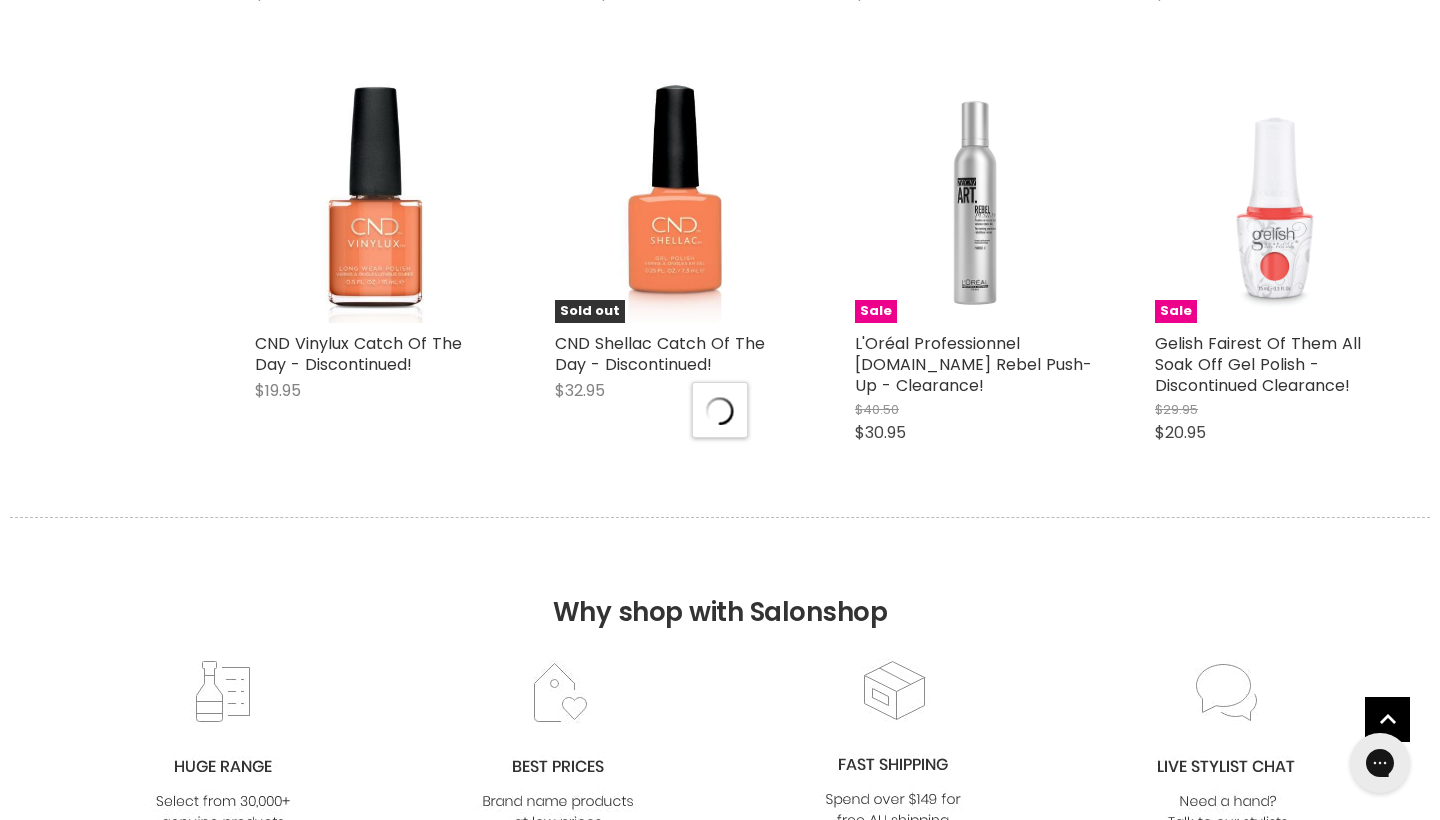 select on "created-descending" 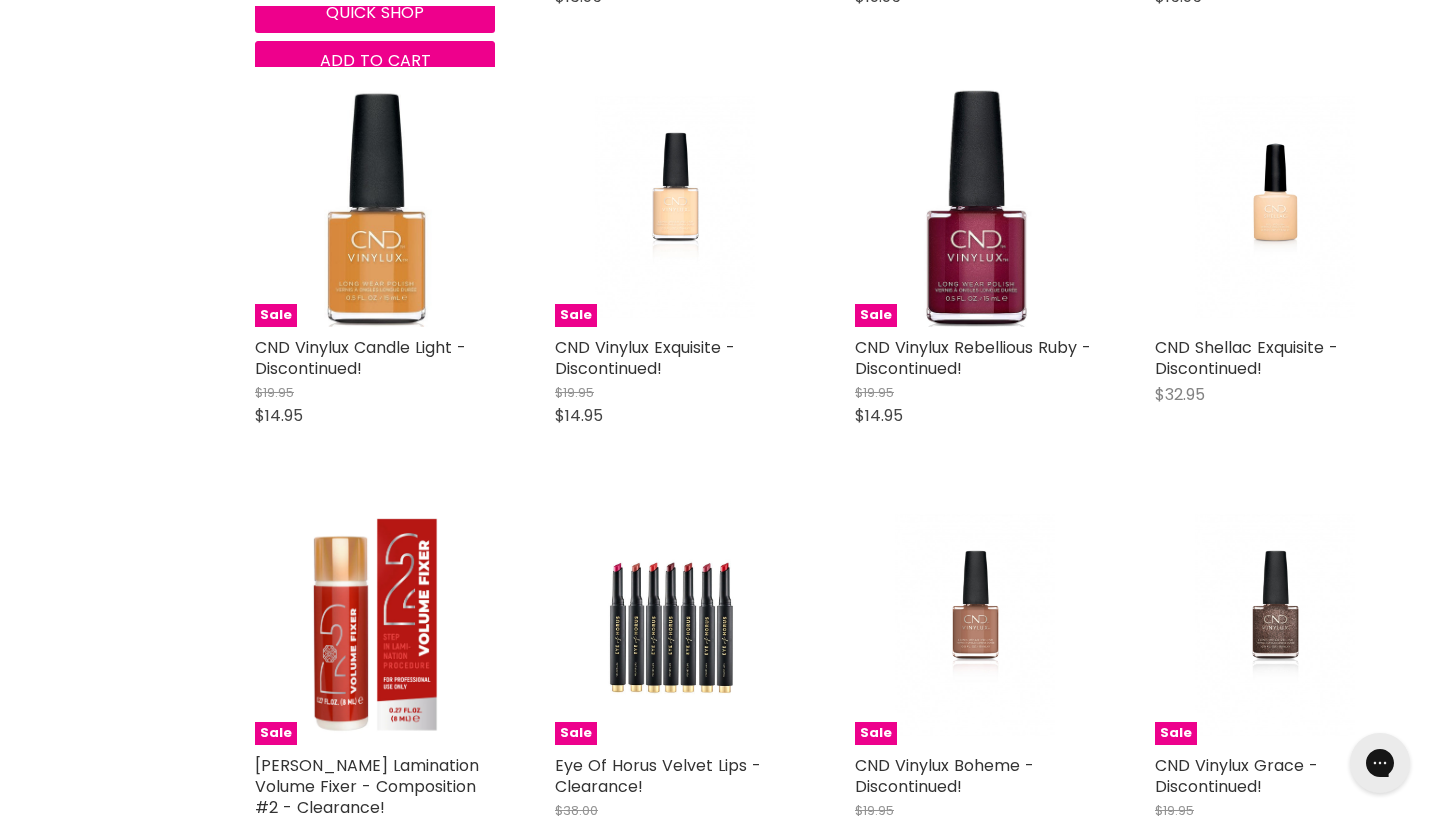 scroll, scrollTop: 19567, scrollLeft: 0, axis: vertical 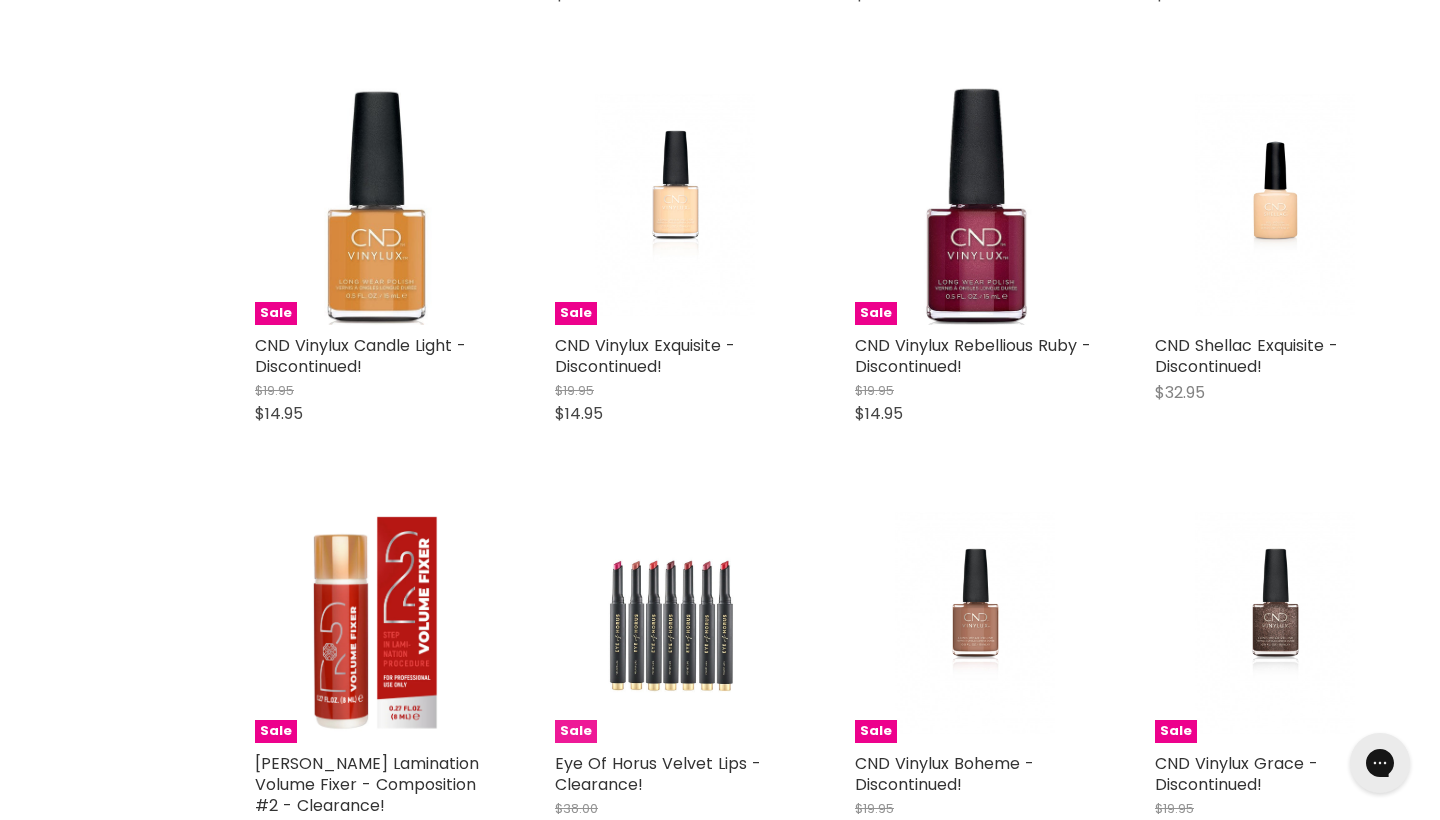click at bounding box center (675, 623) 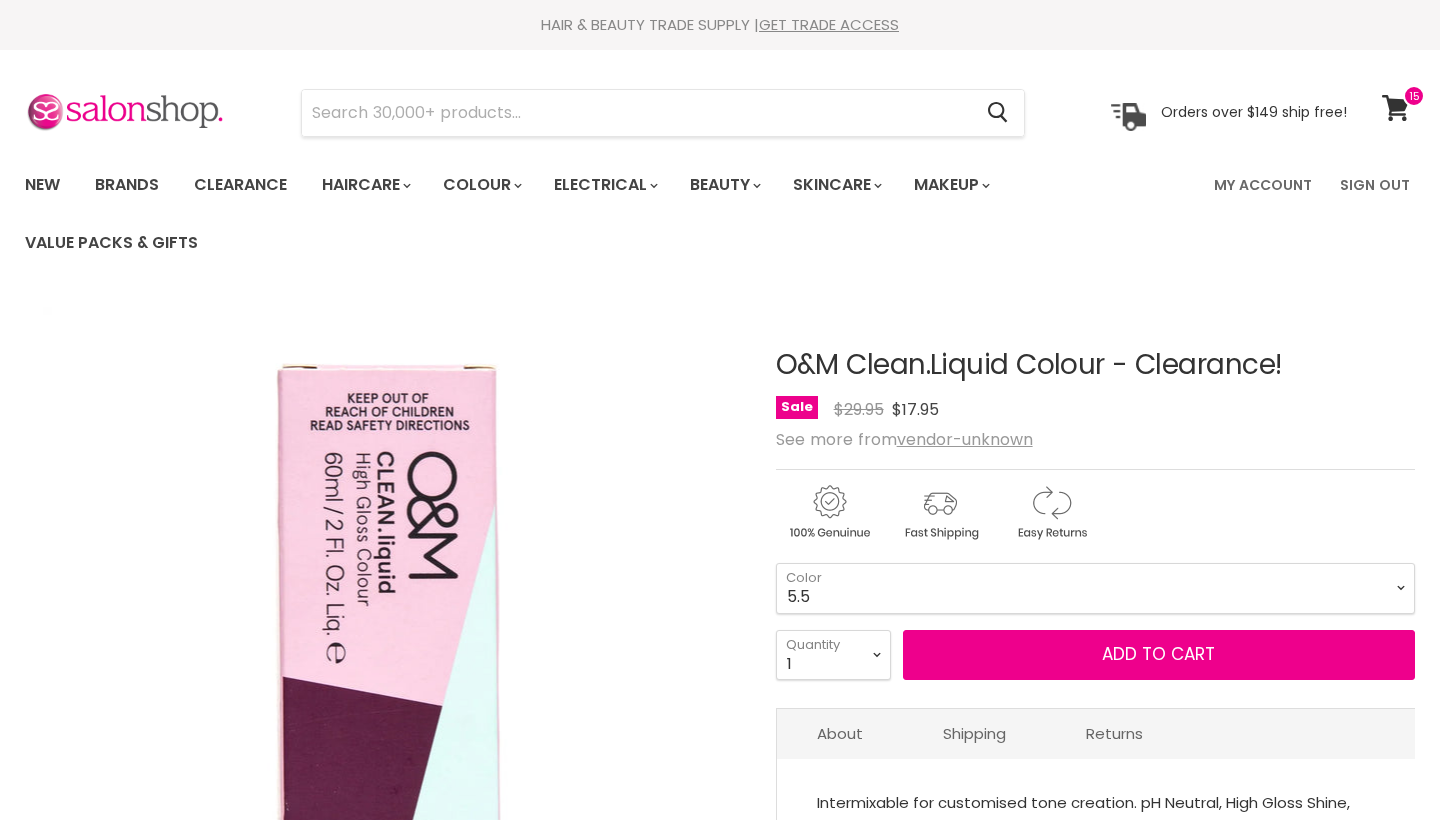scroll, scrollTop: 0, scrollLeft: 0, axis: both 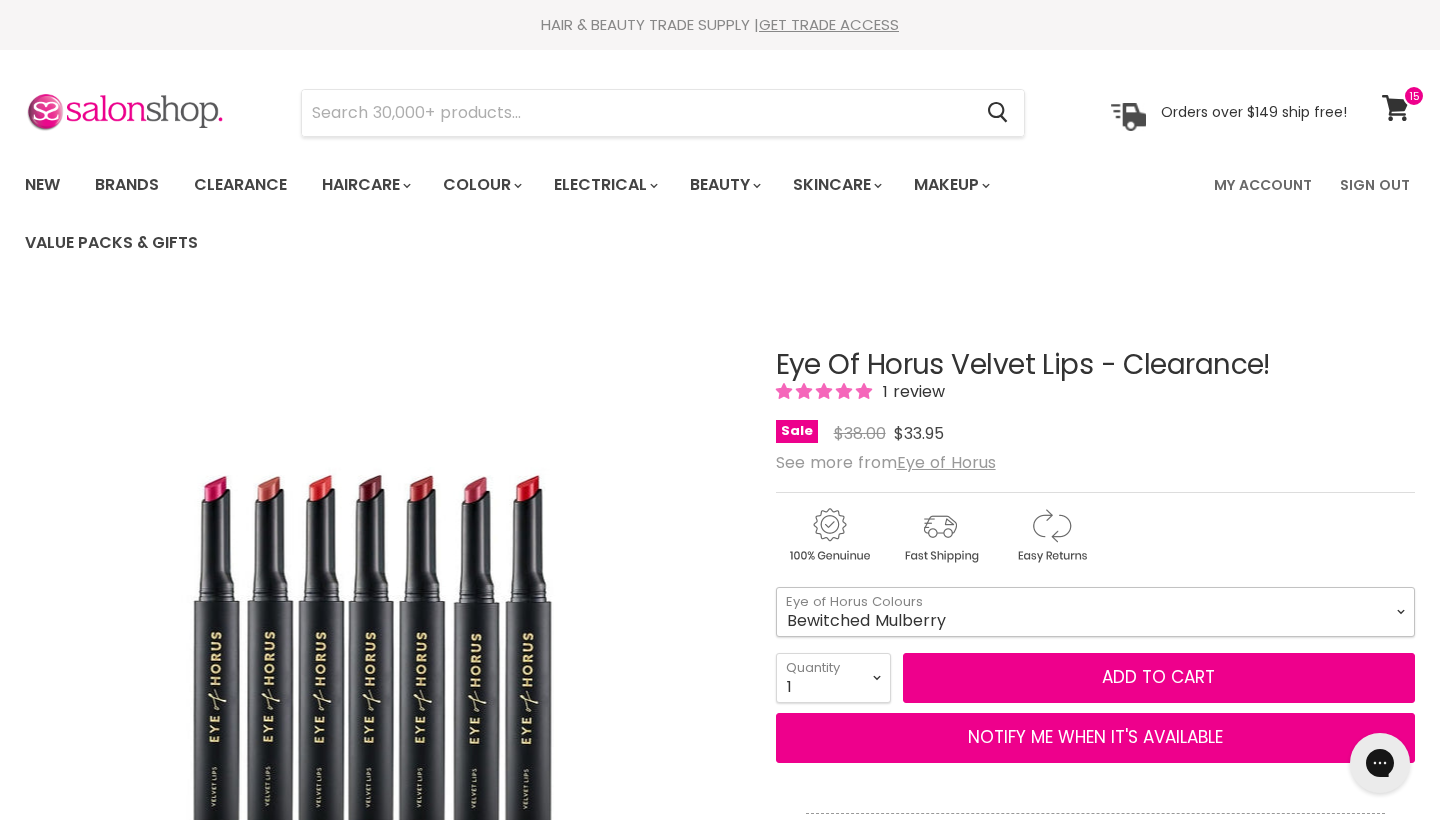 select on "Bewitched Mulberry" 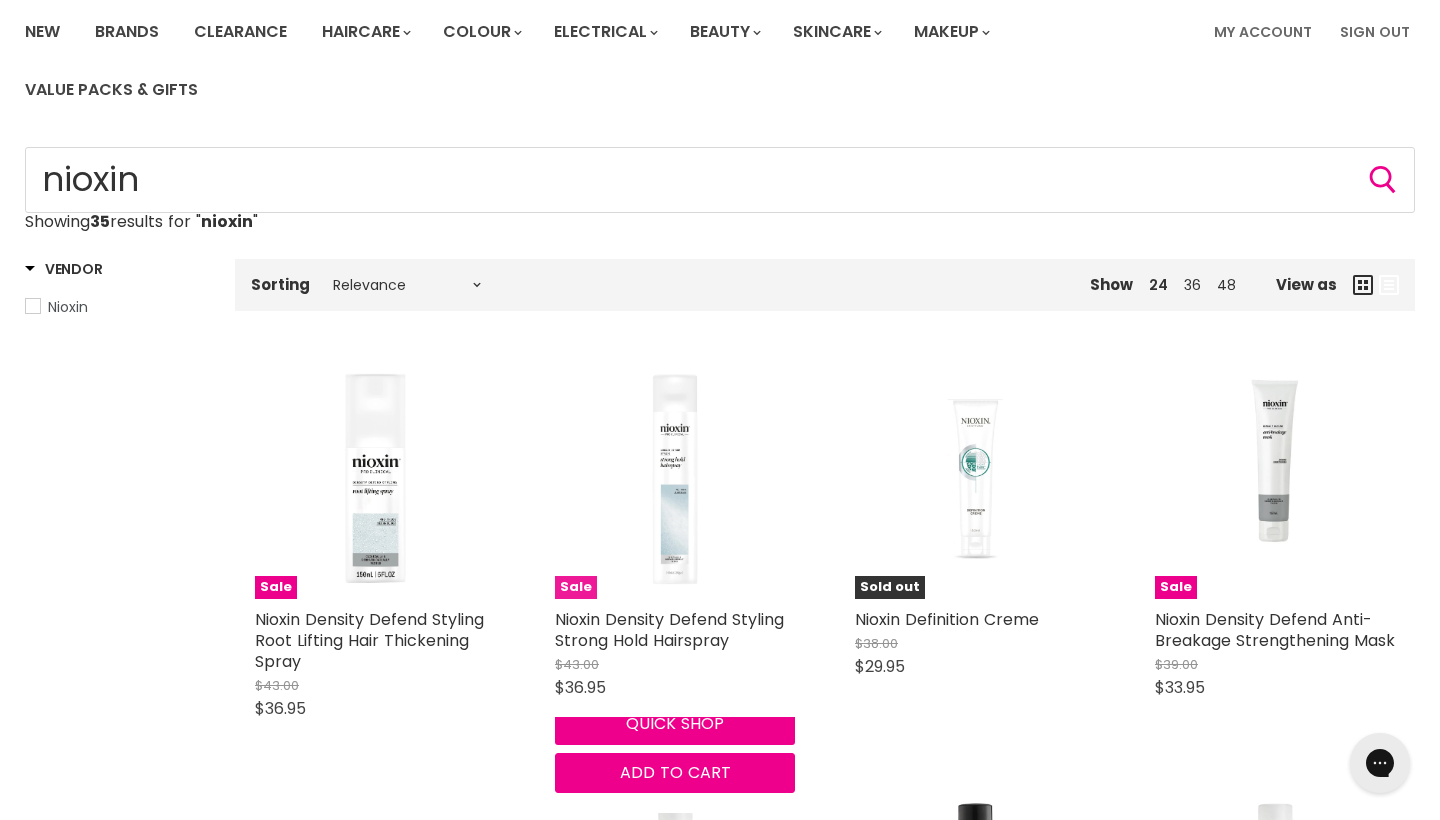 scroll, scrollTop: 0, scrollLeft: 0, axis: both 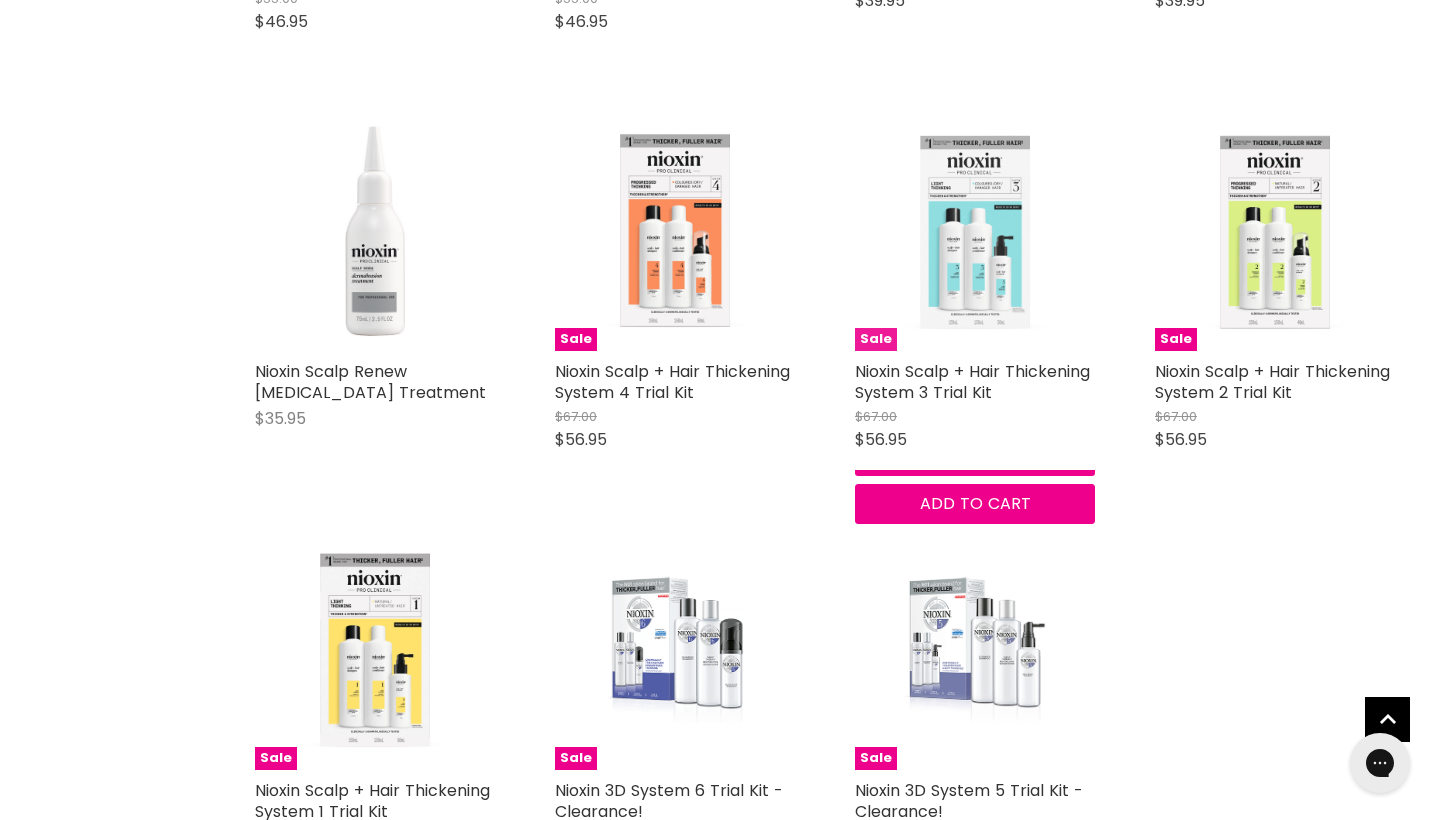 click at bounding box center [975, 231] 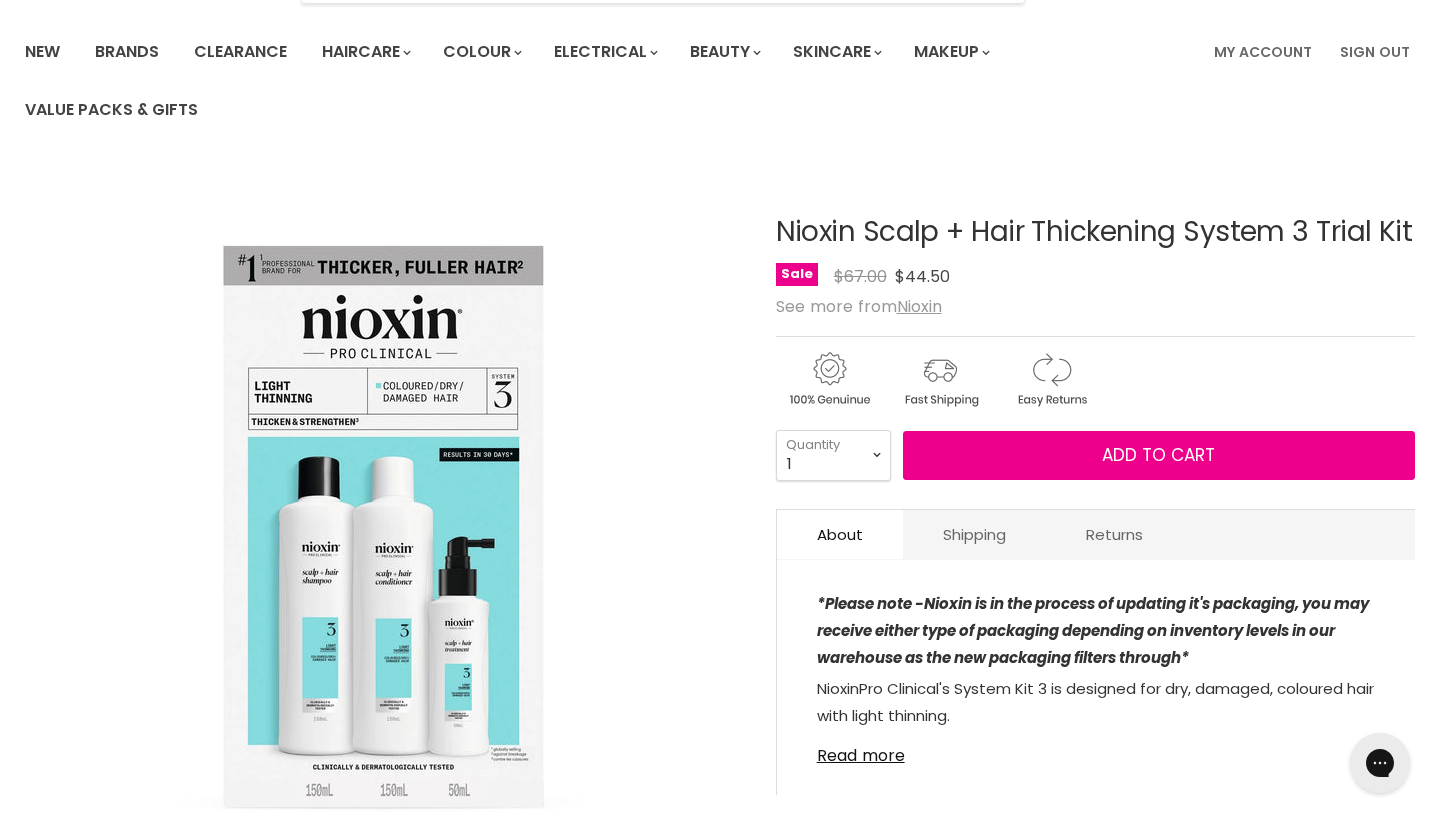 scroll, scrollTop: 0, scrollLeft: 0, axis: both 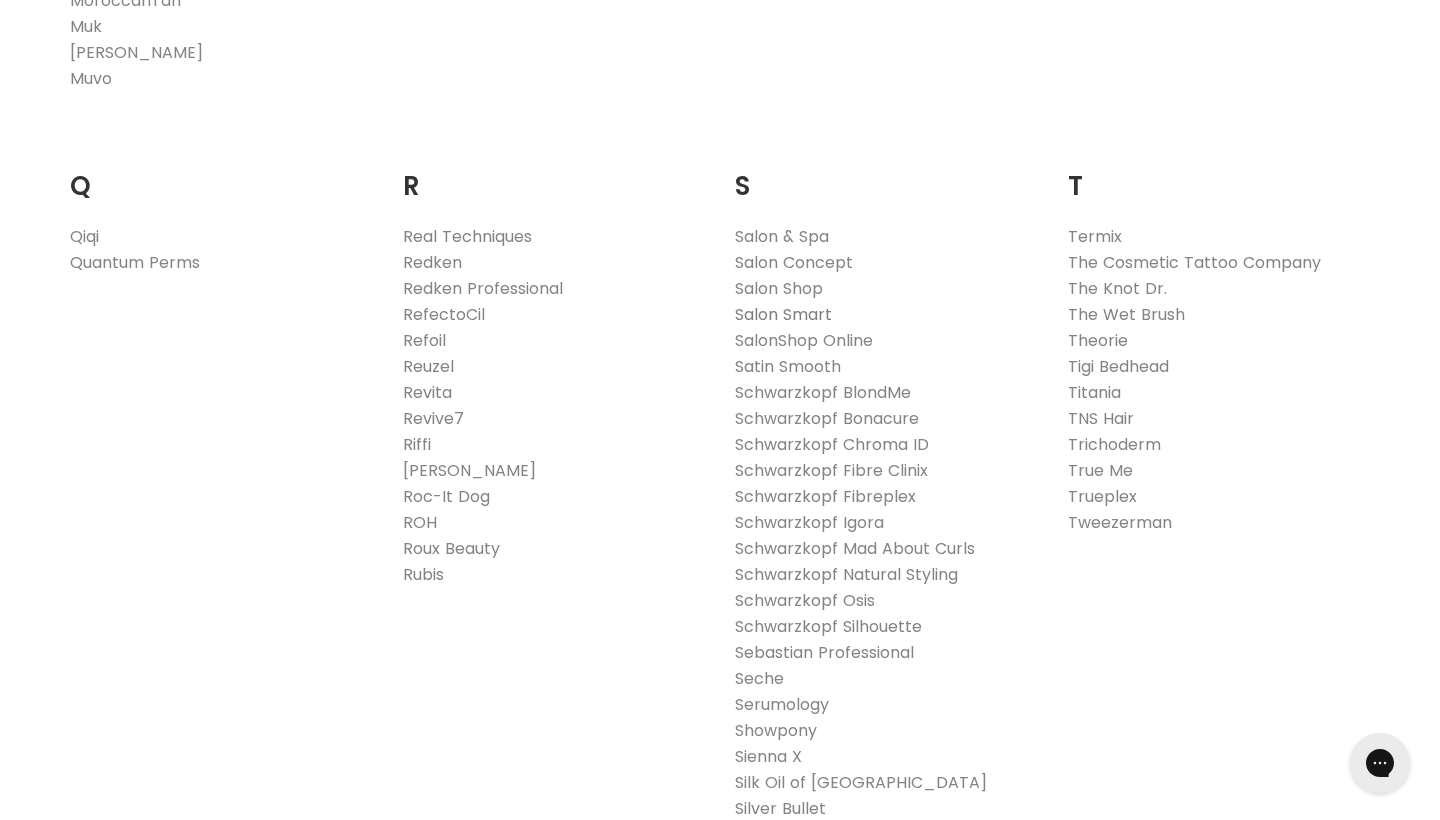 click on "Salon Smart" at bounding box center [783, 314] 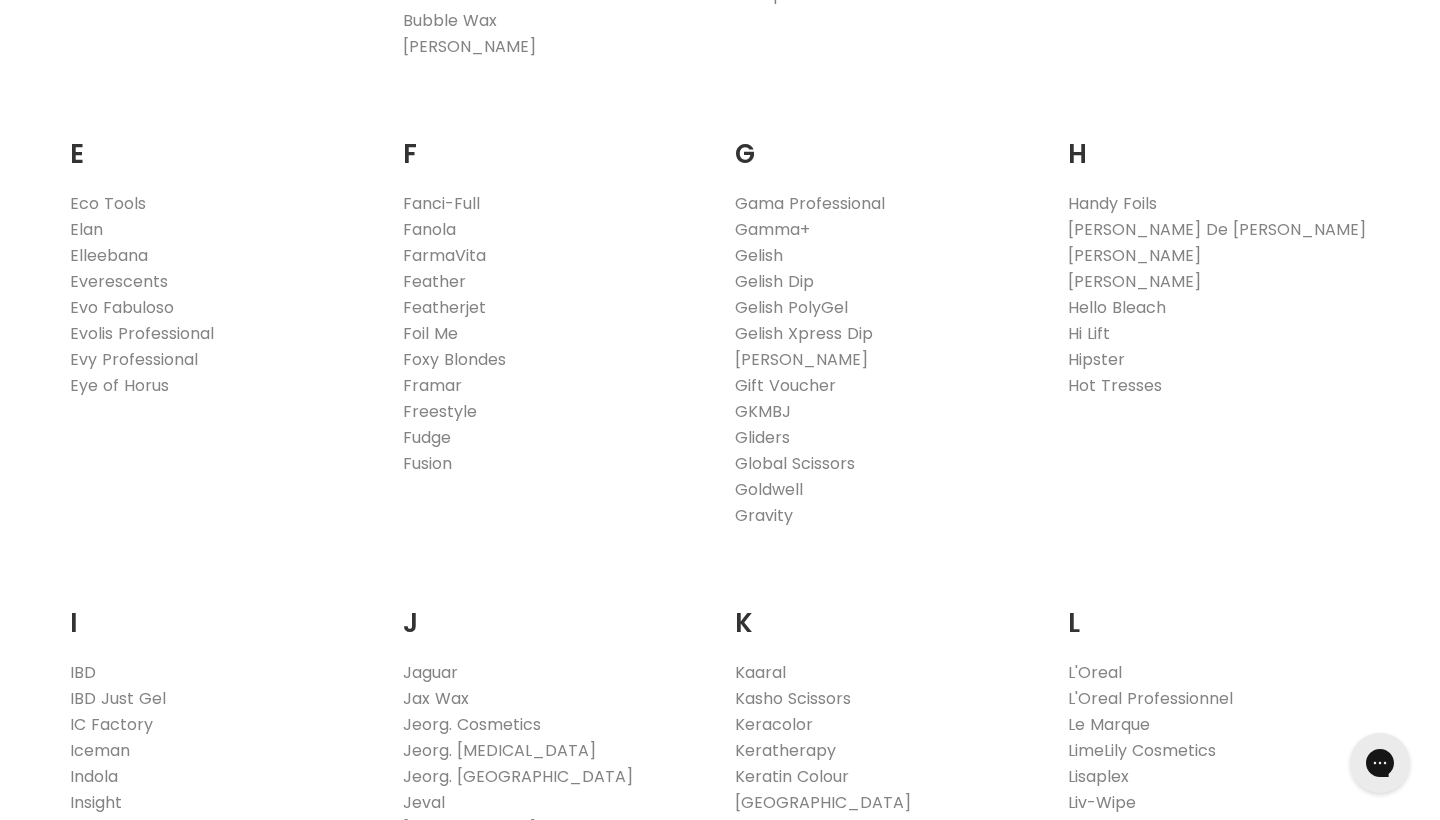 scroll, scrollTop: 1262, scrollLeft: 0, axis: vertical 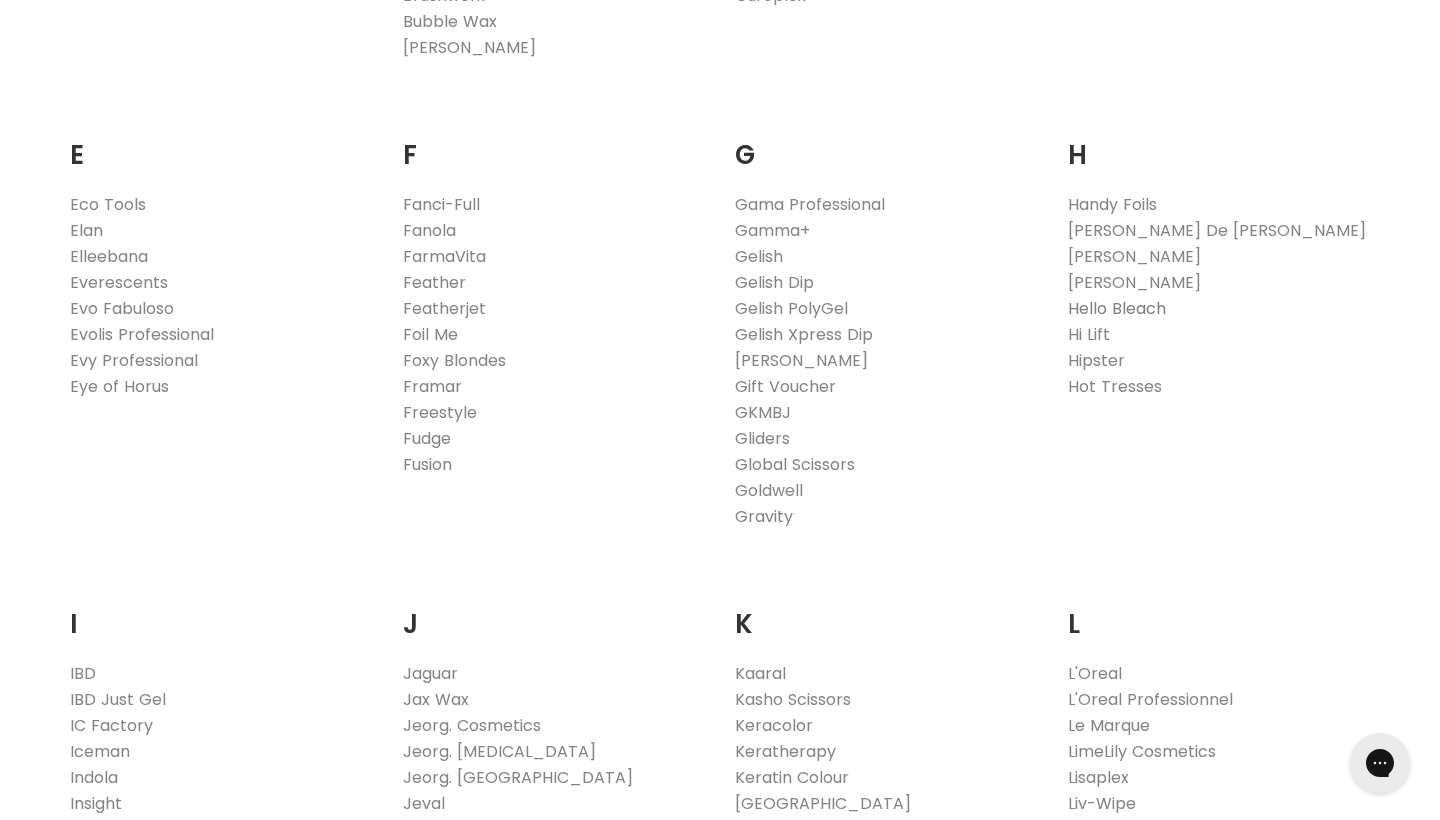 click on "Hello Bleach" at bounding box center [1117, 308] 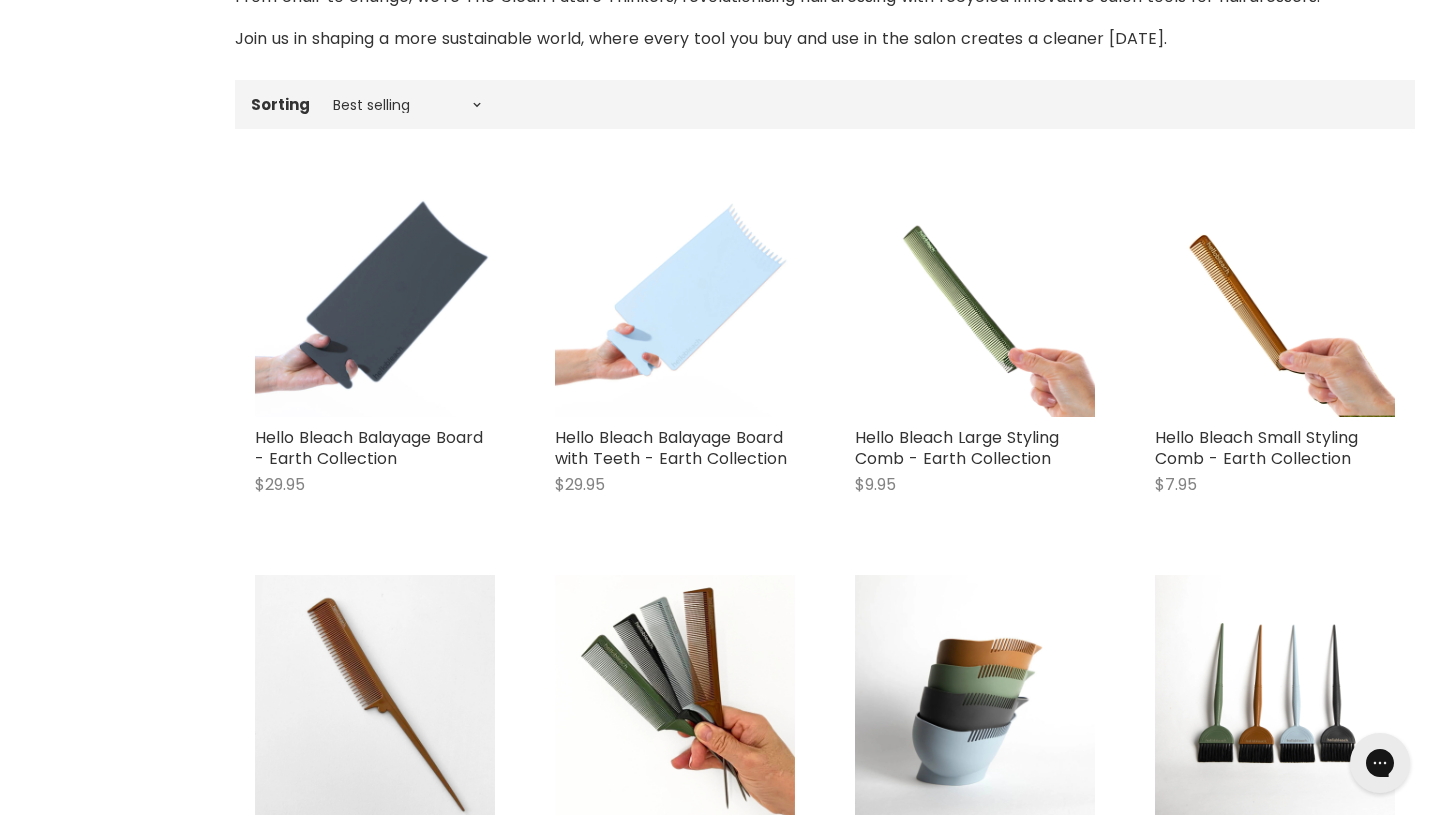 scroll, scrollTop: 0, scrollLeft: 0, axis: both 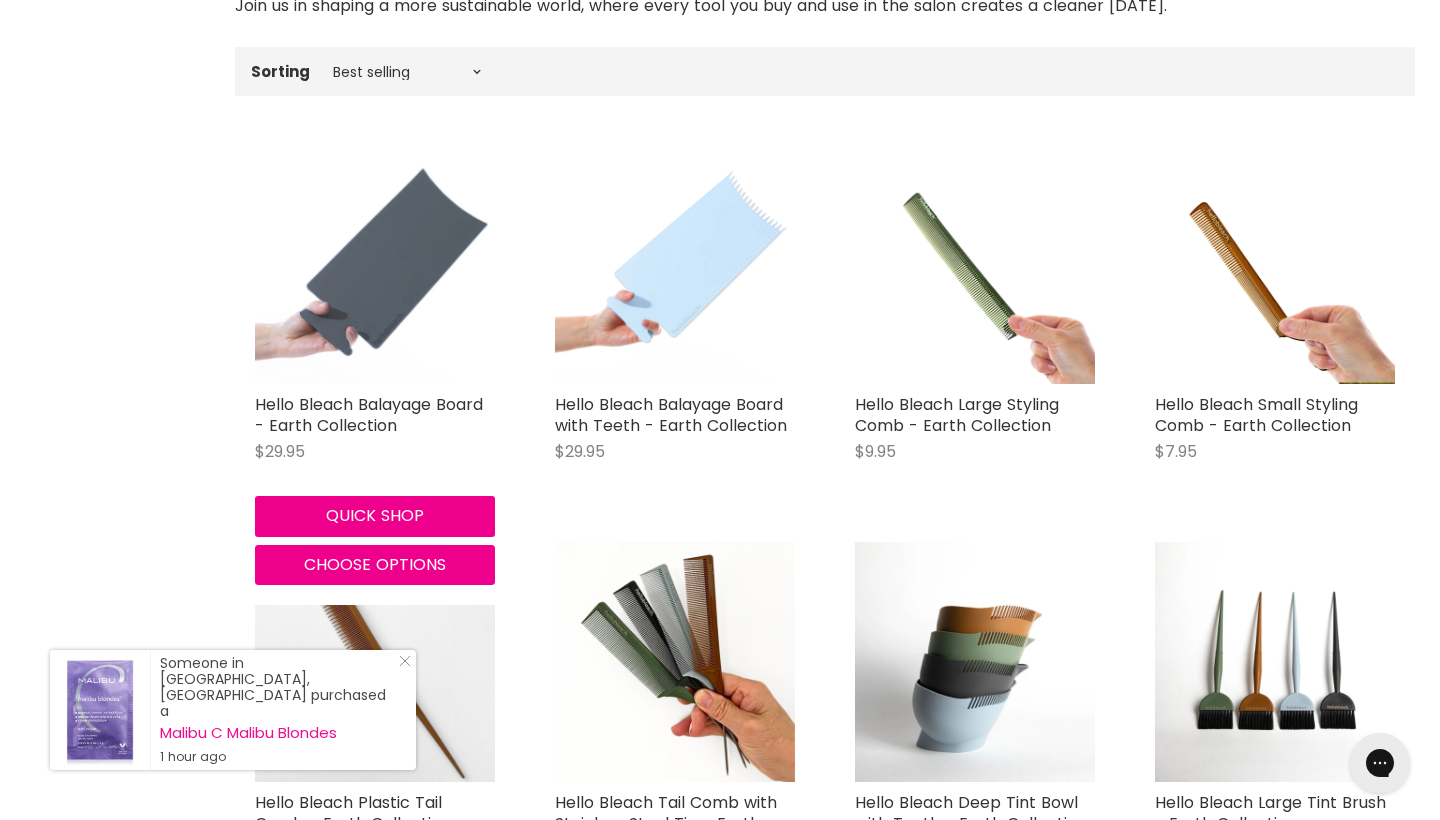 click at bounding box center [375, 264] 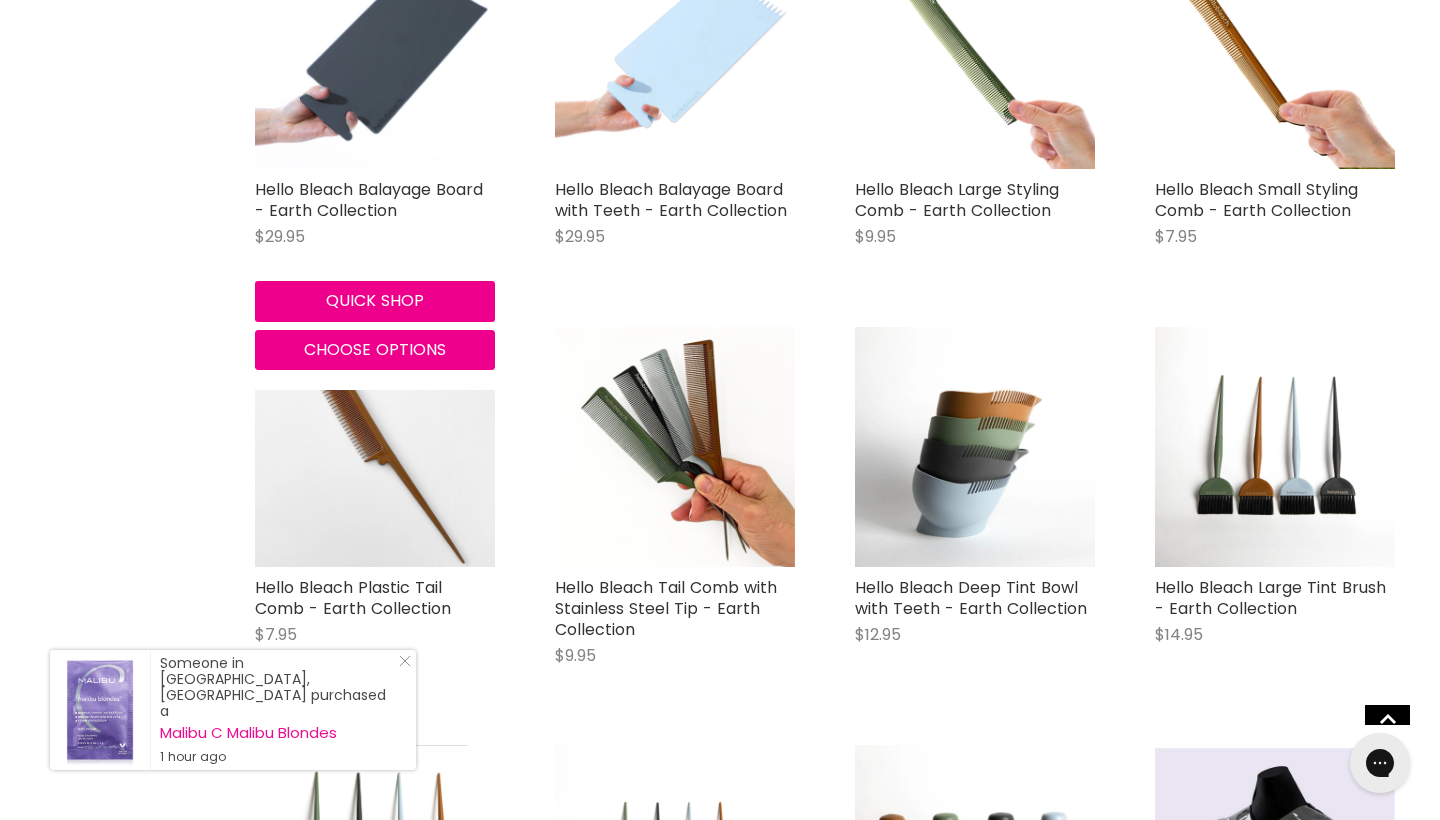 scroll, scrollTop: 697, scrollLeft: 0, axis: vertical 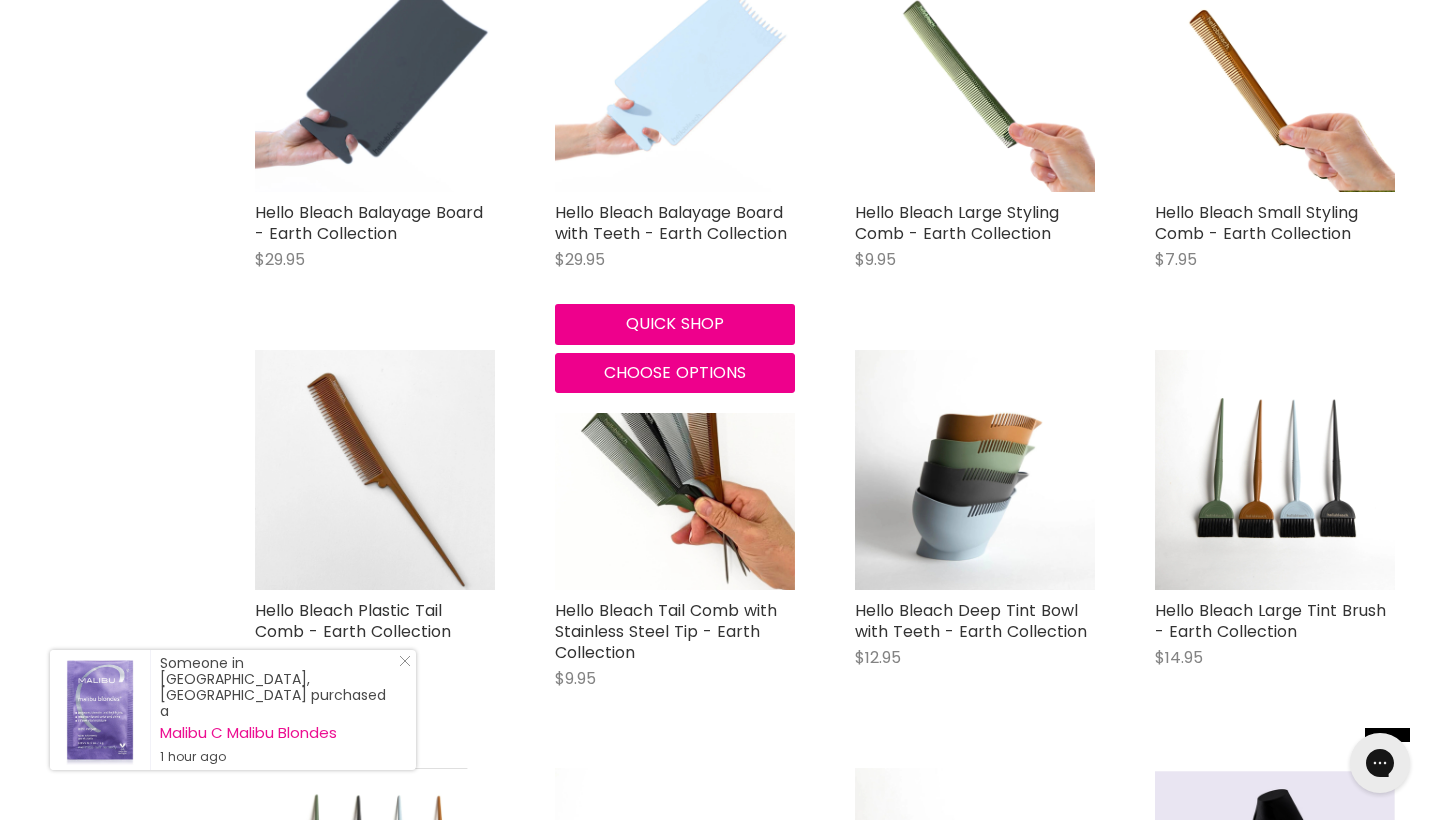 click at bounding box center (675, 72) 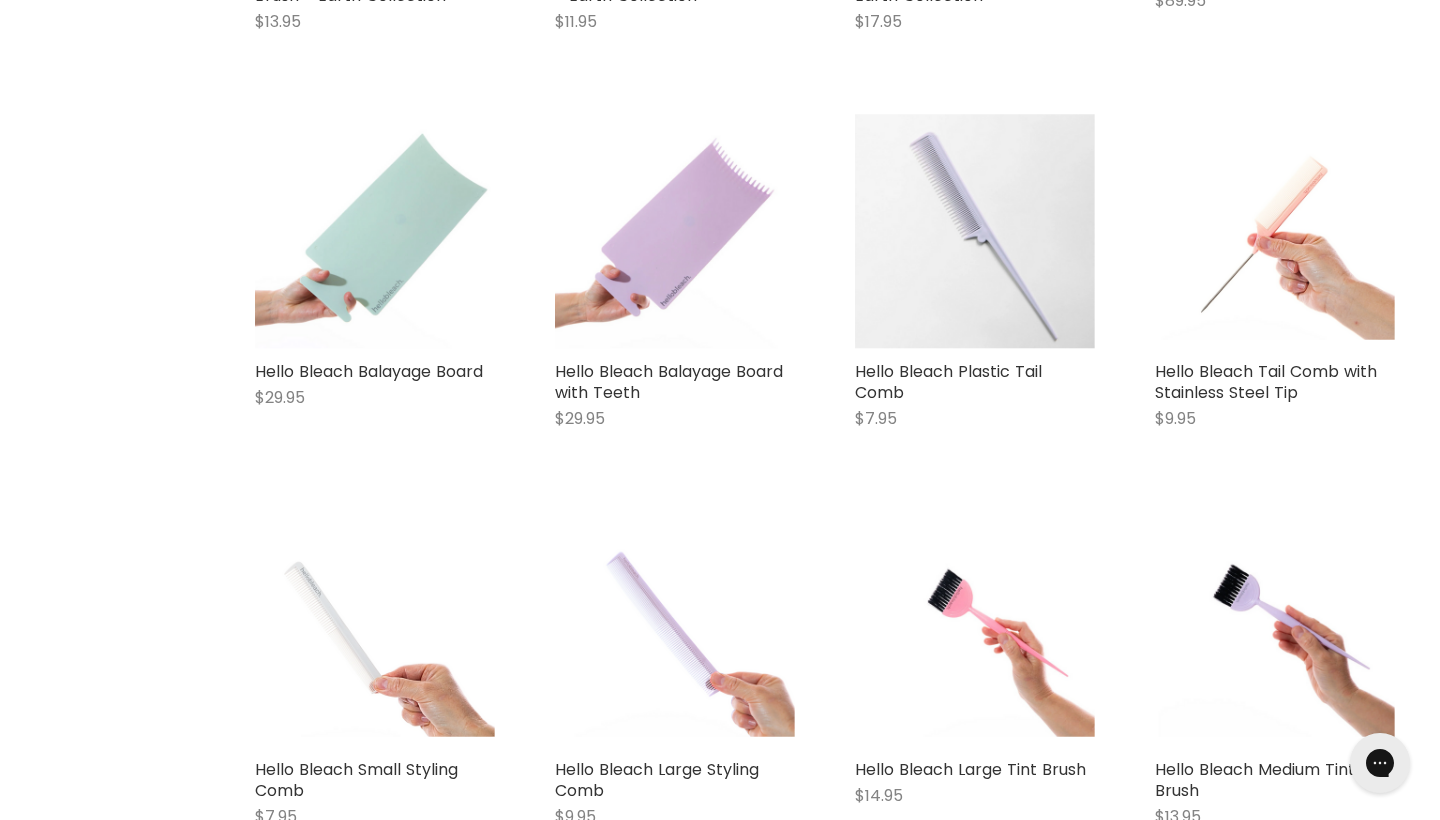 scroll, scrollTop: 1745, scrollLeft: 0, axis: vertical 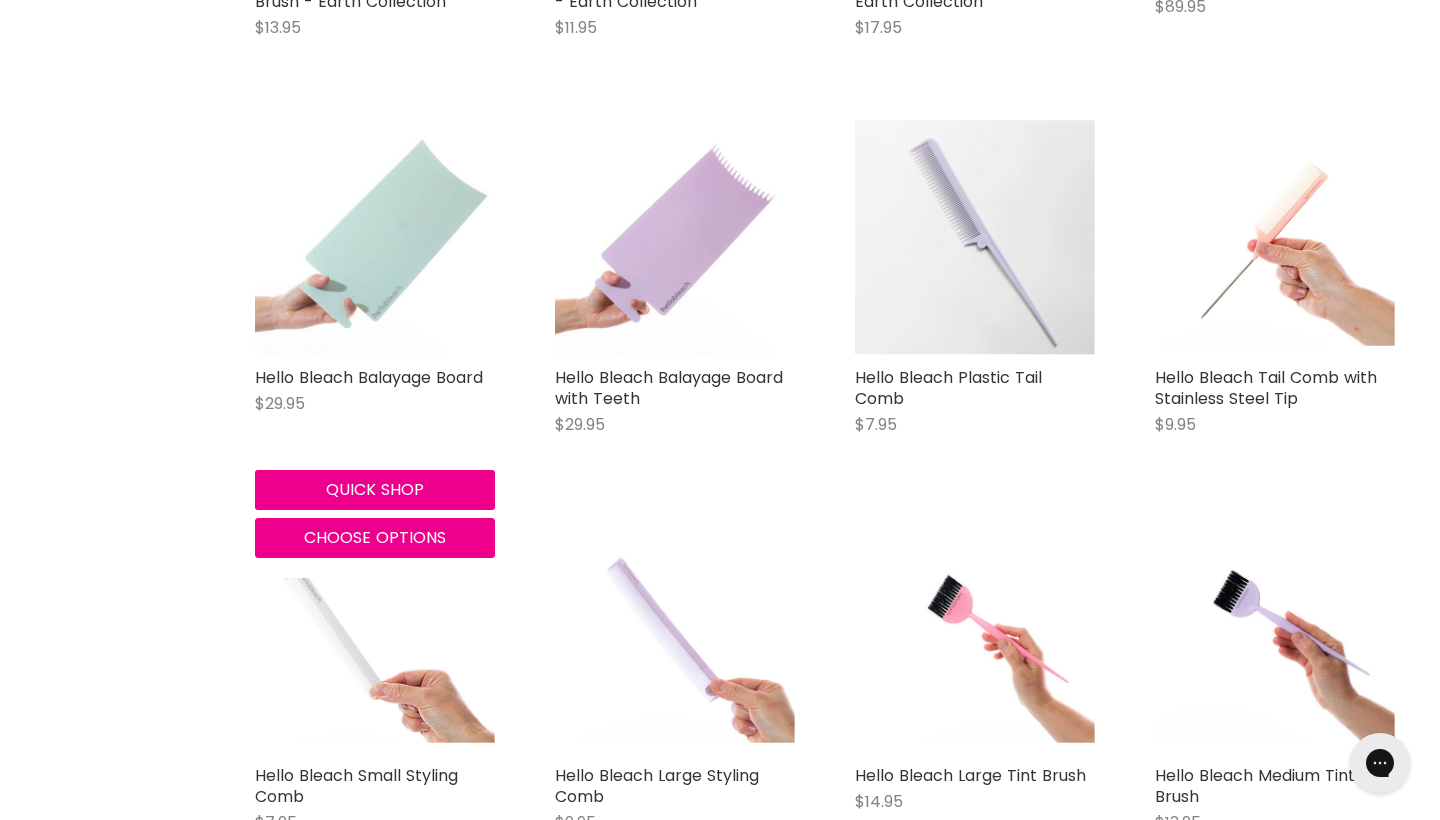 click at bounding box center [375, 237] 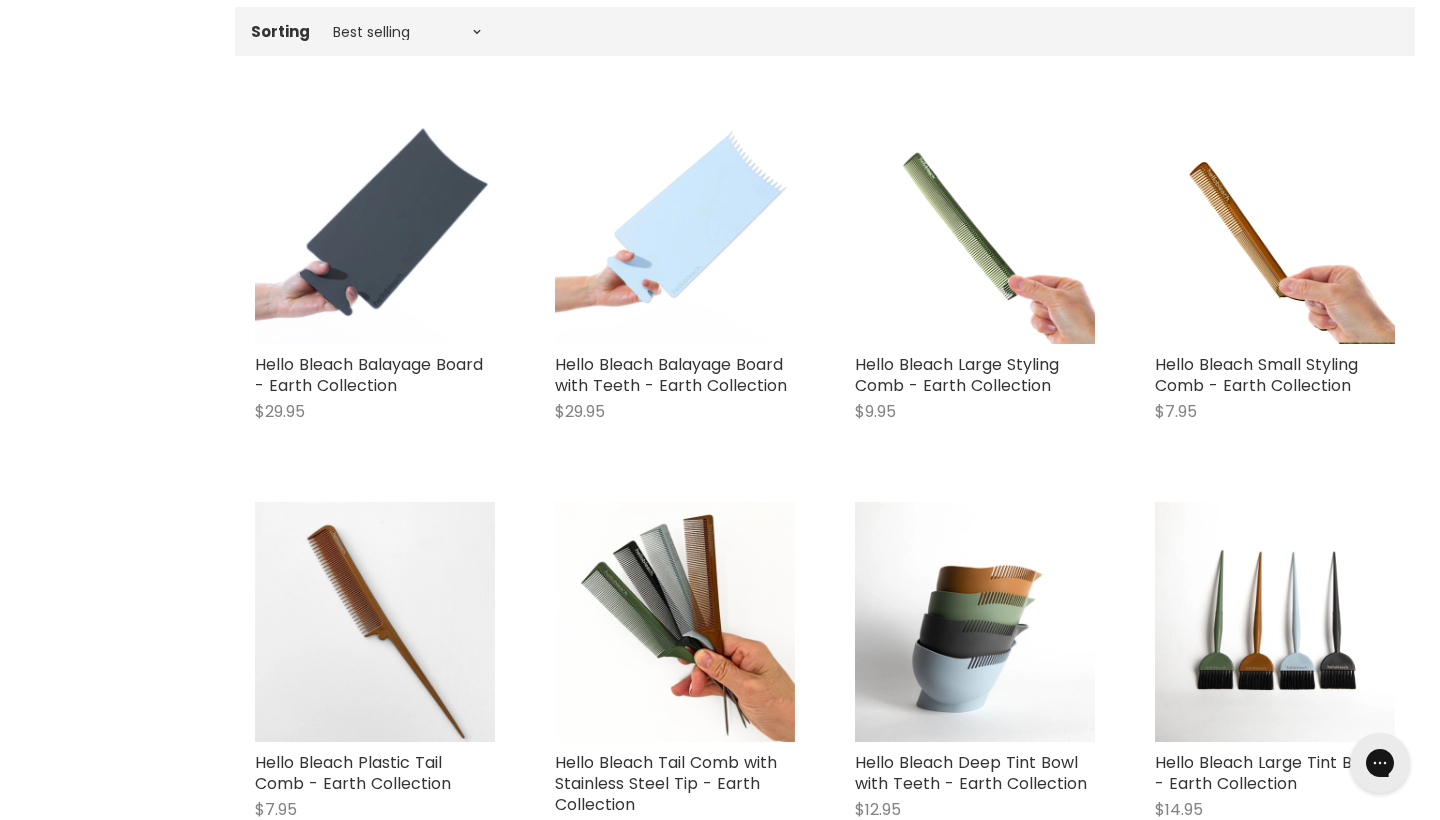 scroll, scrollTop: 473, scrollLeft: 0, axis: vertical 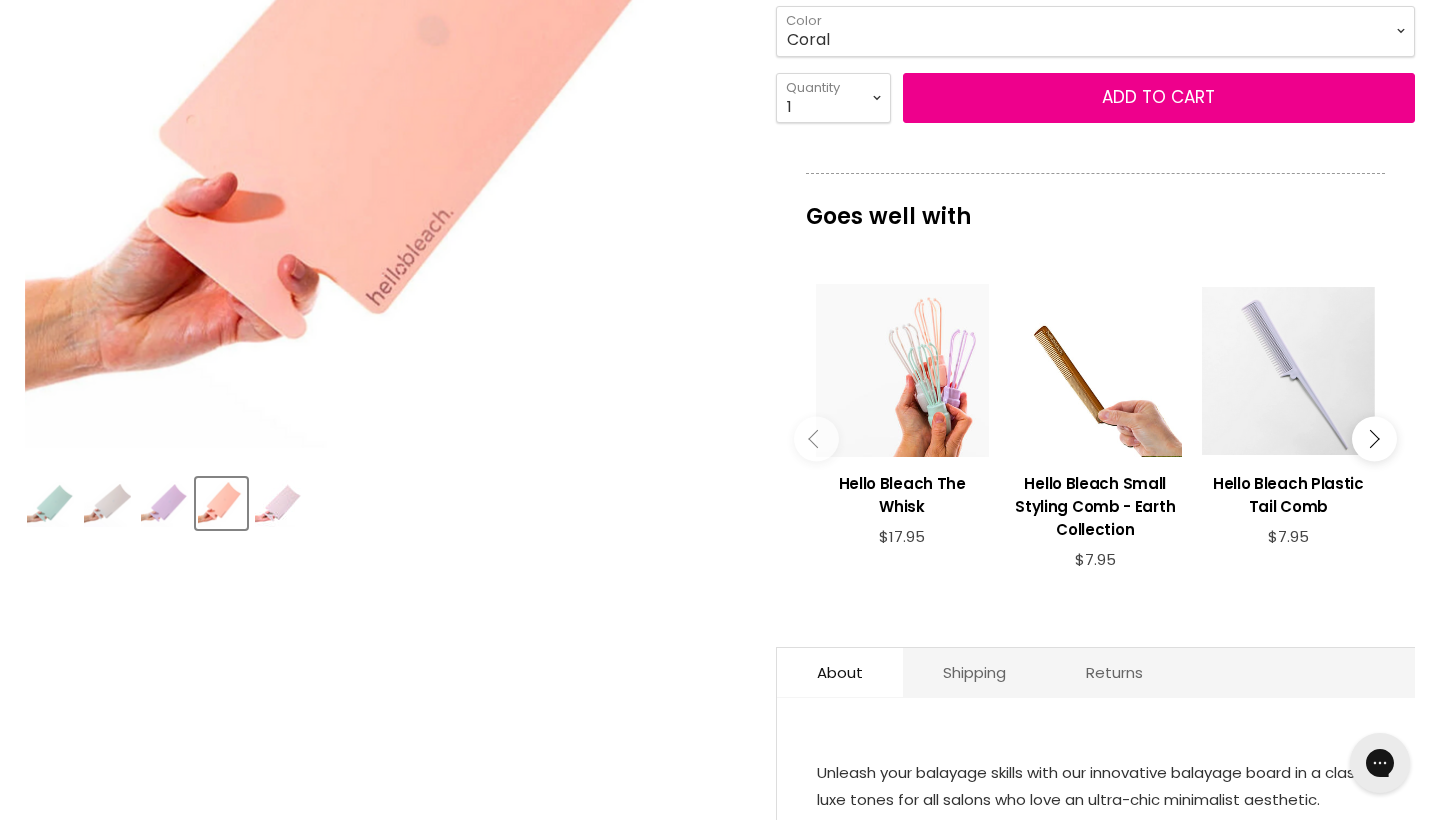 click at bounding box center (278, 503) 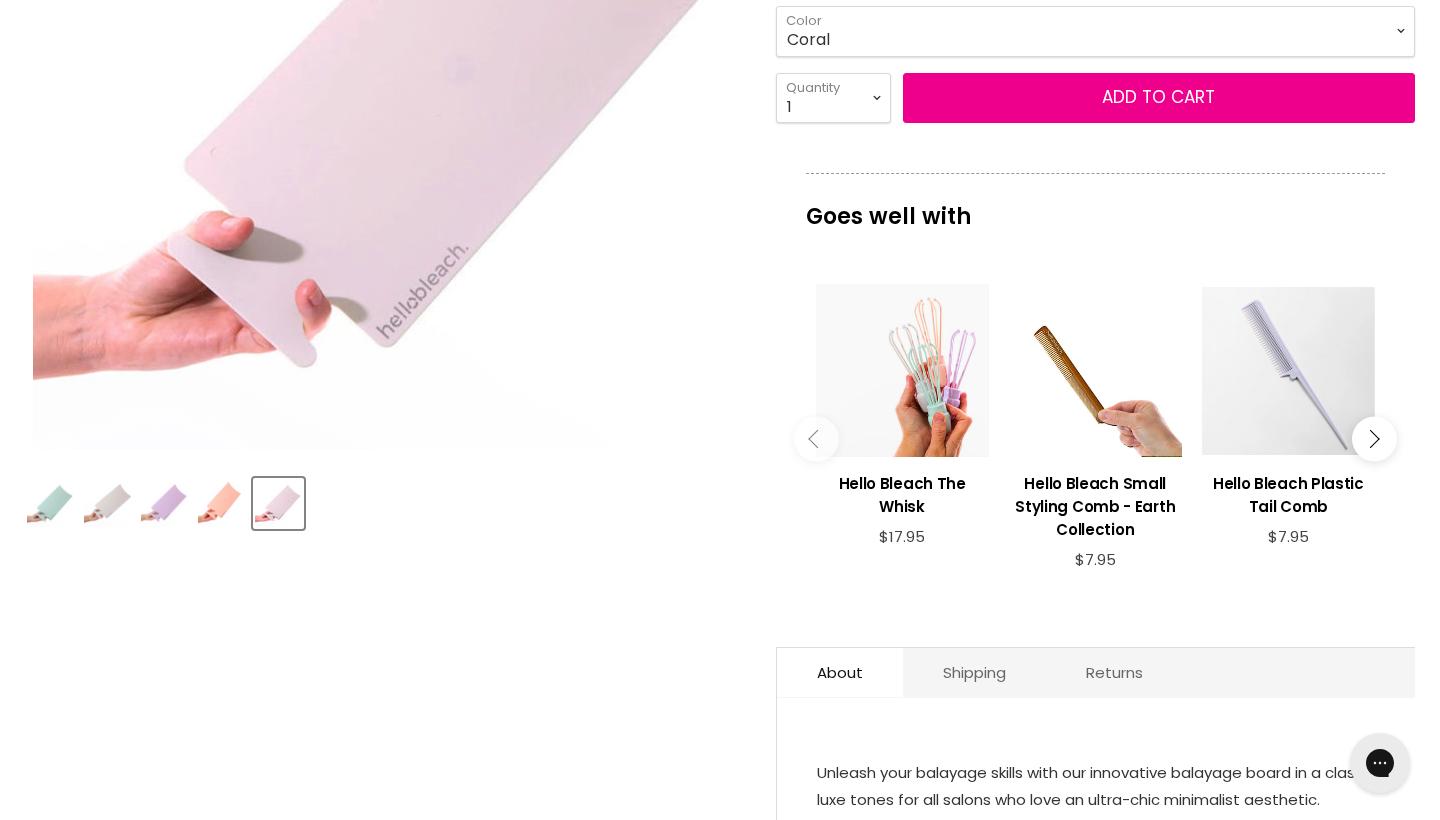 click at bounding box center [50, 504] 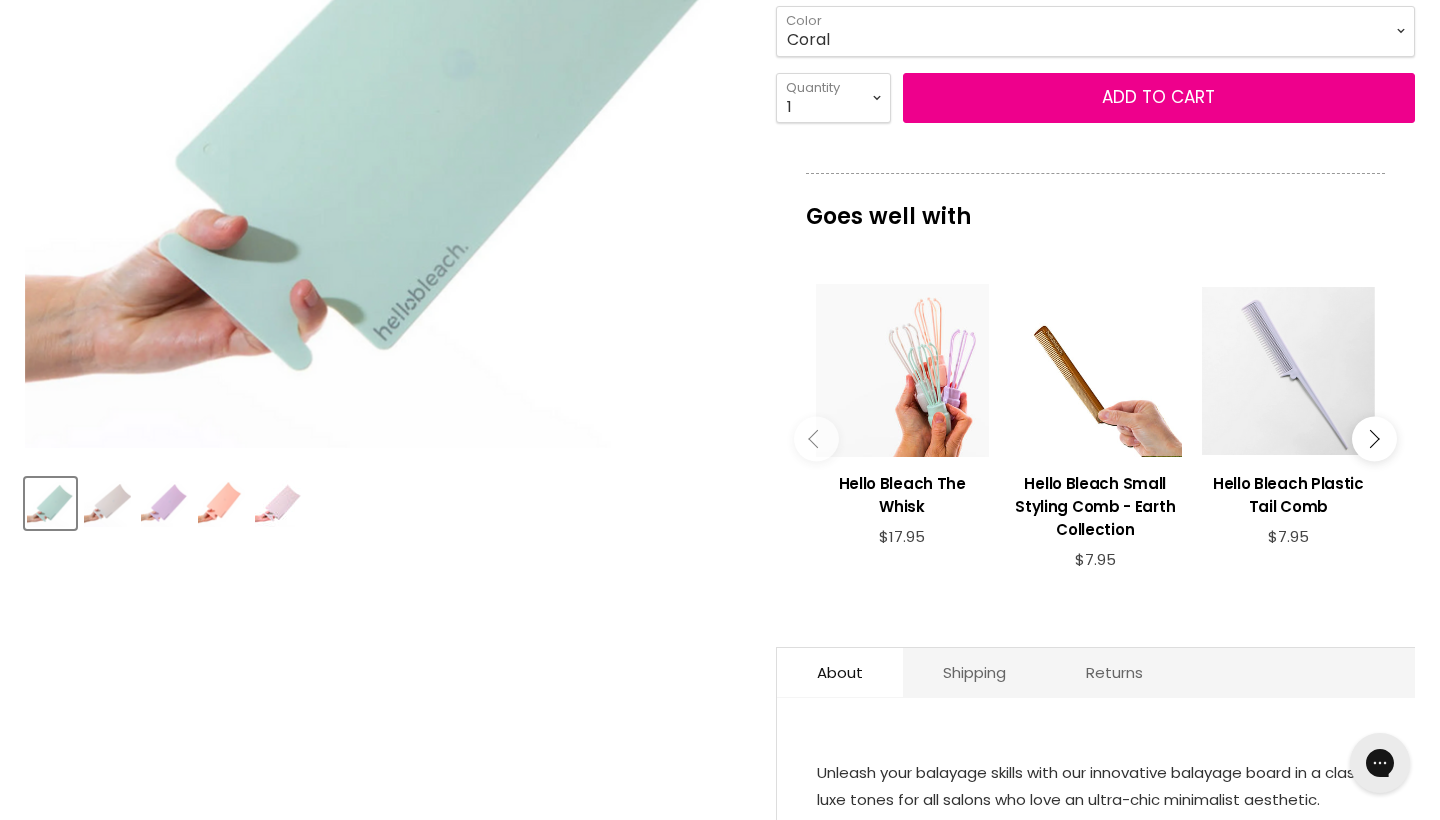 click at bounding box center (278, 503) 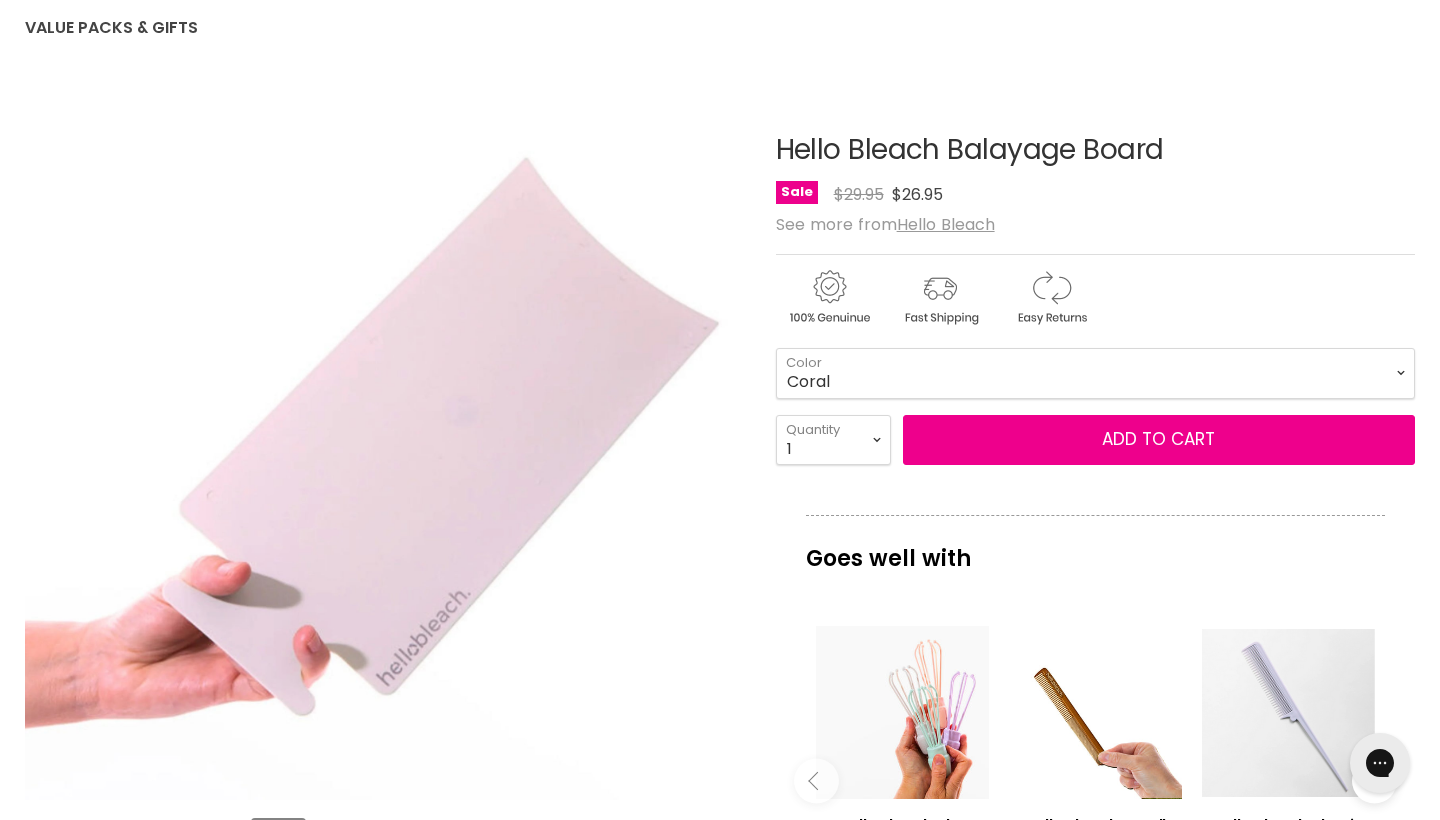 scroll, scrollTop: 182, scrollLeft: 0, axis: vertical 